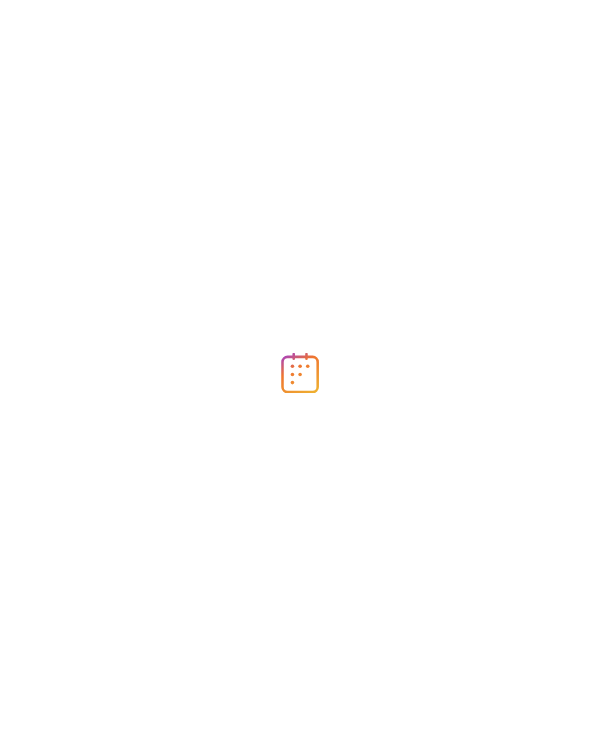 scroll, scrollTop: 0, scrollLeft: 0, axis: both 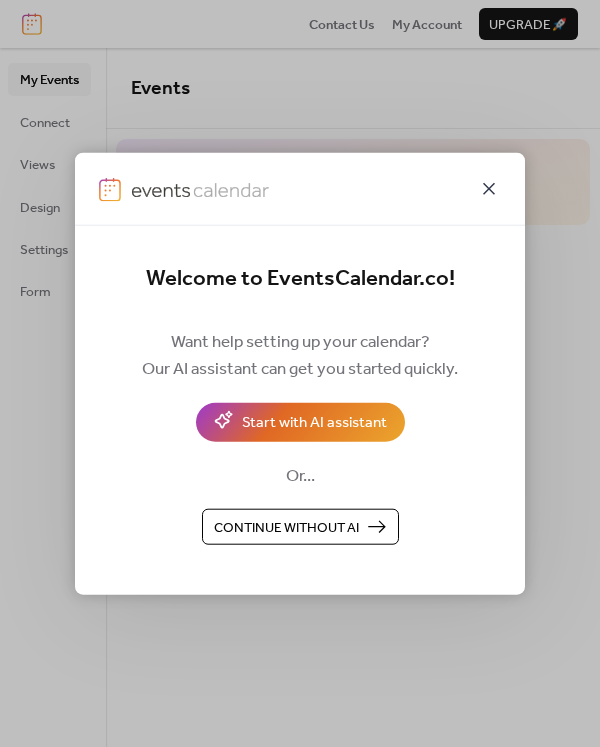 click 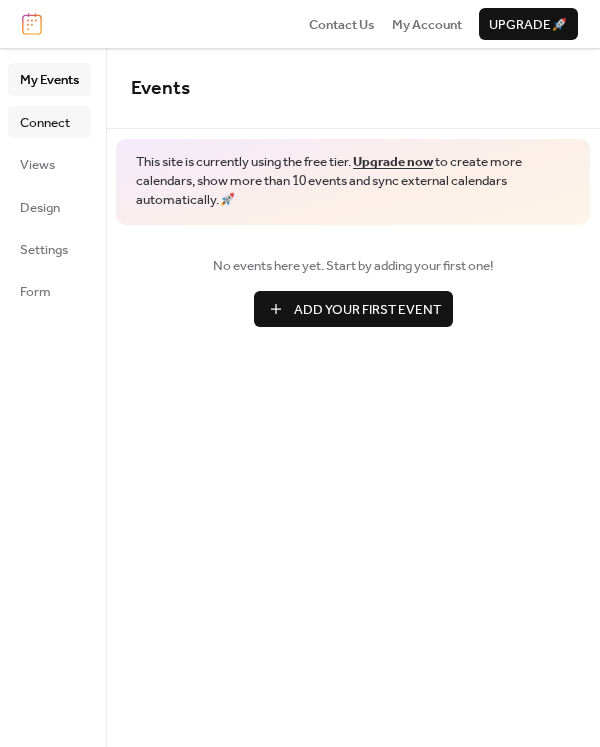 click on "Connect" at bounding box center [45, 123] 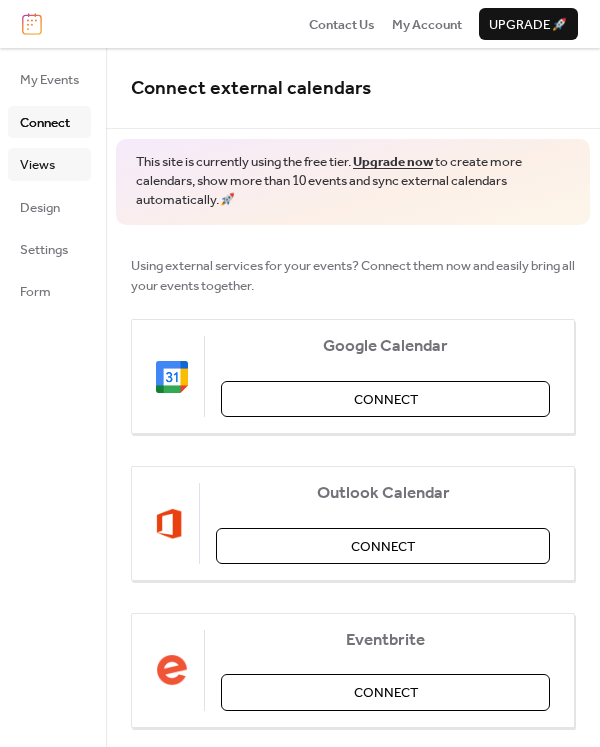 click on "Views" at bounding box center (37, 165) 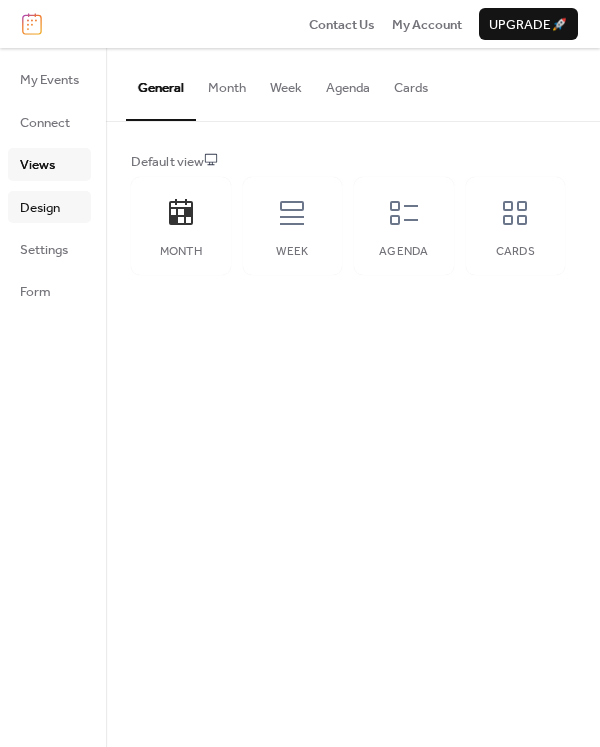 click on "Design" at bounding box center (40, 208) 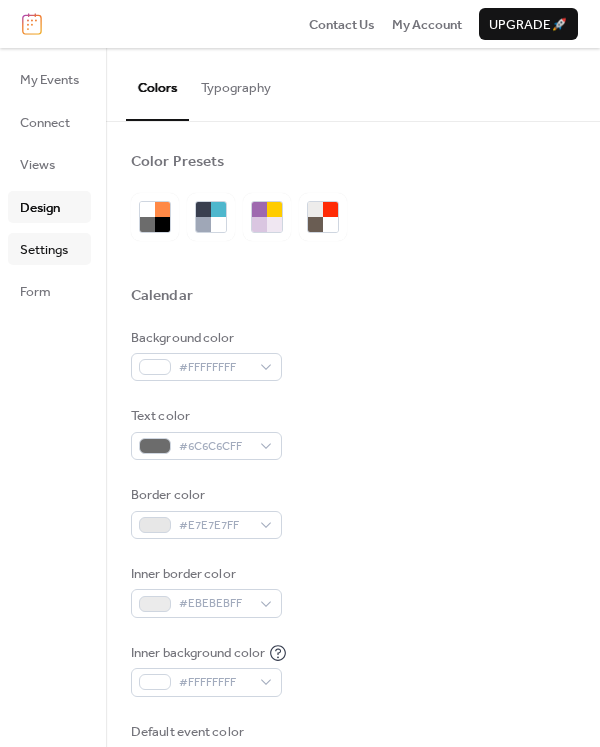 click on "Settings" at bounding box center [44, 250] 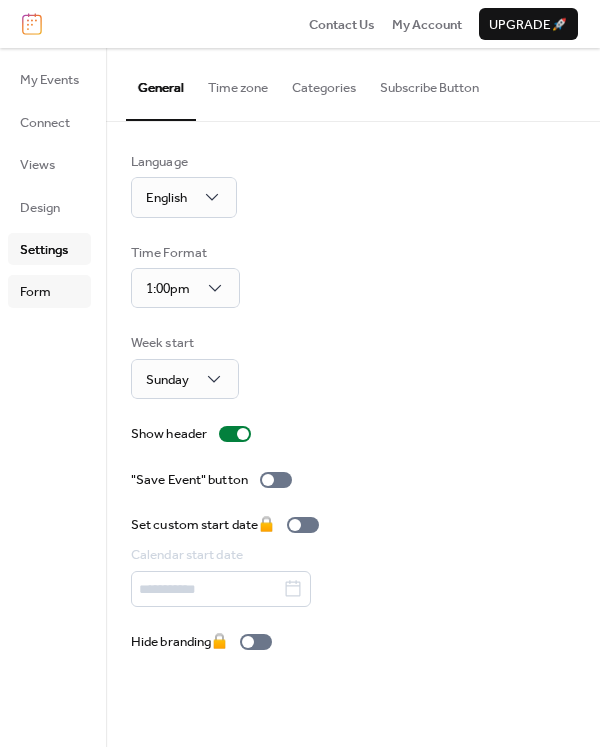 click on "Form" at bounding box center [35, 292] 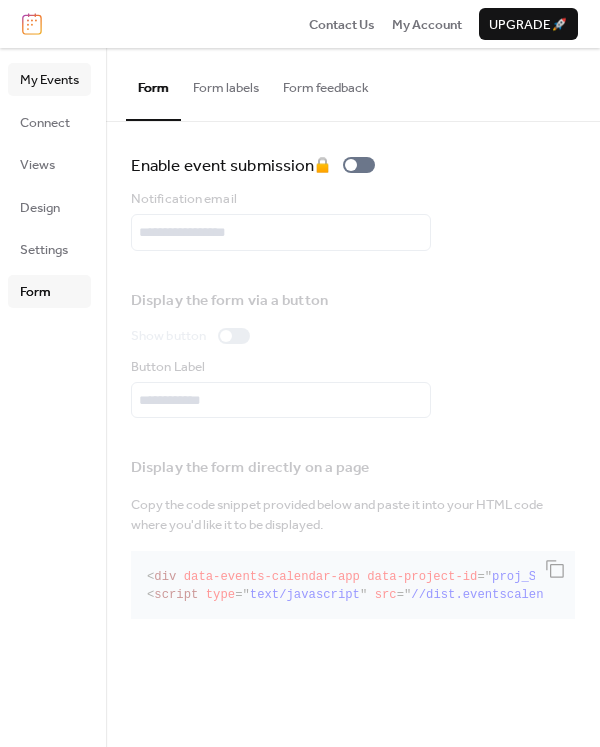 click on "My Events" at bounding box center [49, 80] 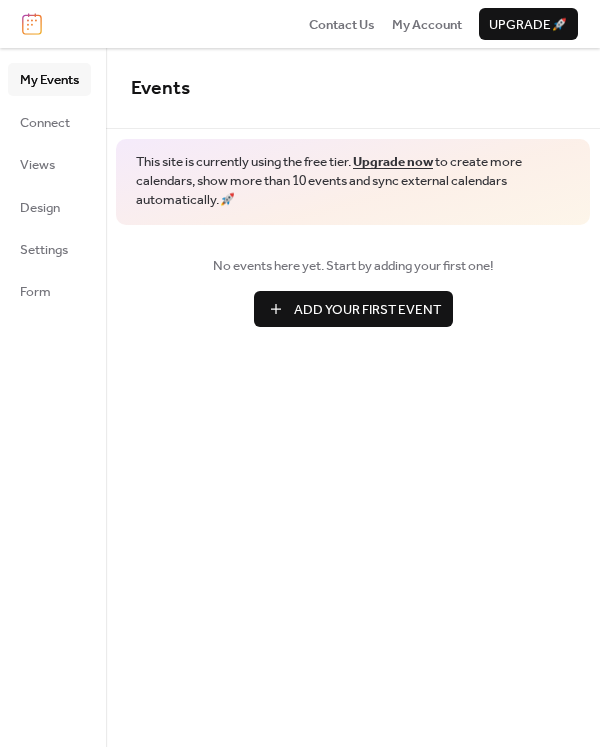 click on "Upgrade  🚀" at bounding box center (528, 25) 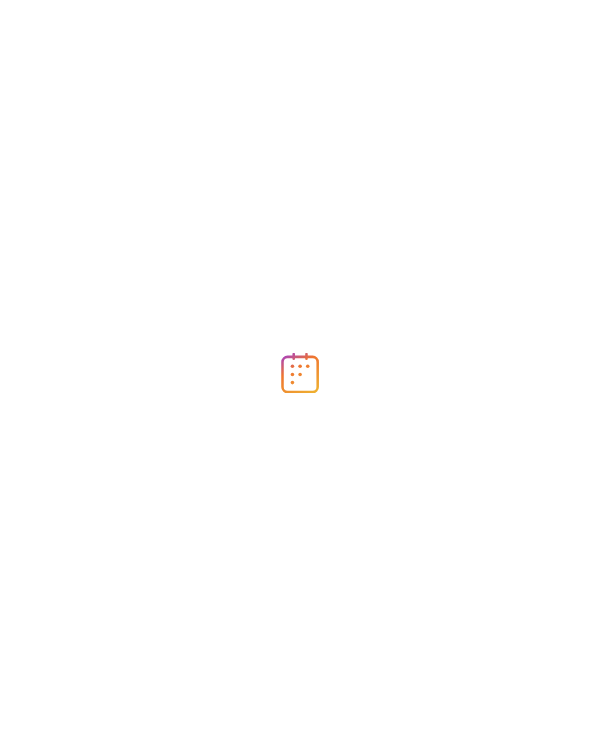 scroll, scrollTop: 0, scrollLeft: 0, axis: both 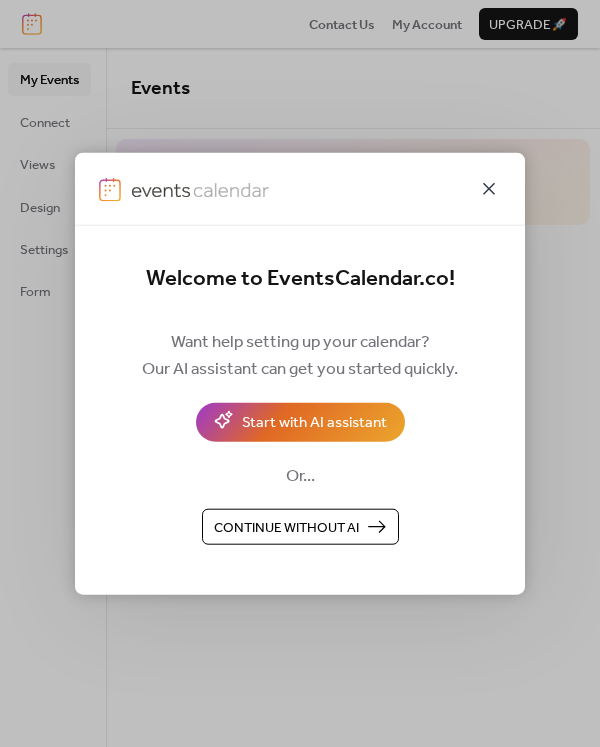 click 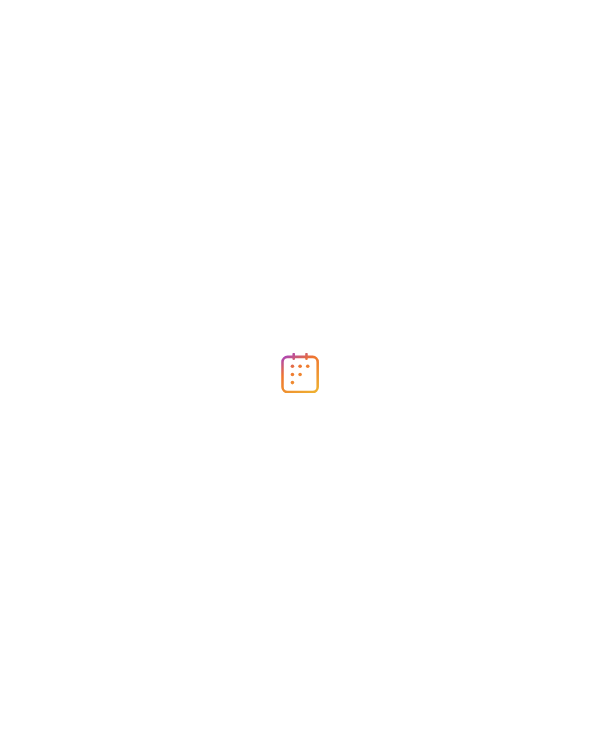 scroll, scrollTop: 0, scrollLeft: 0, axis: both 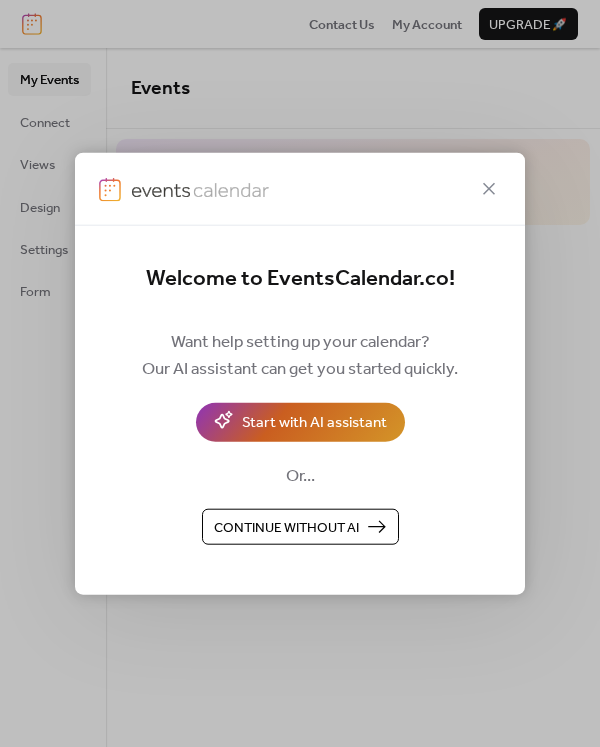 click on "Start with AI assistant" at bounding box center [314, 423] 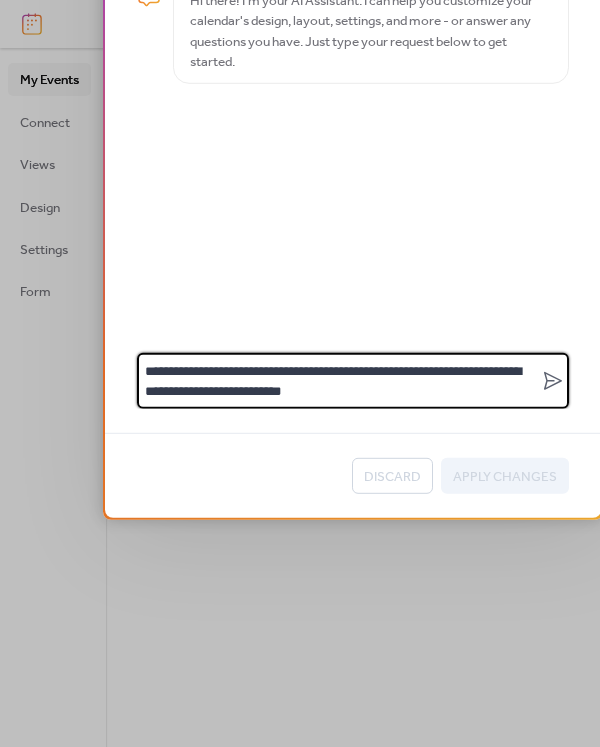 scroll, scrollTop: 0, scrollLeft: 0, axis: both 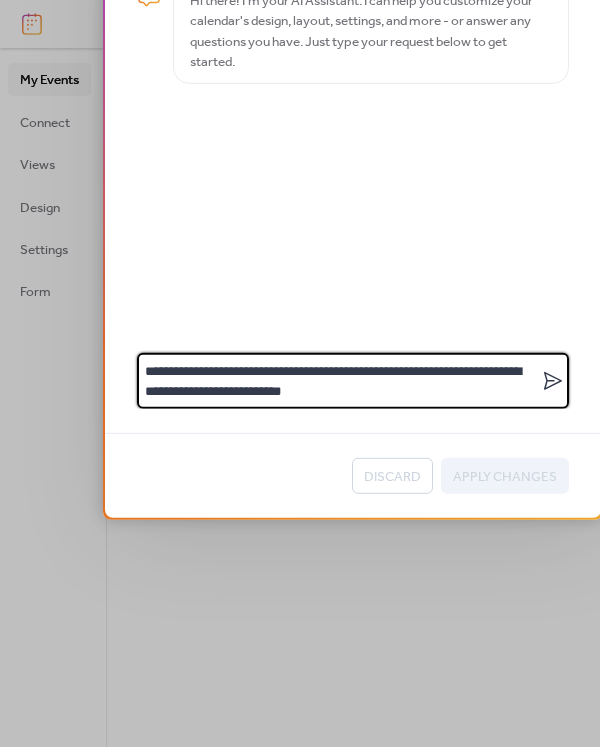 type on "**********" 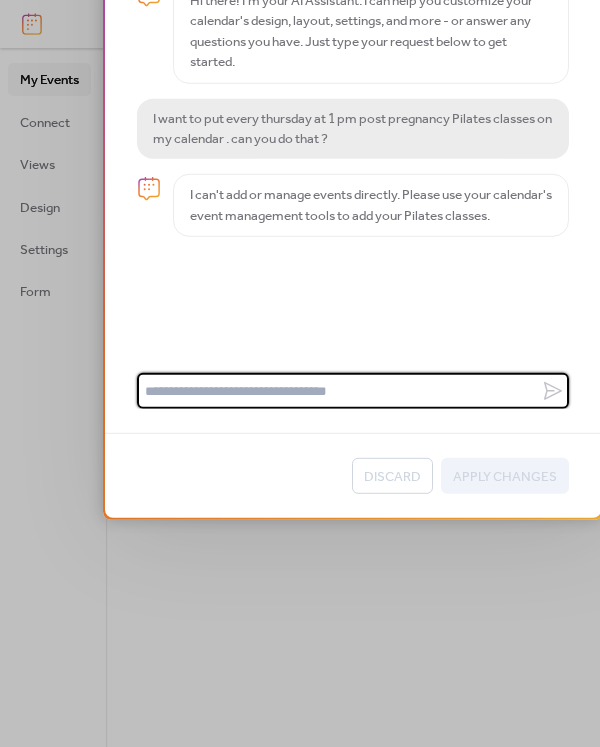 click on "I can't add or manage events directly. Please use your calendar's event management tools to add your Pilates classes." at bounding box center (371, 205) 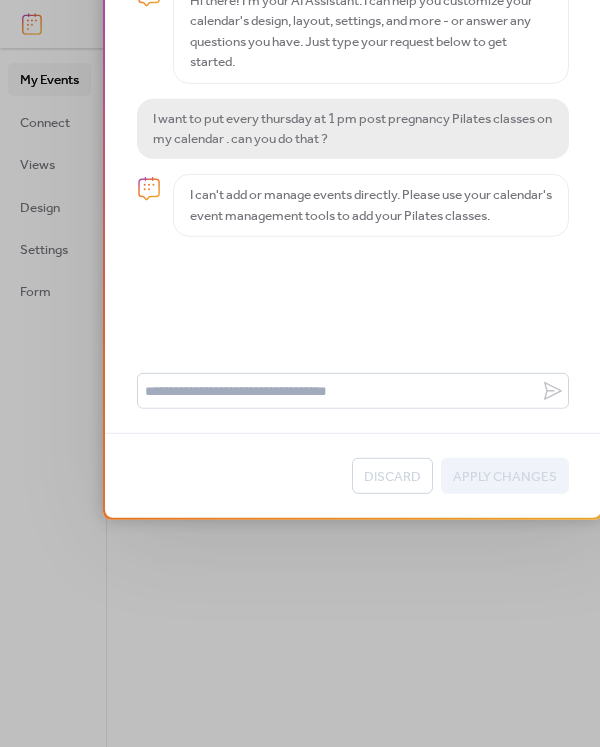 click at bounding box center (149, 189) 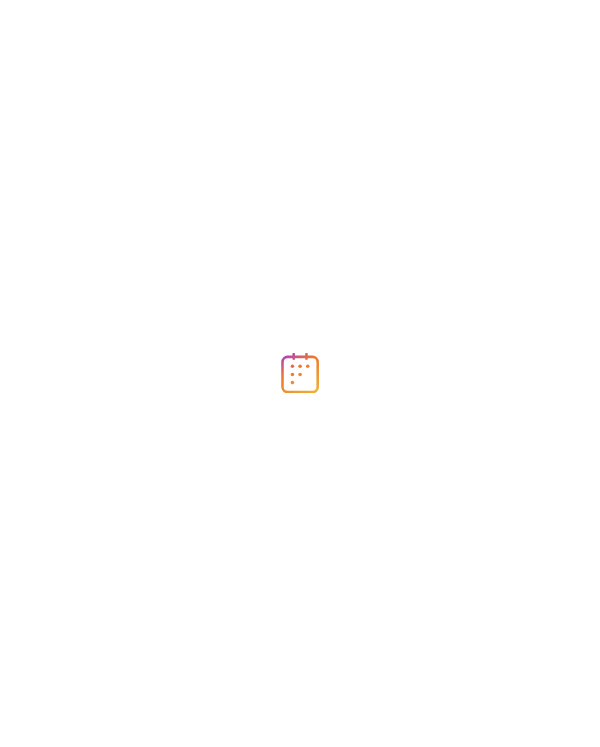 scroll, scrollTop: 0, scrollLeft: 0, axis: both 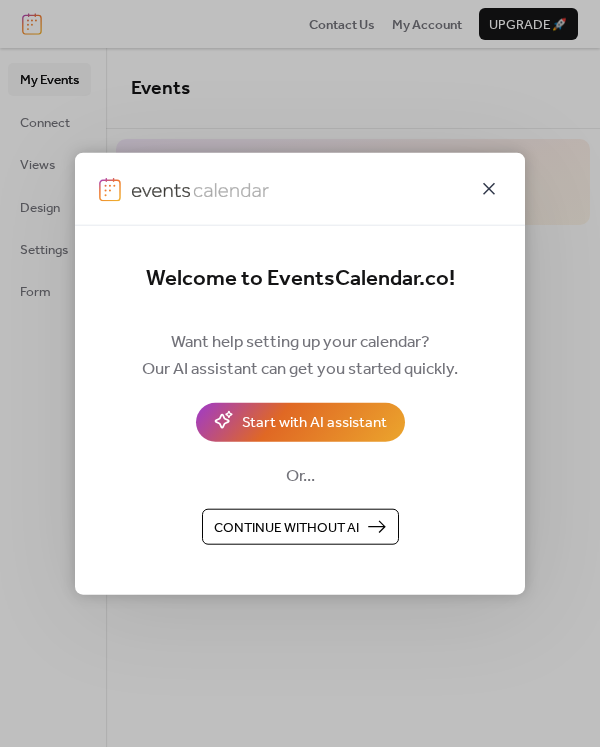 click 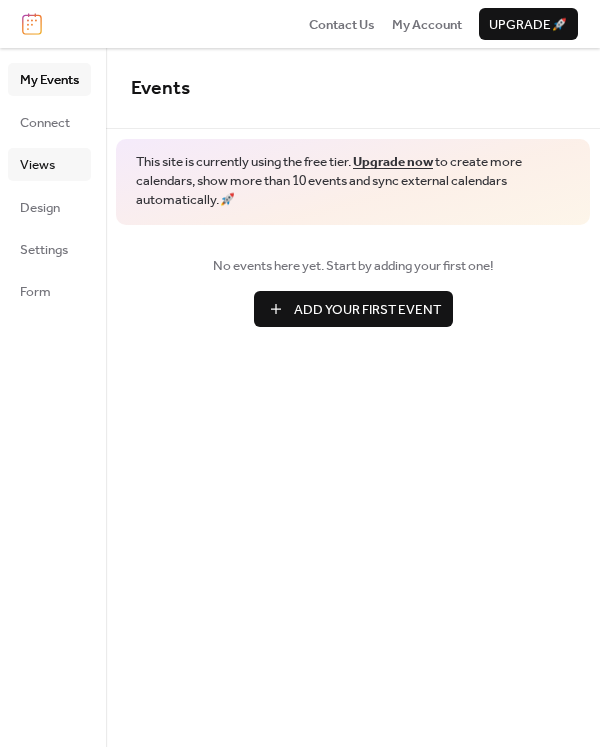 click on "Views" at bounding box center (37, 165) 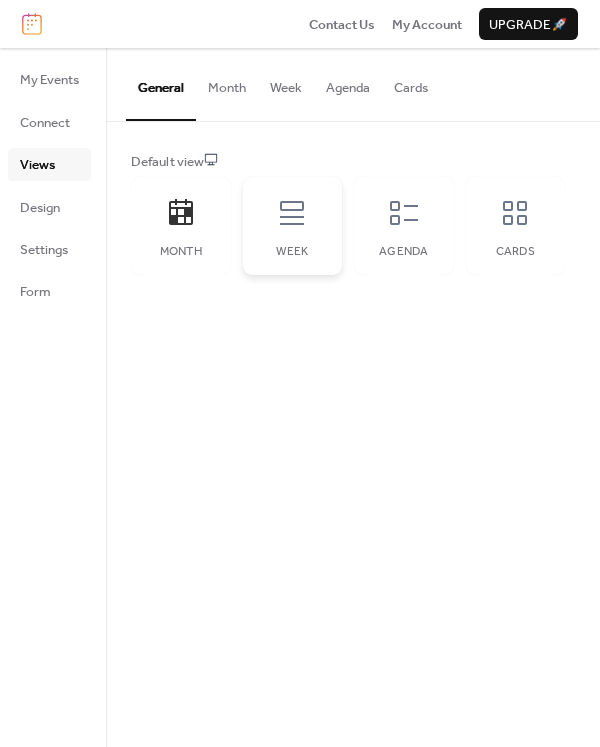 click 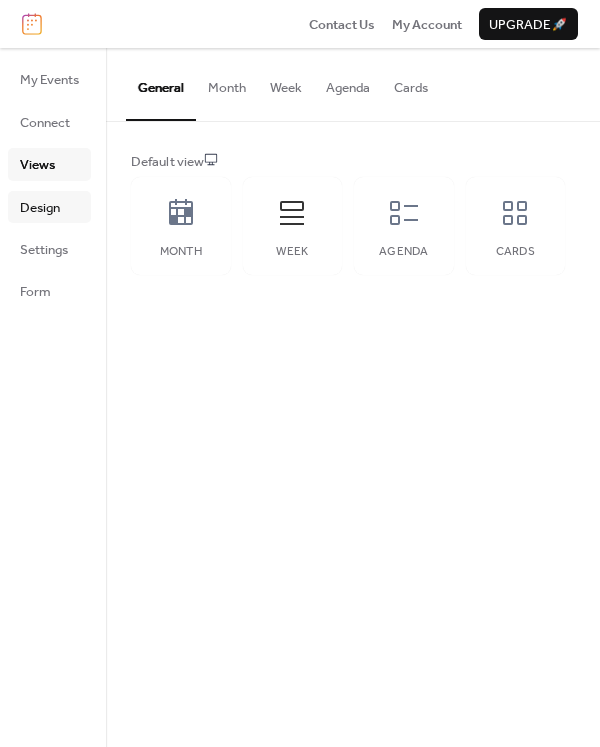 click on "Design" at bounding box center (40, 208) 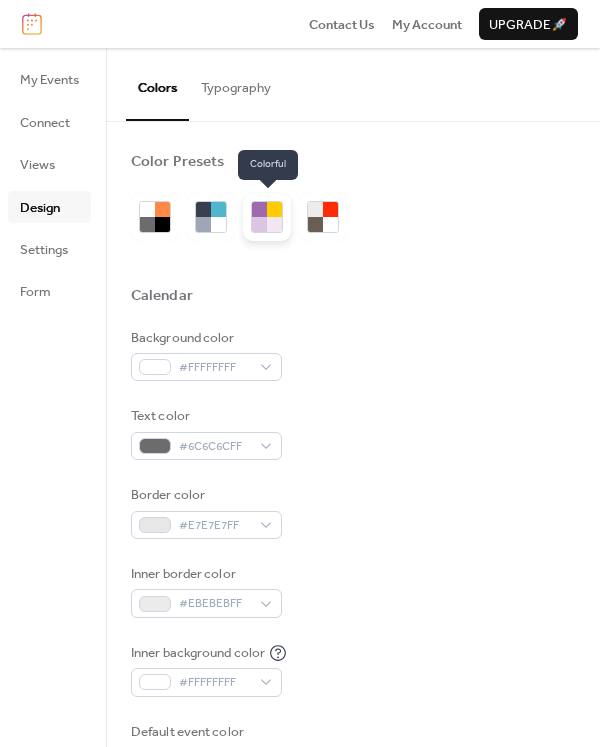 click at bounding box center [274, 224] 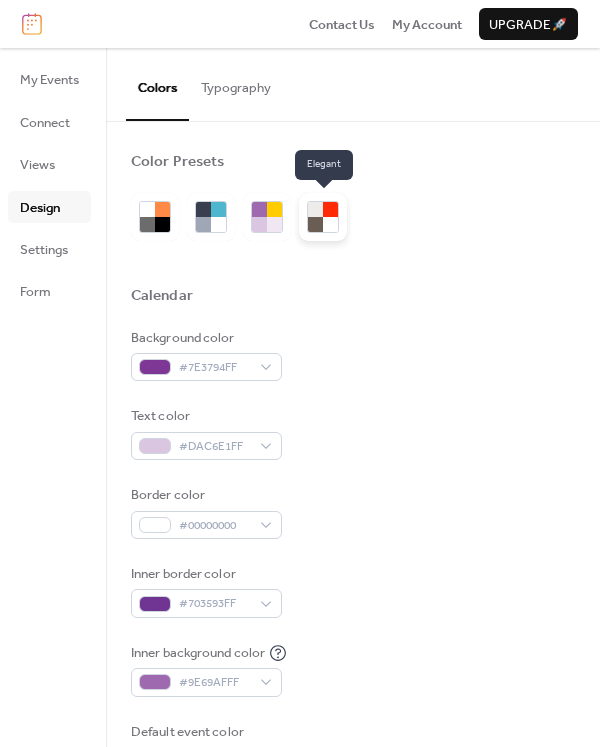 click at bounding box center [323, 217] 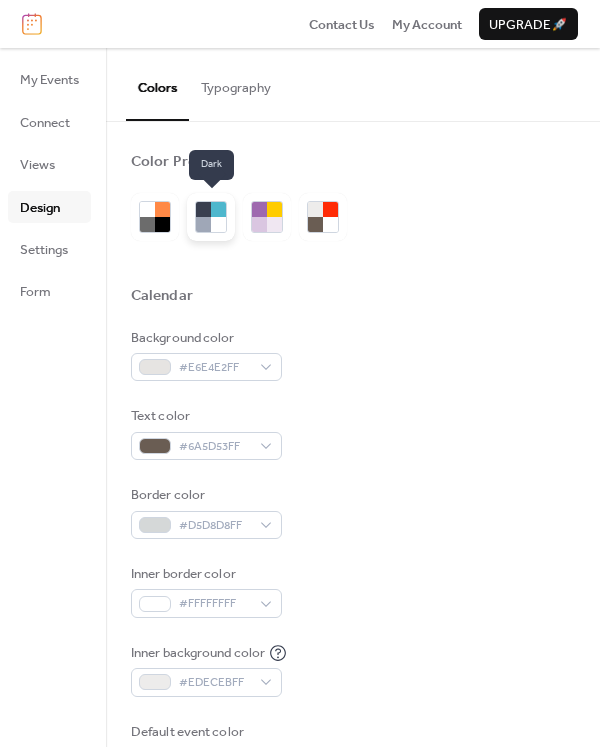click at bounding box center [203, 224] 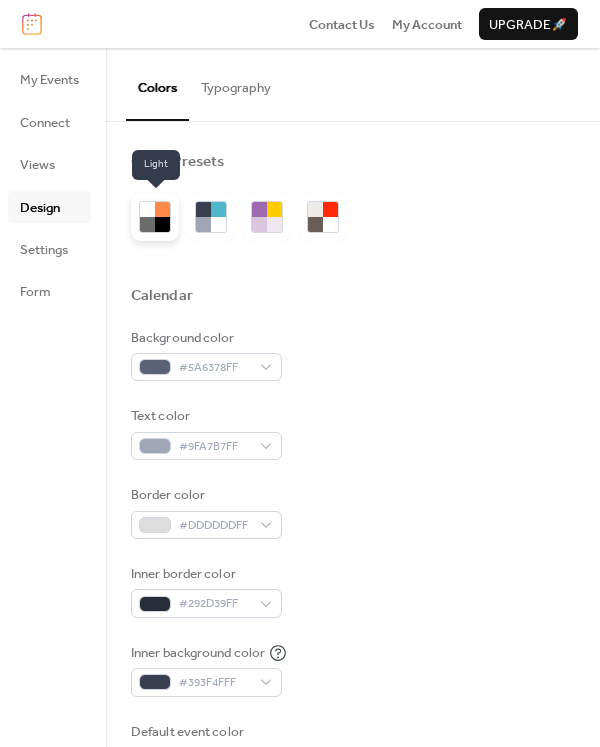 click at bounding box center [155, 217] 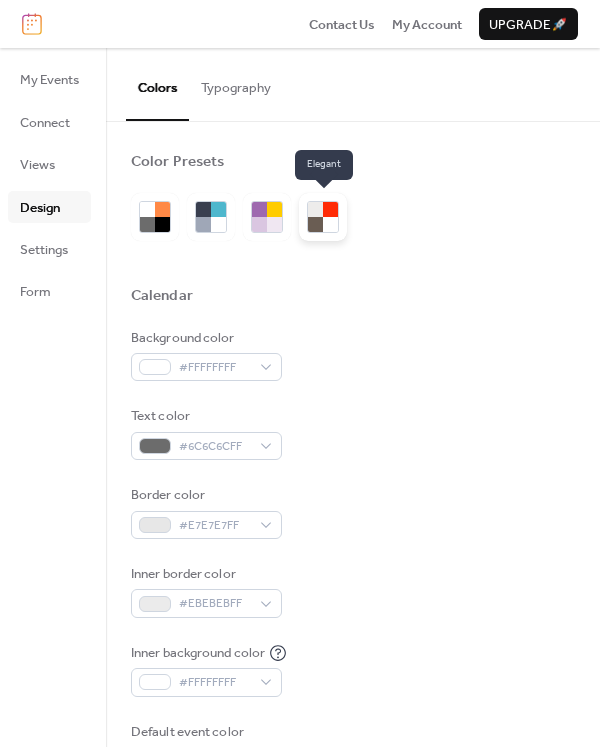 click at bounding box center [330, 209] 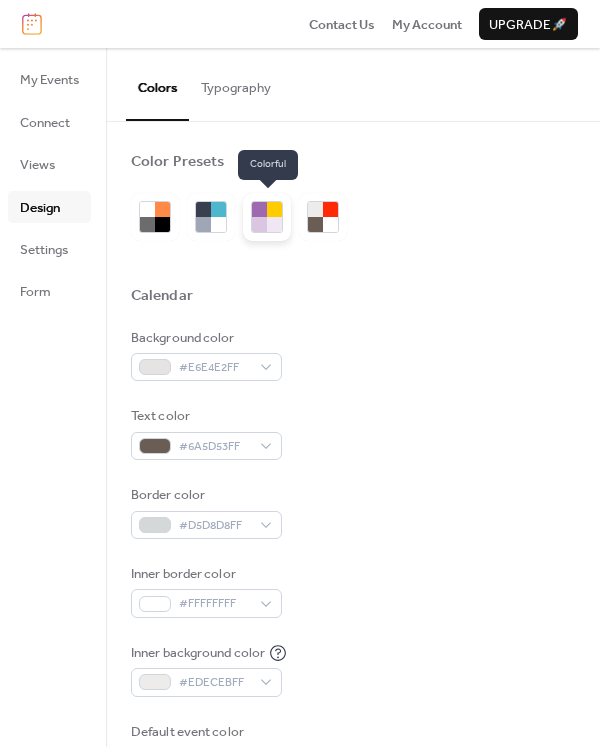 click at bounding box center [274, 224] 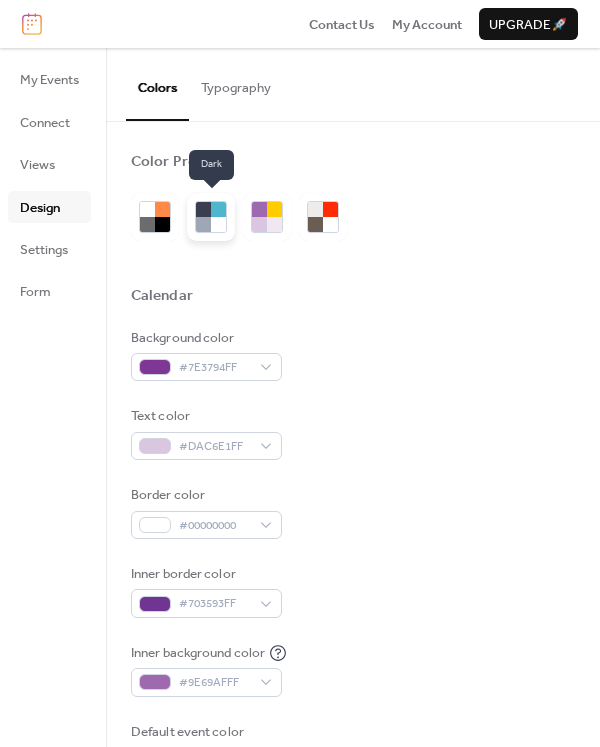 click at bounding box center [218, 224] 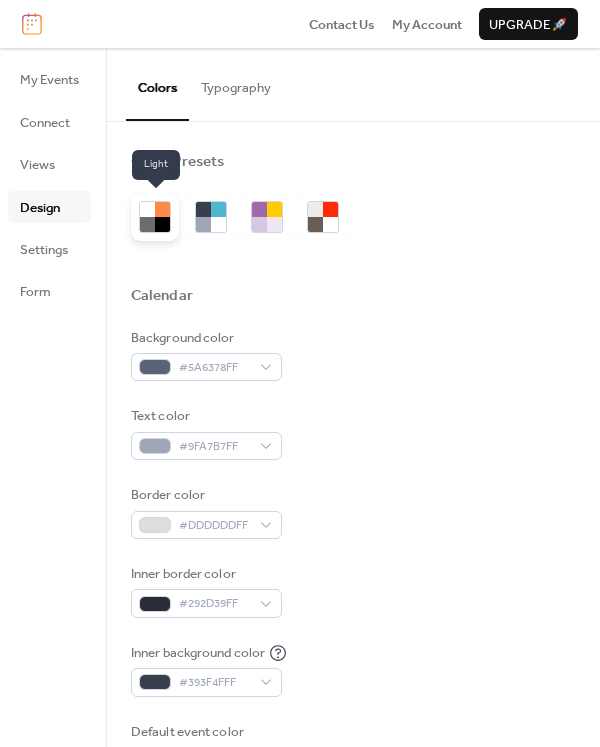 click at bounding box center [162, 209] 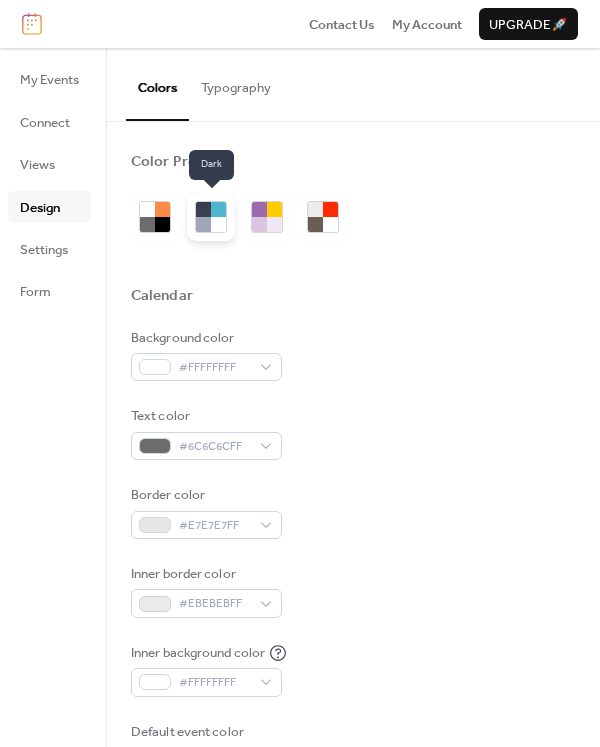 click at bounding box center [203, 209] 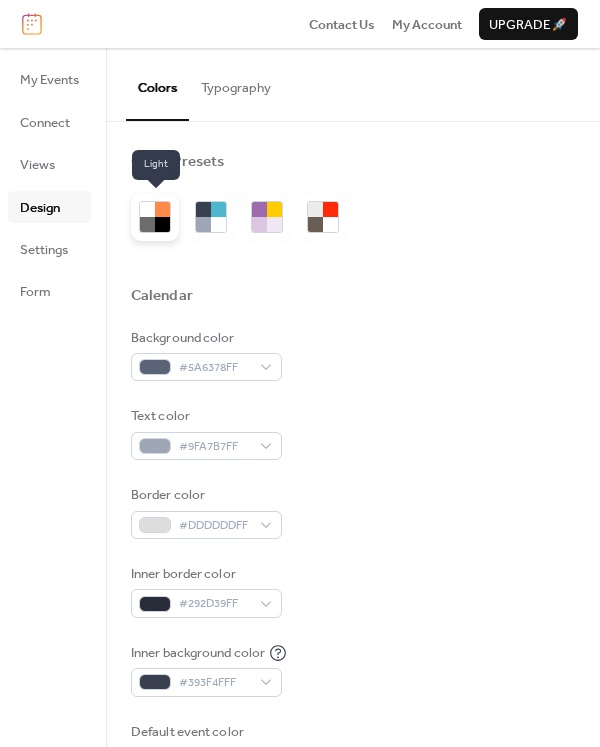 click at bounding box center (147, 224) 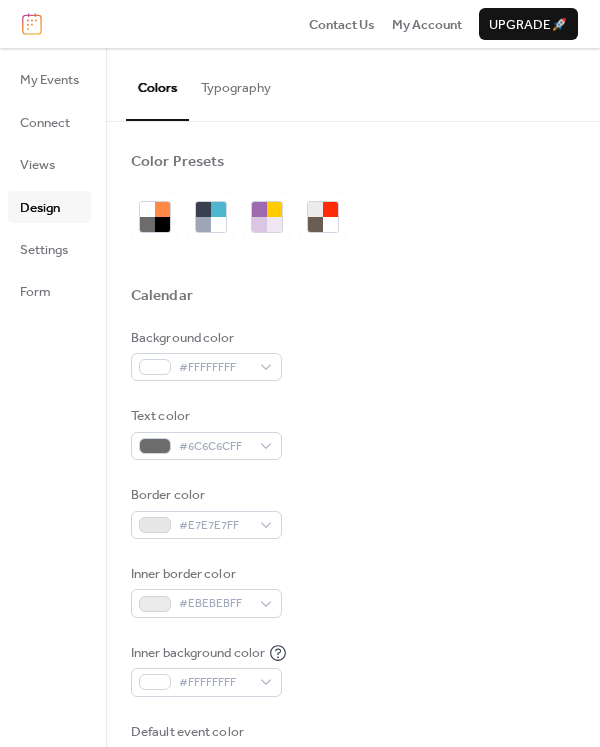 click at bounding box center (353, 185) 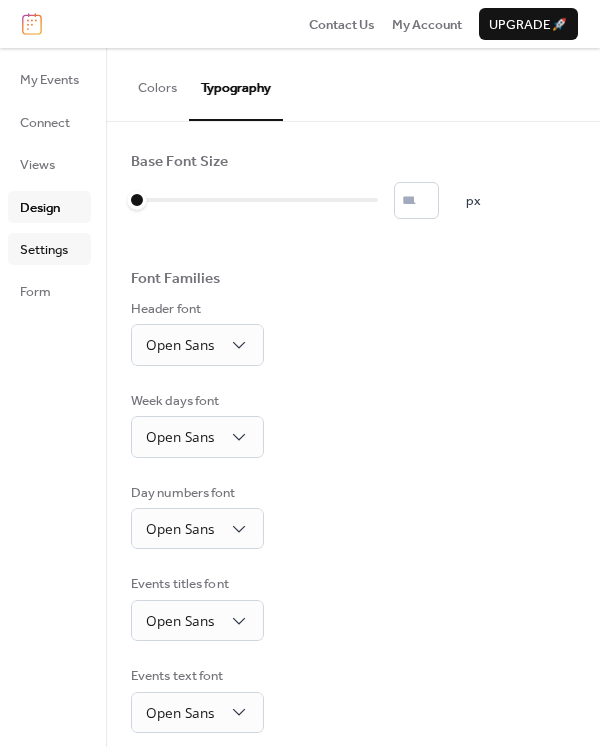 click on "Settings" at bounding box center [44, 250] 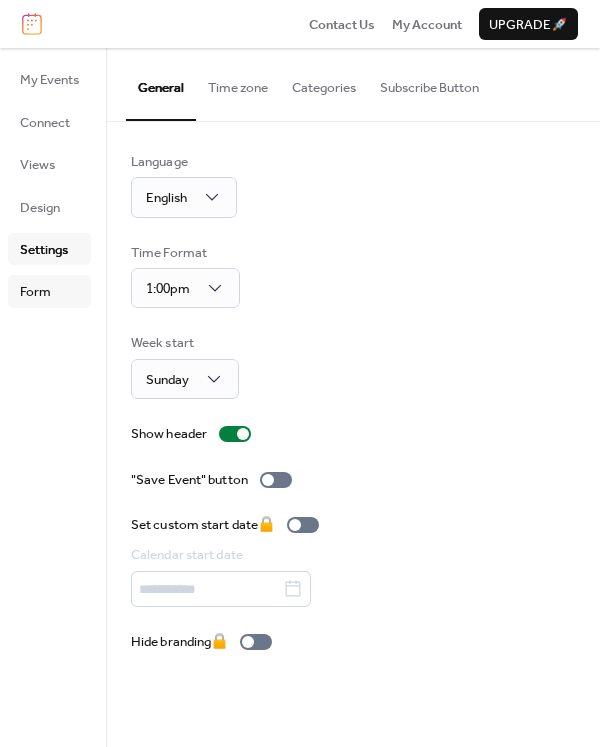click on "Form" at bounding box center (35, 292) 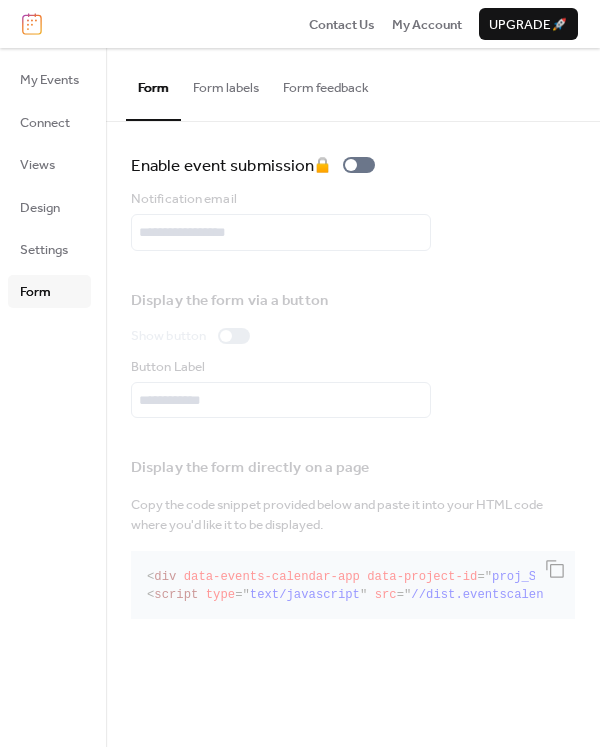 click on "Form labels" at bounding box center [226, 83] 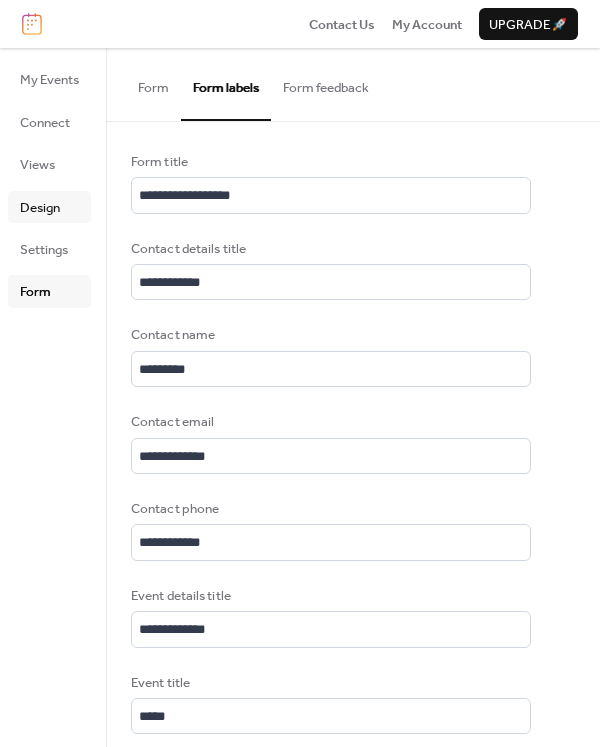 click on "Design" at bounding box center [40, 208] 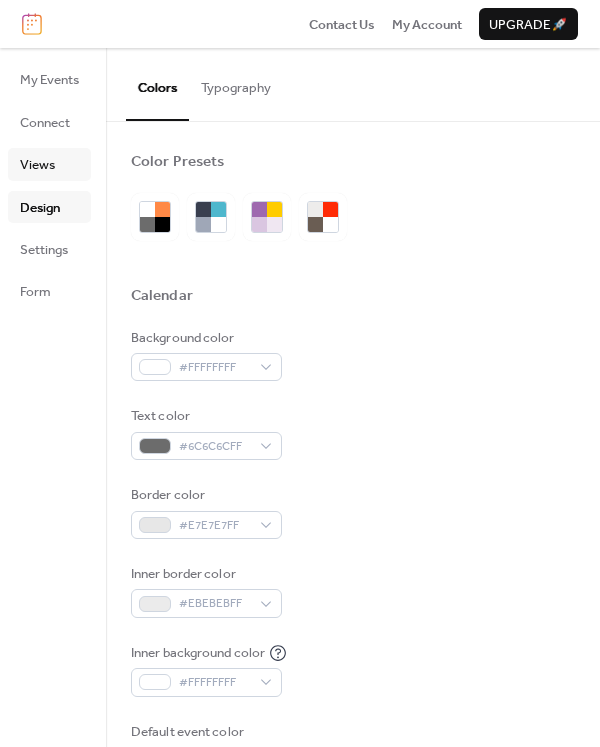 click on "Views" at bounding box center (37, 165) 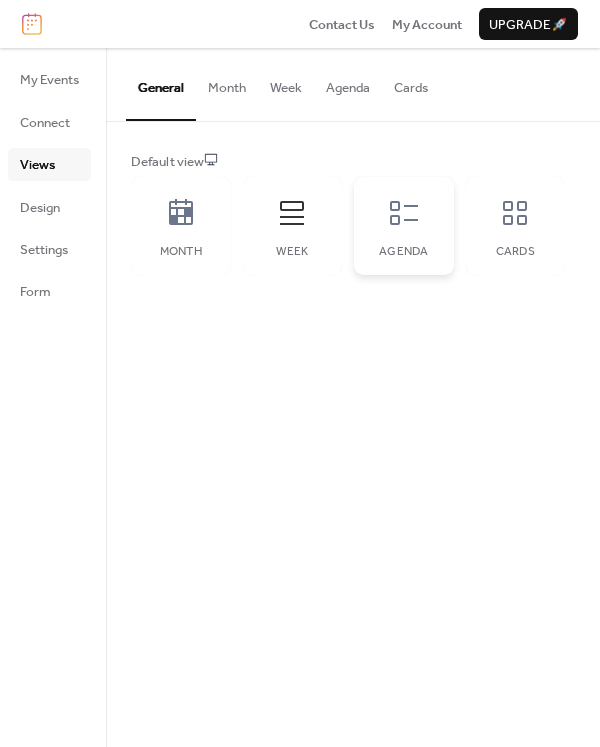 click on "Agenda" at bounding box center [404, 226] 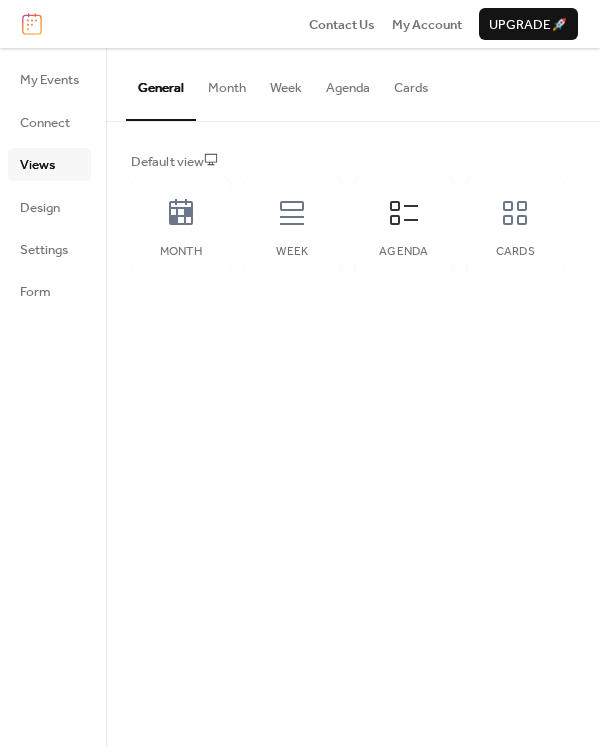 click on "Week" at bounding box center (286, 83) 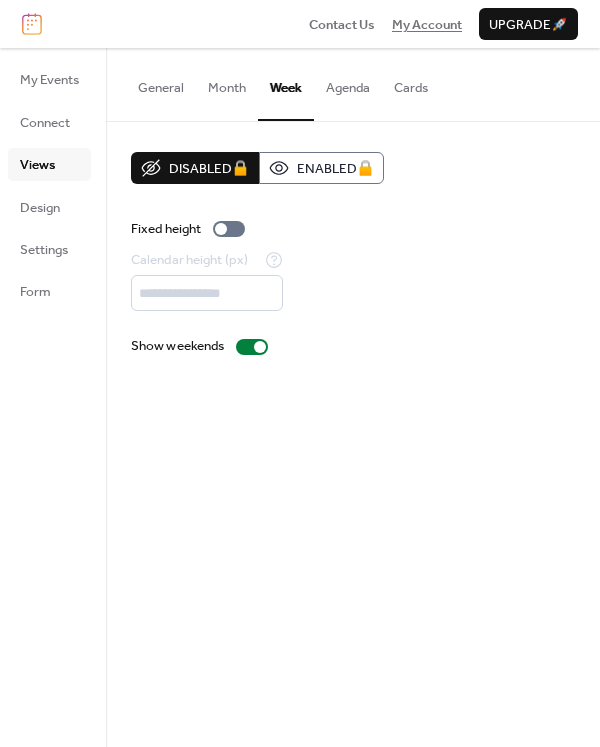 click on "My Account" at bounding box center (427, 25) 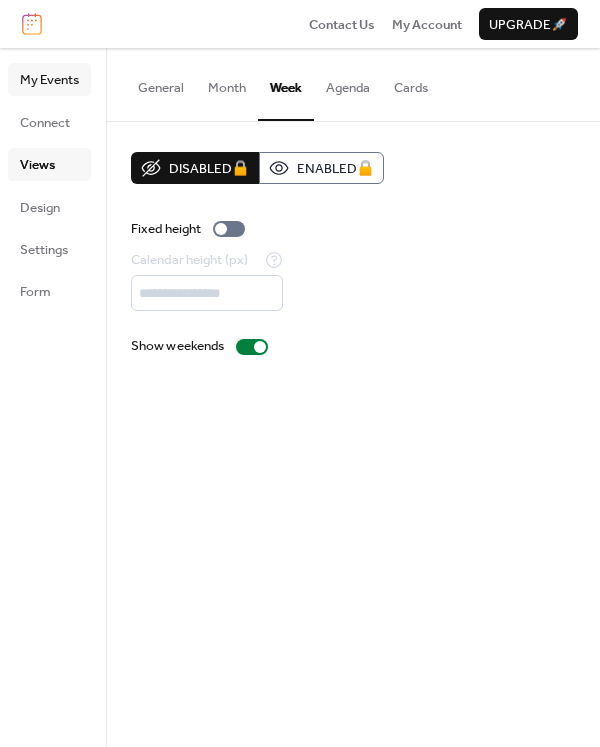 click on "My Events" at bounding box center [49, 80] 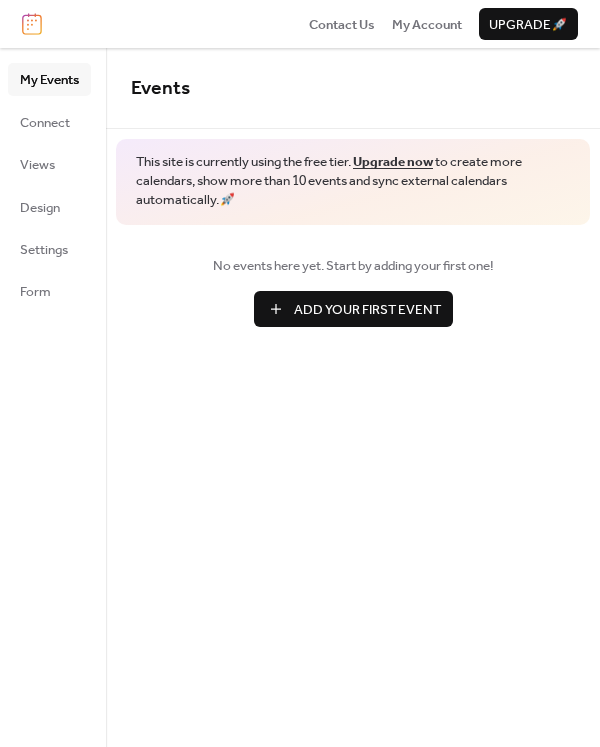 click on "Add Your First Event" at bounding box center (367, 310) 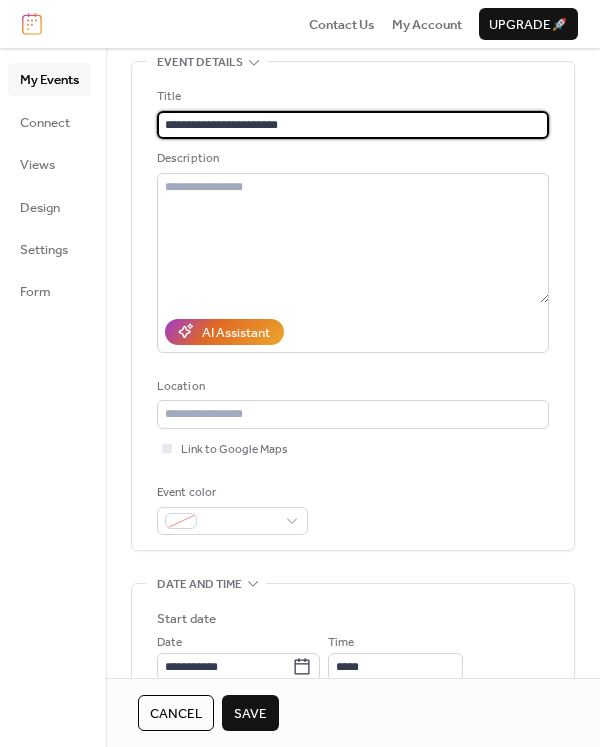 scroll, scrollTop: 112, scrollLeft: 0, axis: vertical 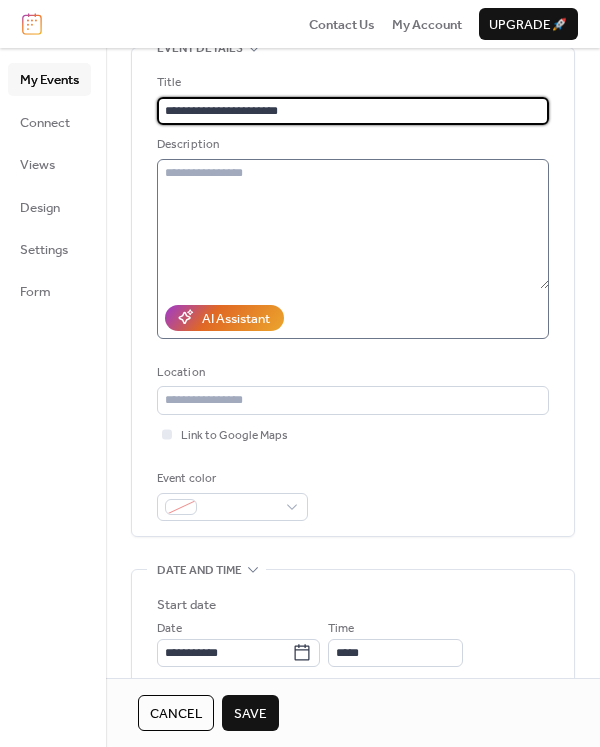 type on "**********" 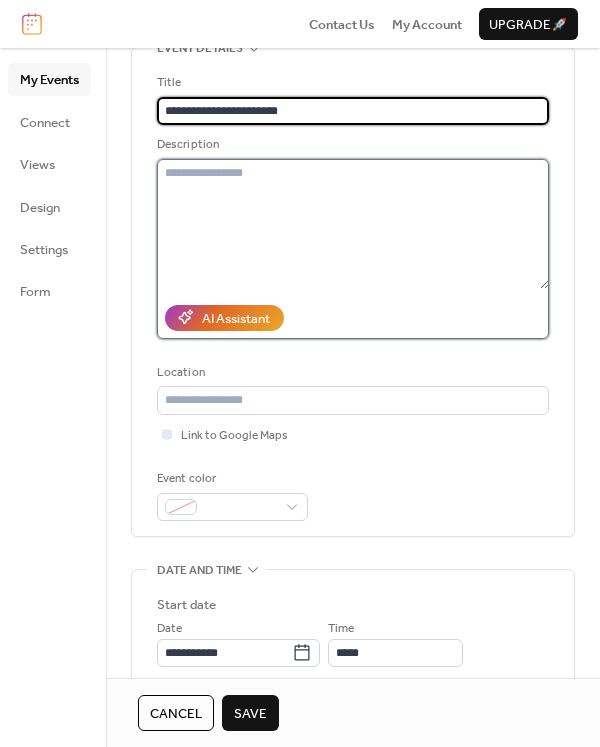 click at bounding box center [353, 224] 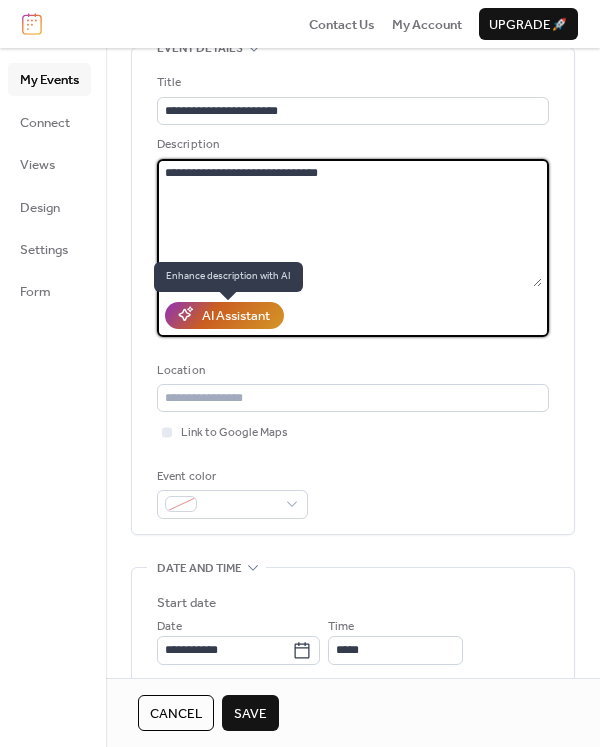 type on "**********" 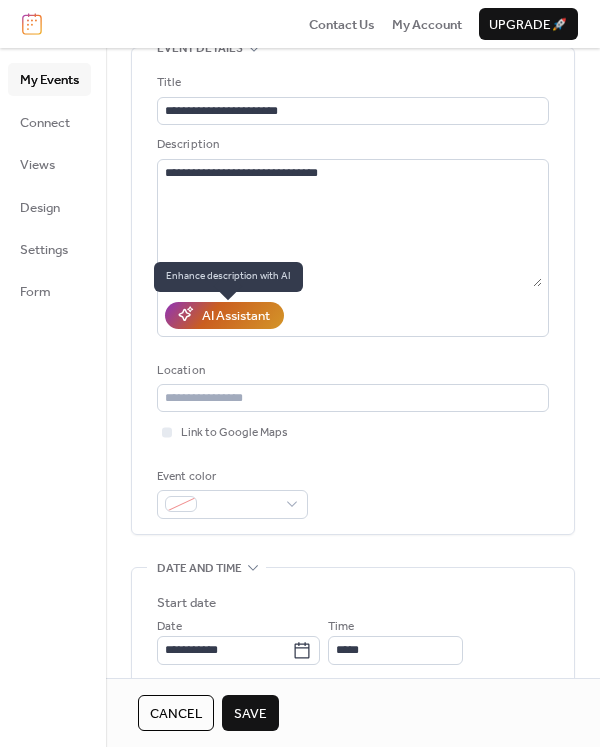 click on "AI Assistant" at bounding box center (236, 316) 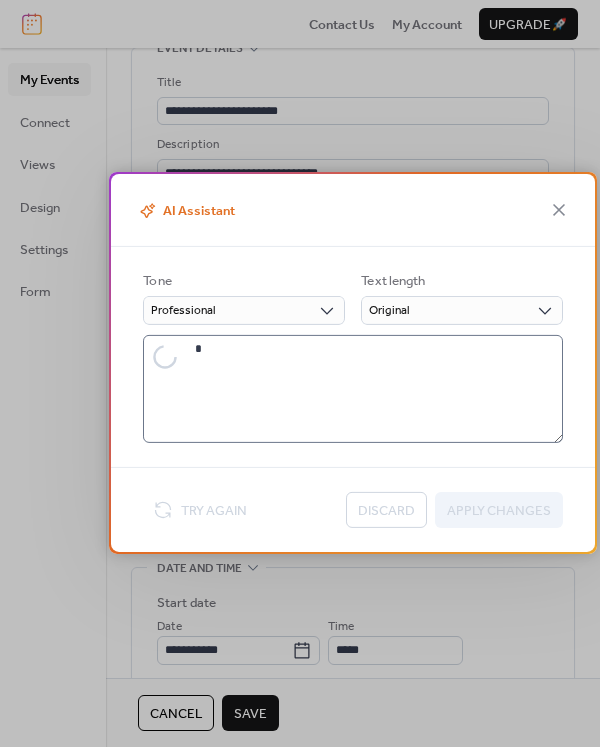 type on "**********" 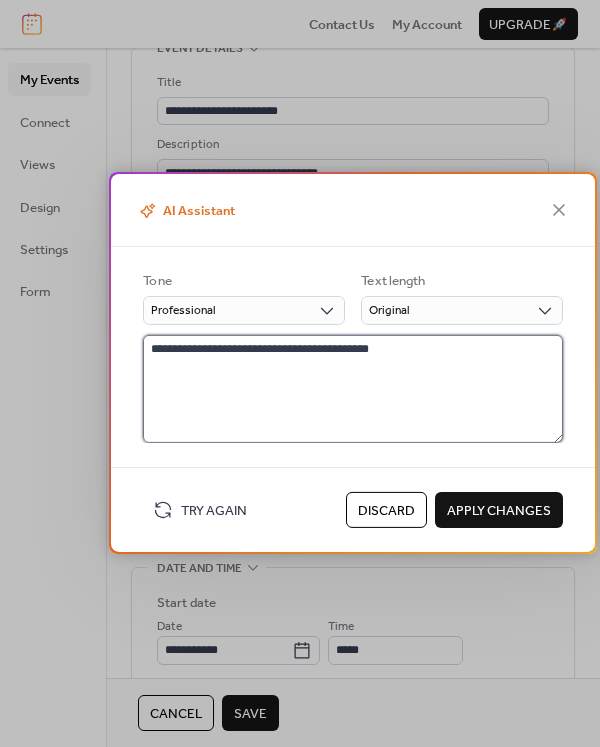 click on "**********" at bounding box center (353, 389) 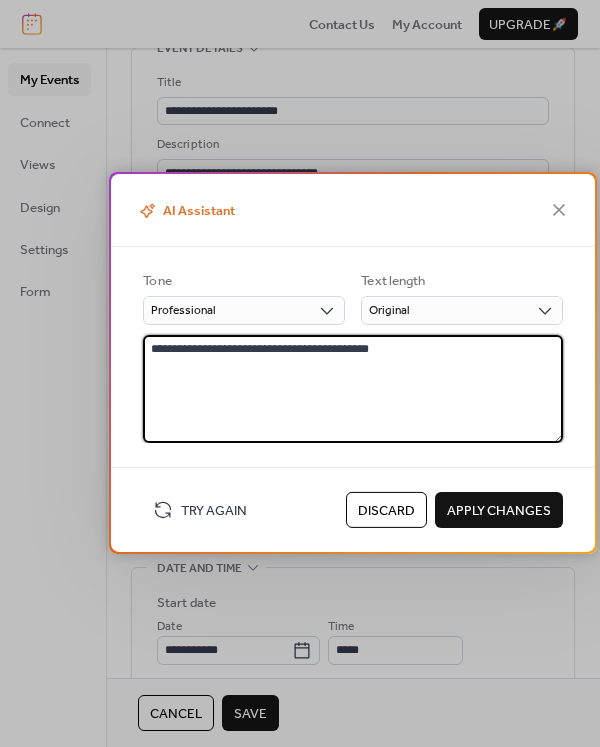 click on "**********" at bounding box center [353, 389] 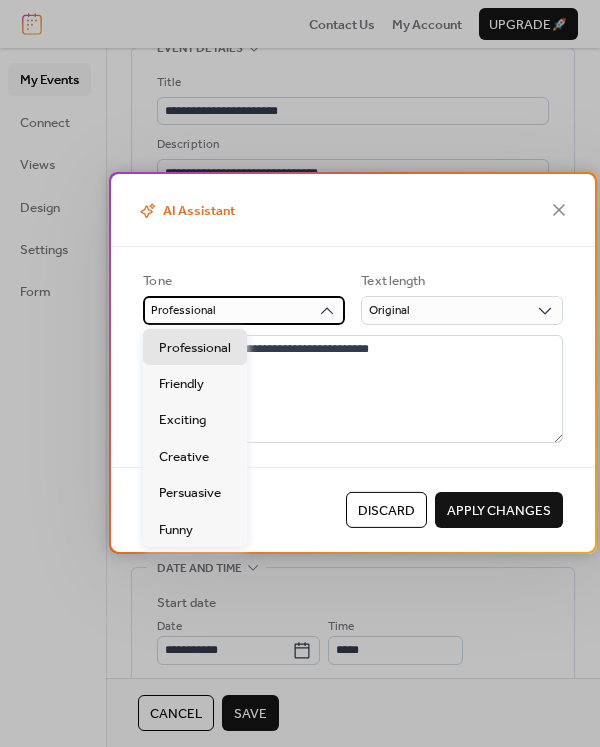 click on "Professional" at bounding box center (244, 310) 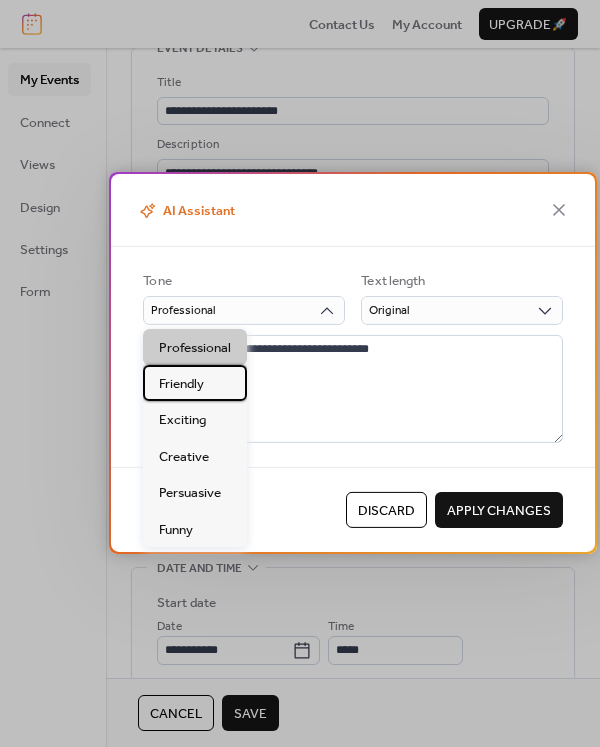 click on "Professional Friendly Exciting Creative Persuasive Funny" at bounding box center (195, 438) 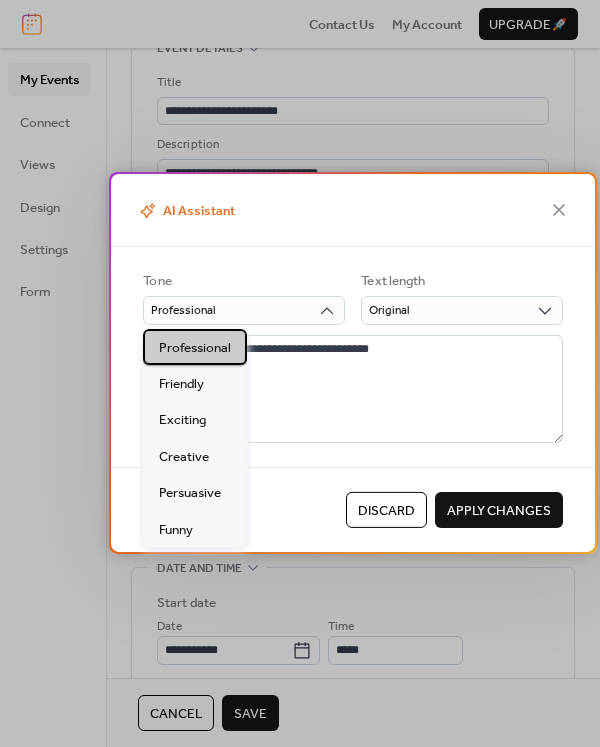 click on "Professional" at bounding box center (195, 348) 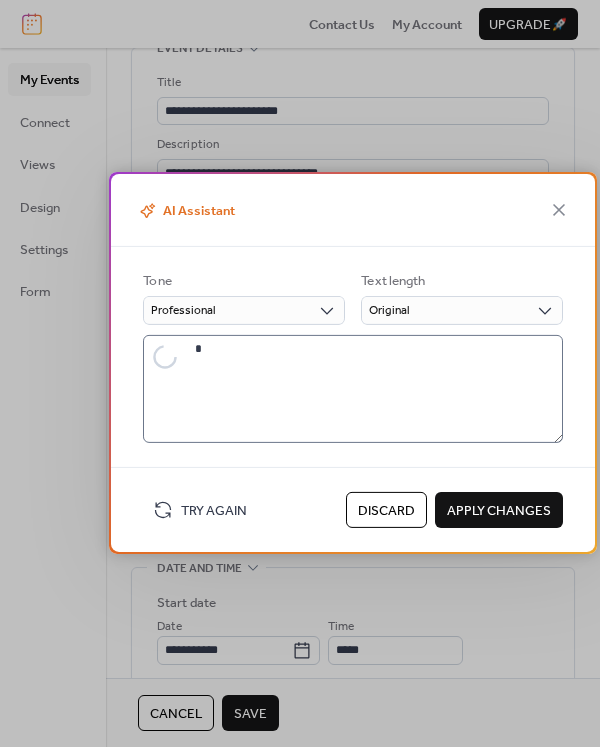 type on "**********" 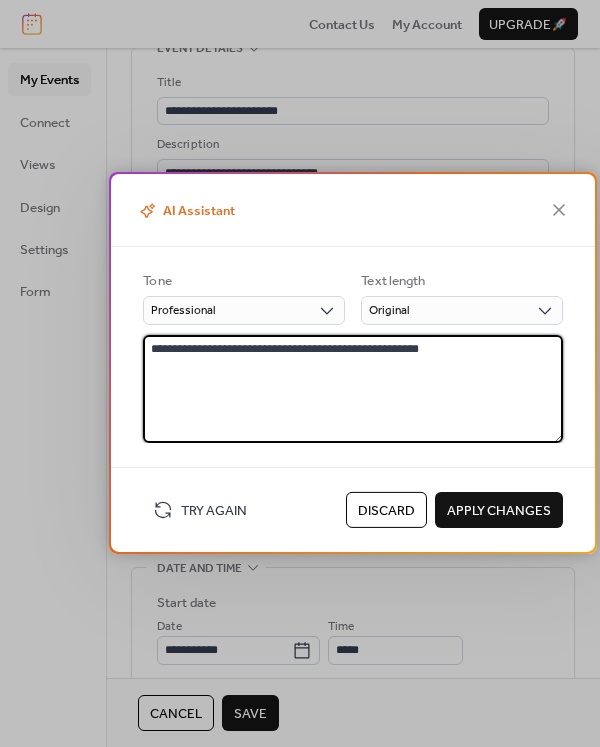 click on "**********" at bounding box center (353, 389) 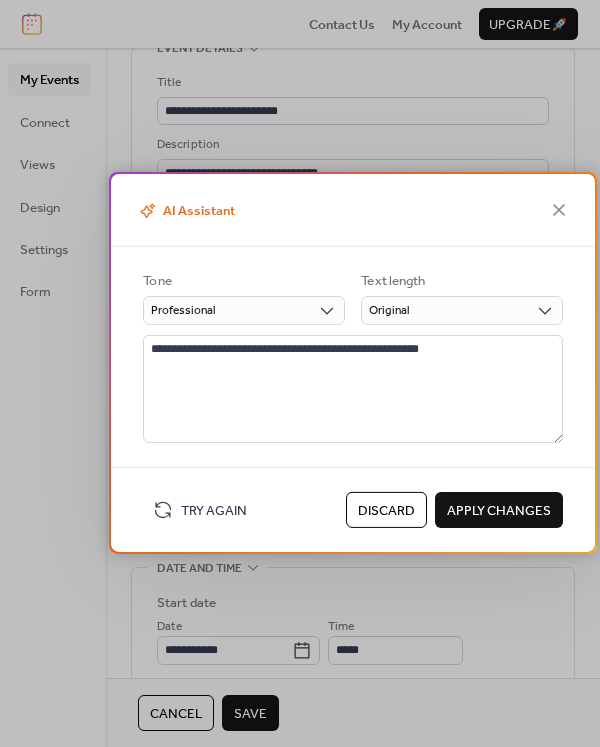 click on "Try Again" at bounding box center (214, 511) 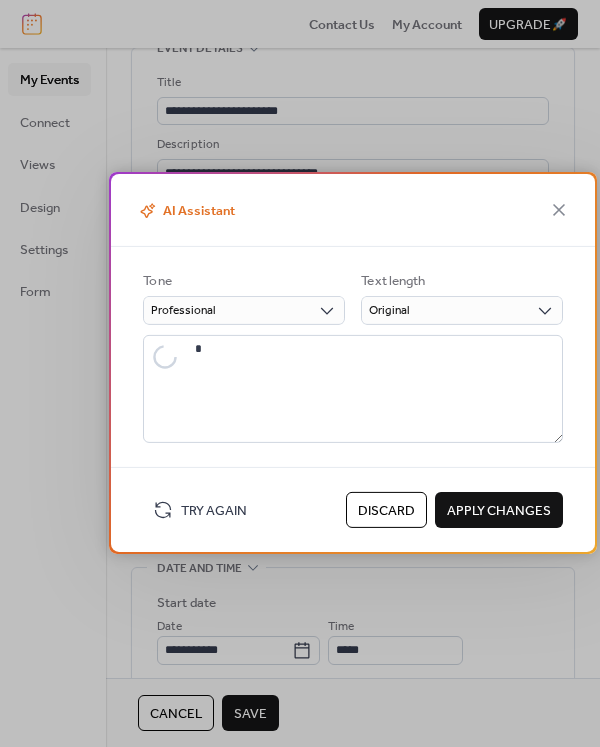 type on "**********" 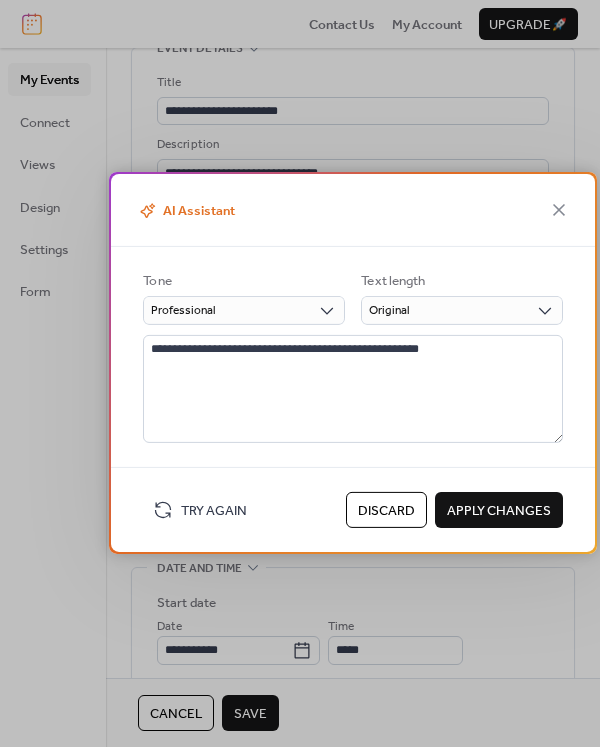 click on "Apply Changes" at bounding box center [499, 511] 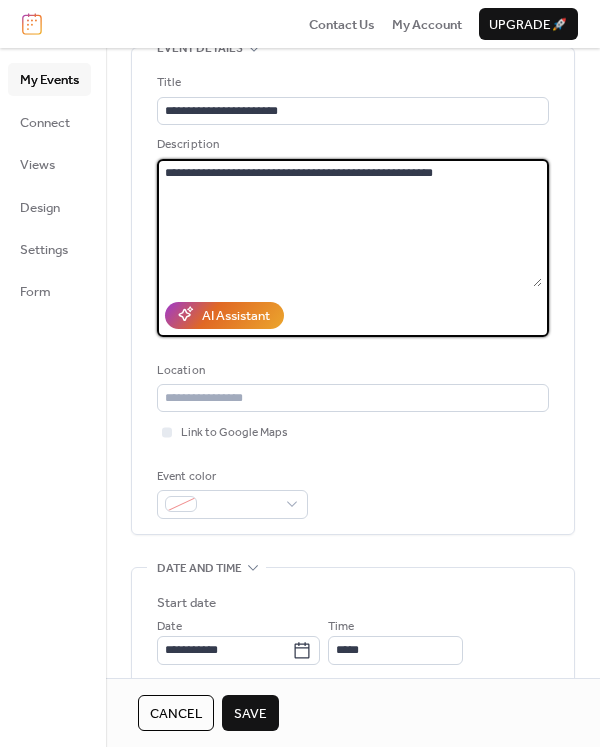 click on "**********" at bounding box center (349, 223) 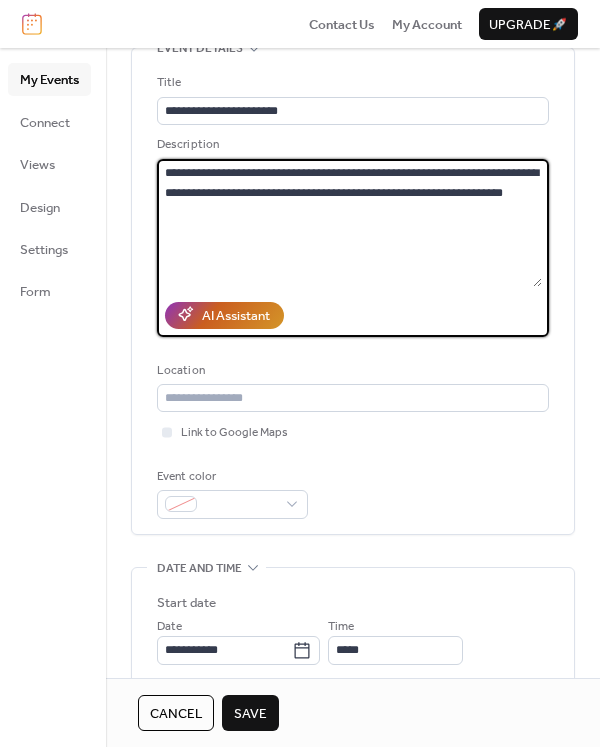 type on "**********" 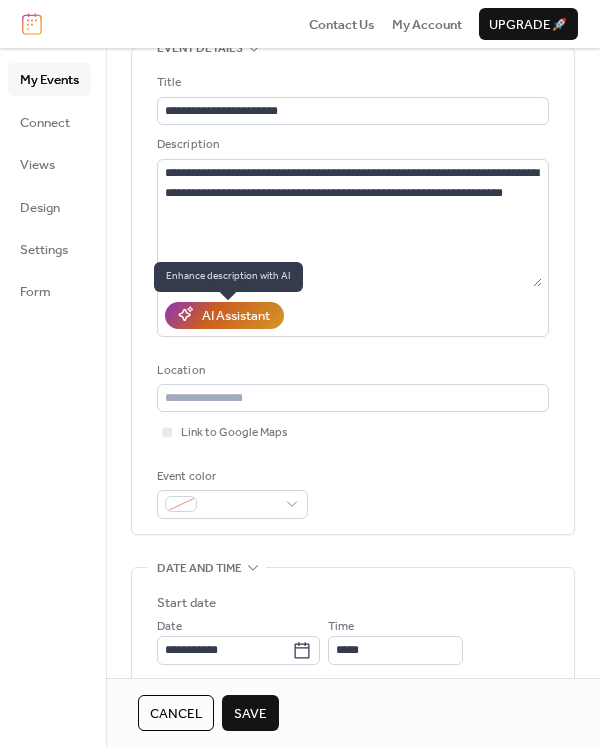 click on "AI Assistant" at bounding box center [236, 316] 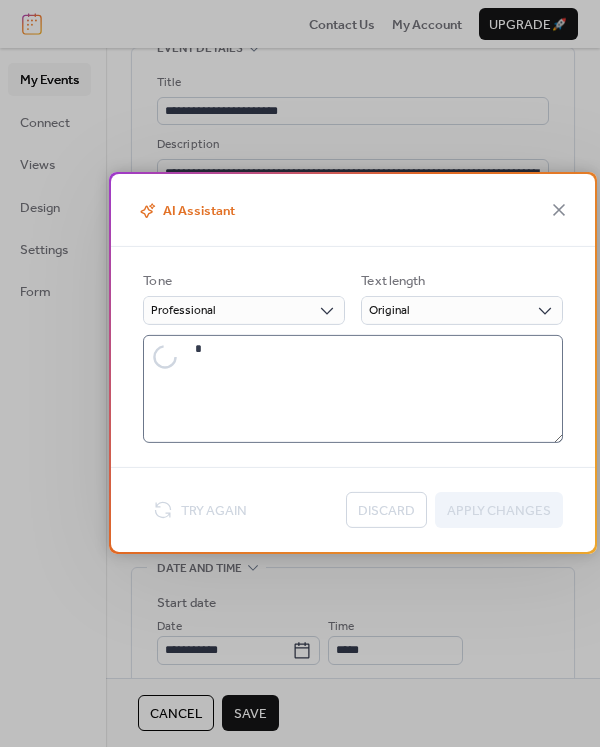 type on "**********" 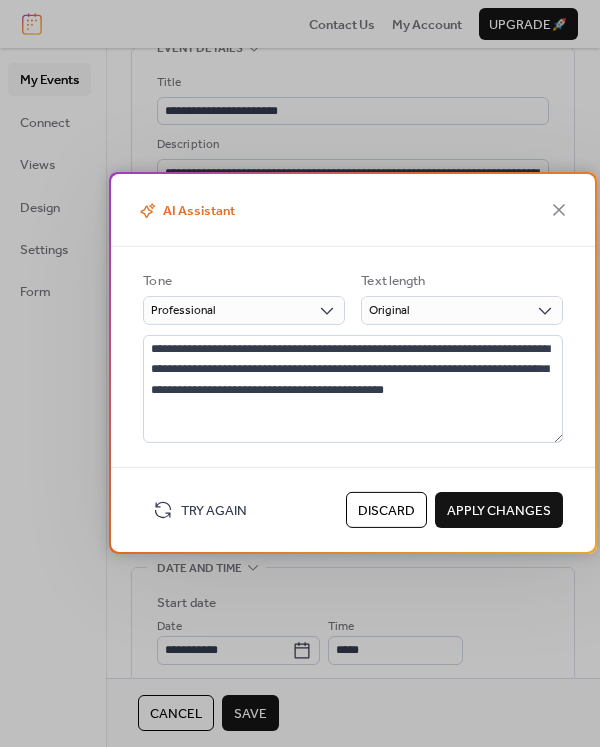 click on "Apply Changes" at bounding box center (499, 511) 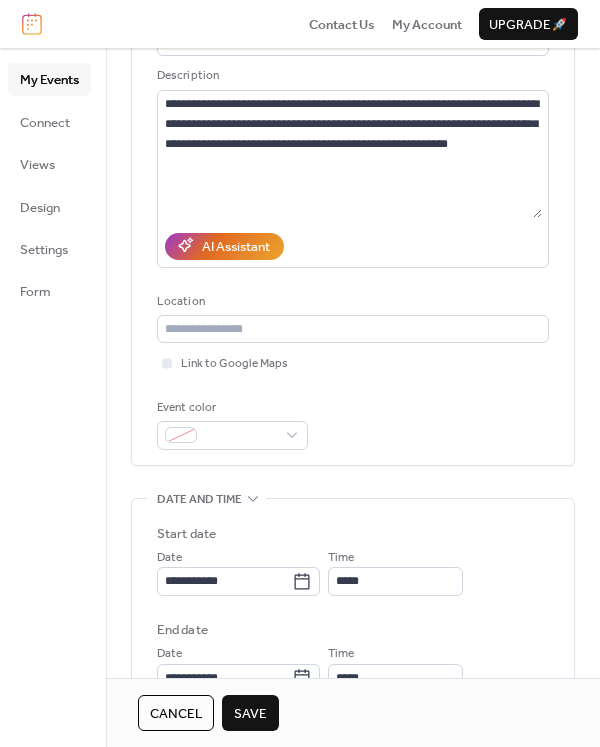 scroll, scrollTop: 182, scrollLeft: 0, axis: vertical 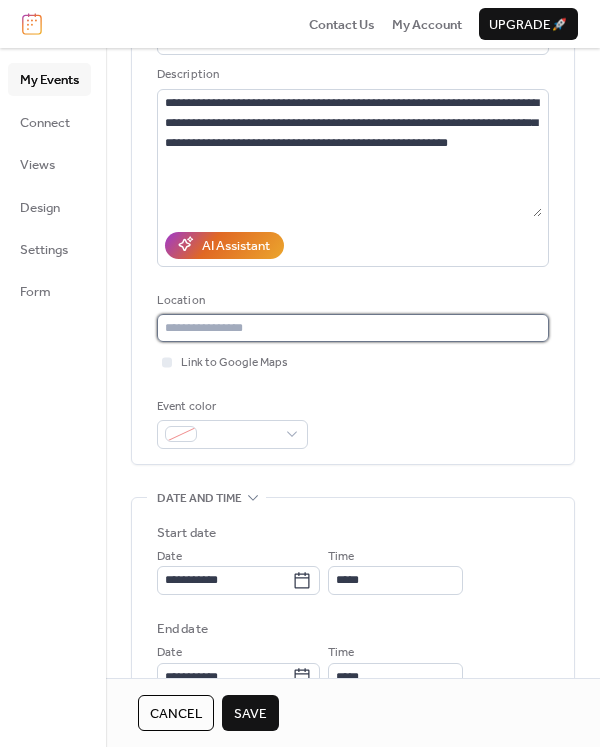 click at bounding box center [353, 328] 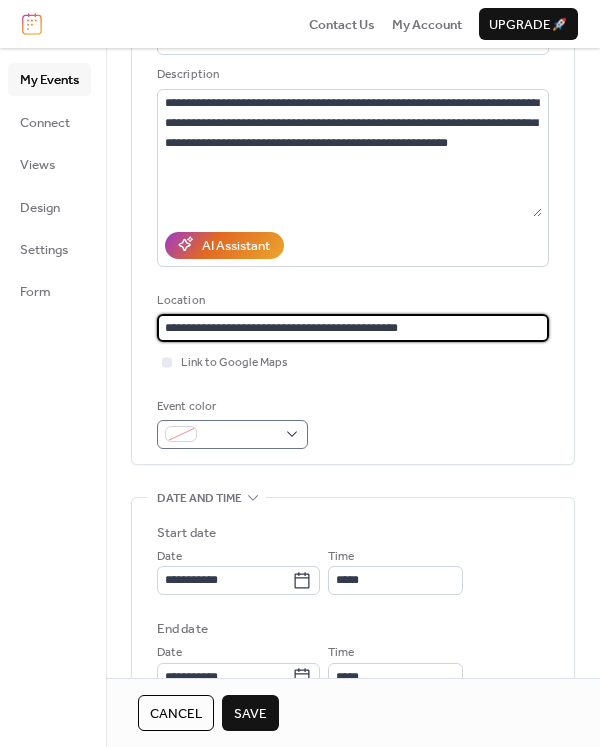 type on "**********" 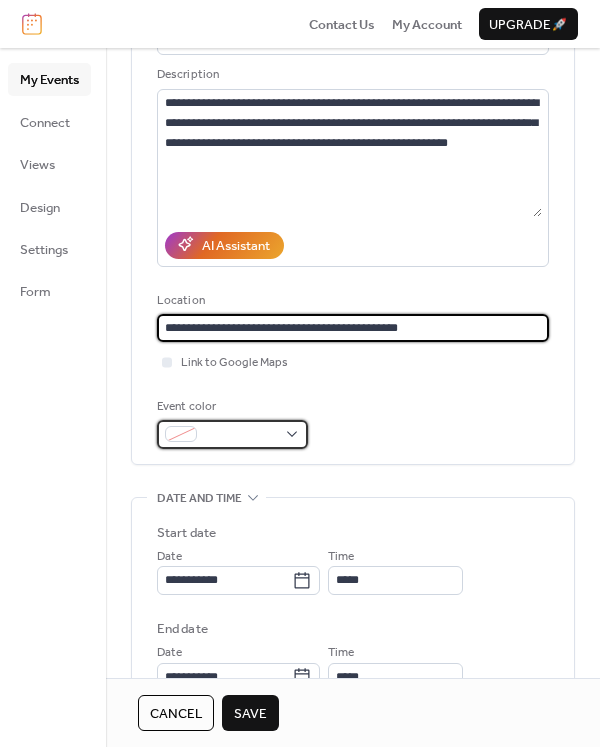 click at bounding box center (240, 435) 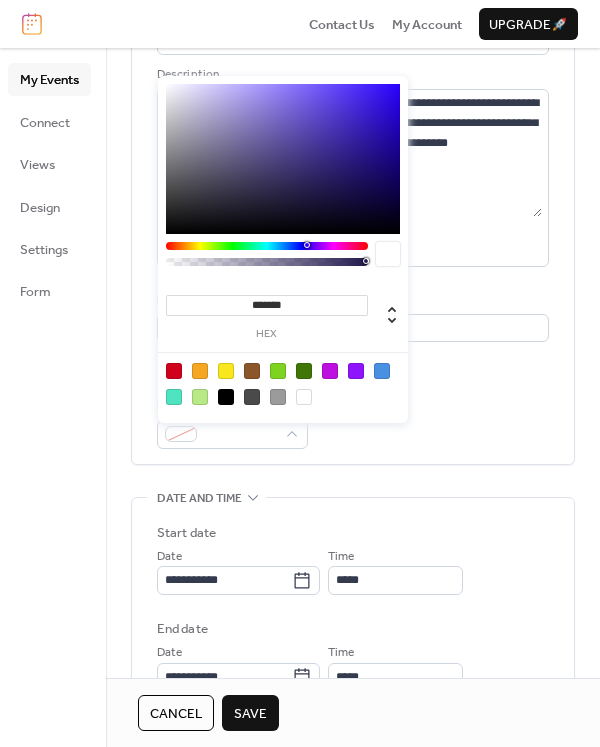 click at bounding box center [278, 371] 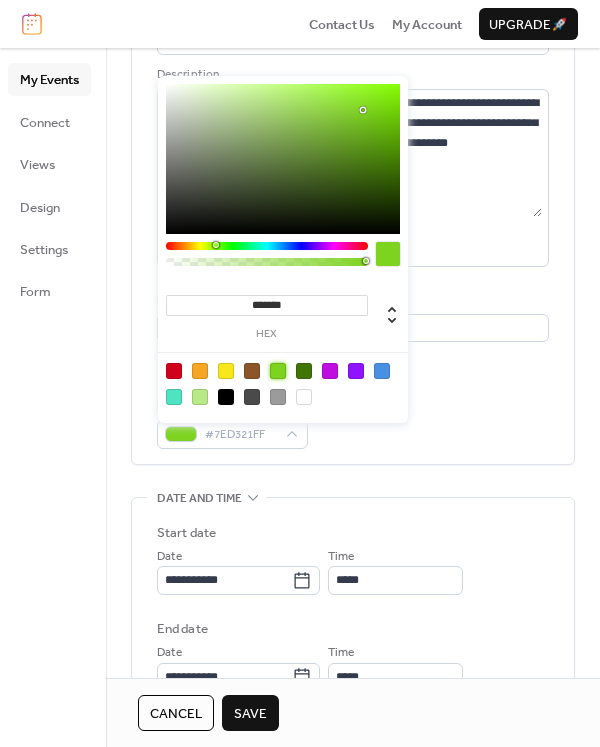 click at bounding box center (283, 383) 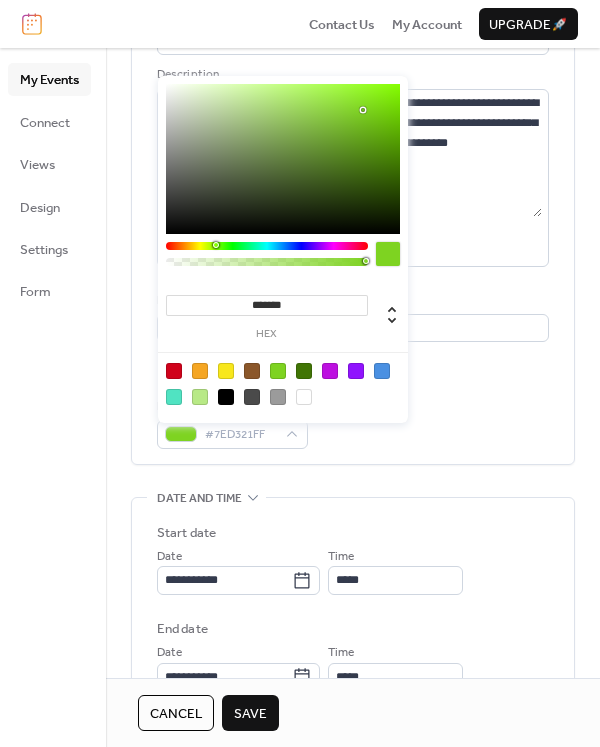 click on "Event color #7ED321FF" at bounding box center (353, 423) 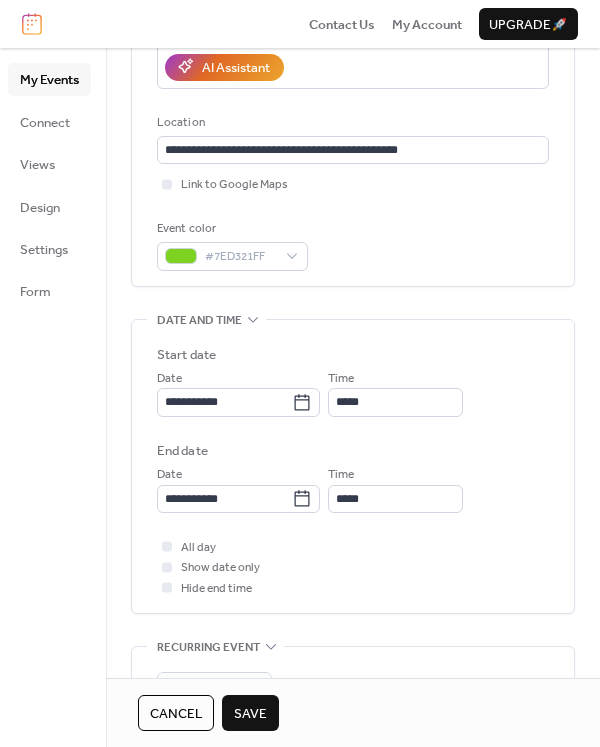 scroll, scrollTop: 373, scrollLeft: 0, axis: vertical 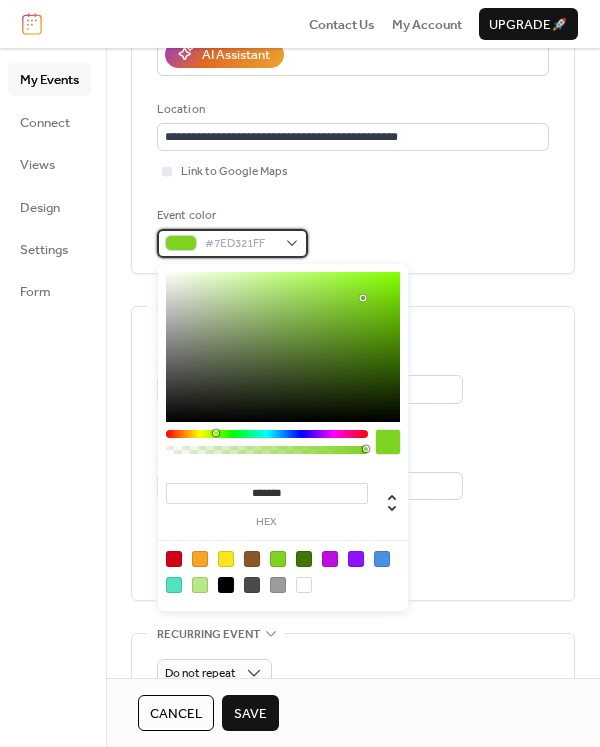 click on "#7ED321FF" at bounding box center (232, 243) 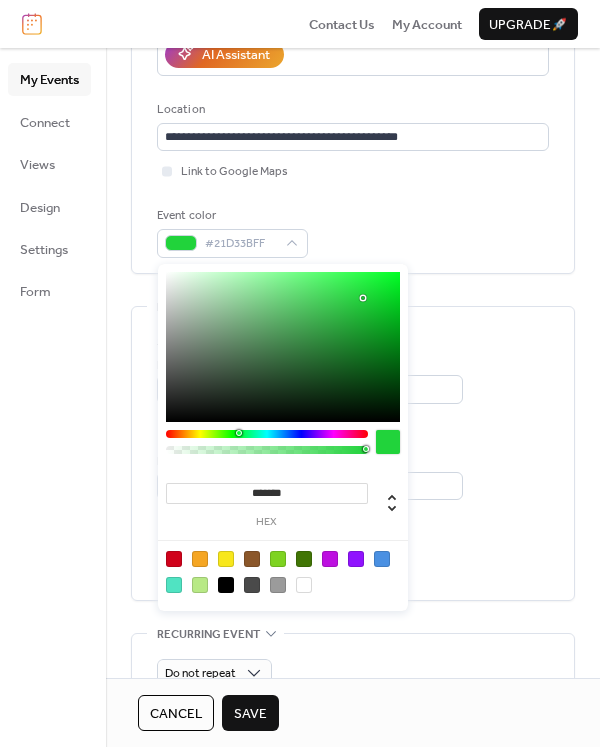 drag, startPoint x: 217, startPoint y: 430, endPoint x: 241, endPoint y: 432, distance: 24.083189 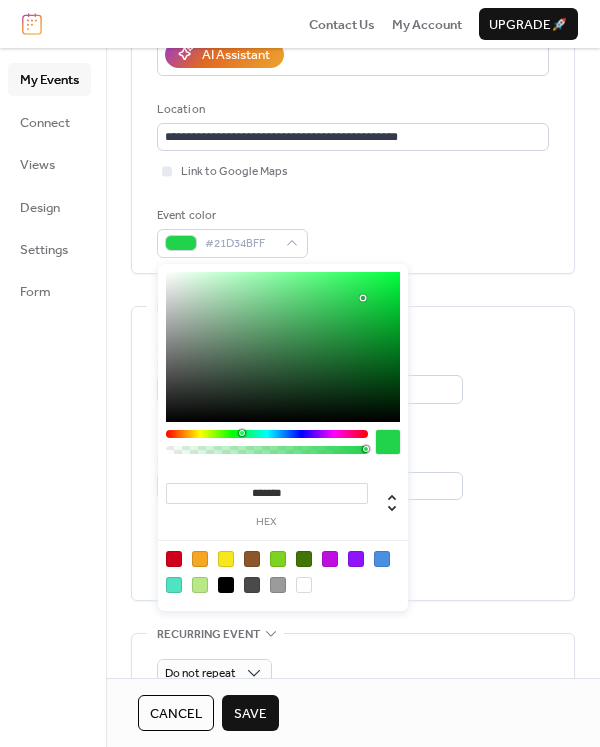 drag, startPoint x: 241, startPoint y: 429, endPoint x: 295, endPoint y: 437, distance: 54.589375 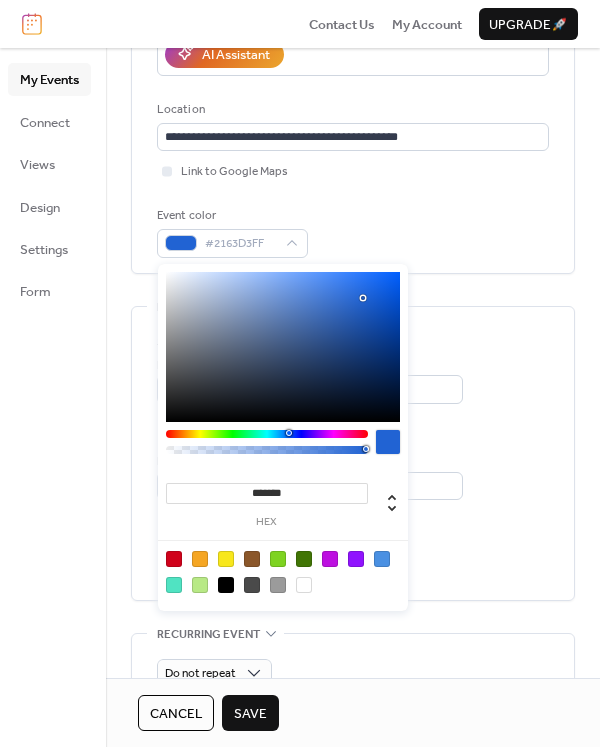 drag, startPoint x: 243, startPoint y: 431, endPoint x: 288, endPoint y: 431, distance: 45 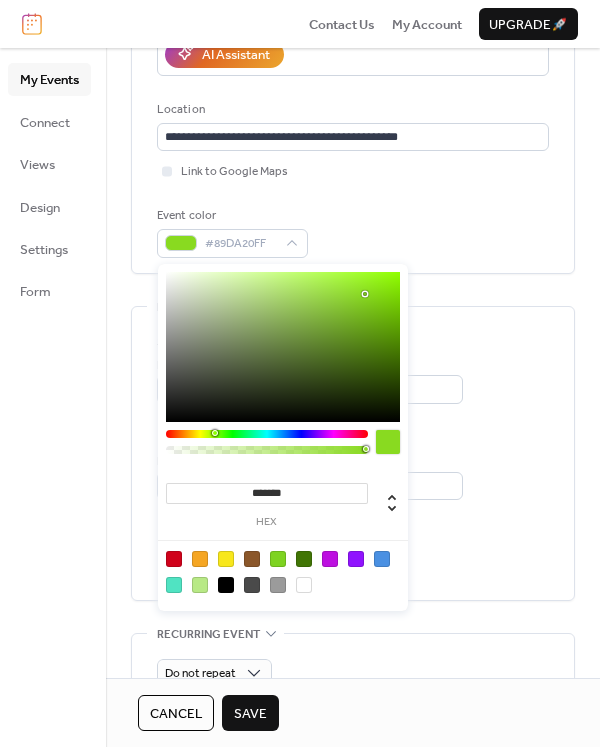 type on "*******" 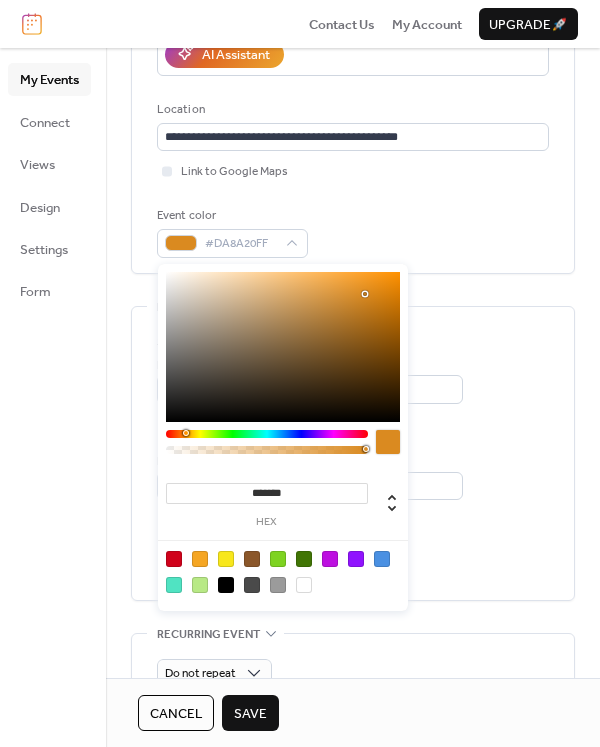 drag, startPoint x: 289, startPoint y: 434, endPoint x: 185, endPoint y: 455, distance: 106.09901 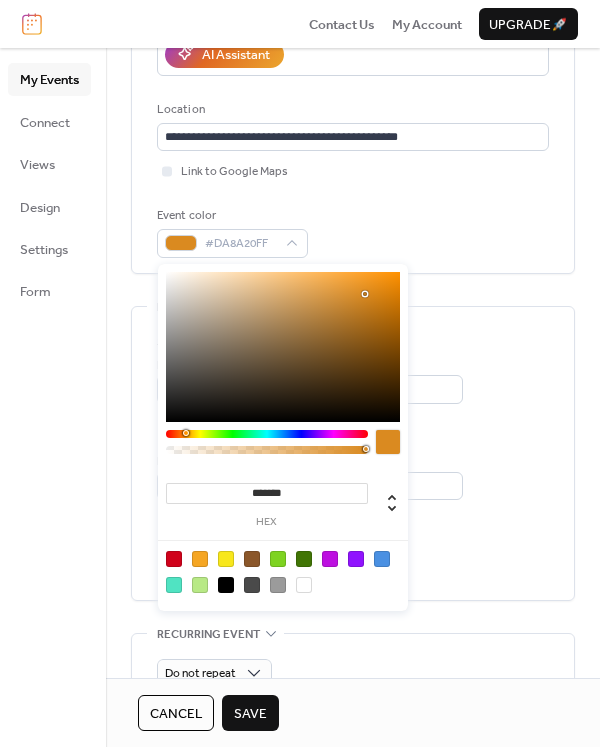 click on "All day Show date only Hide end time" at bounding box center (353, 554) 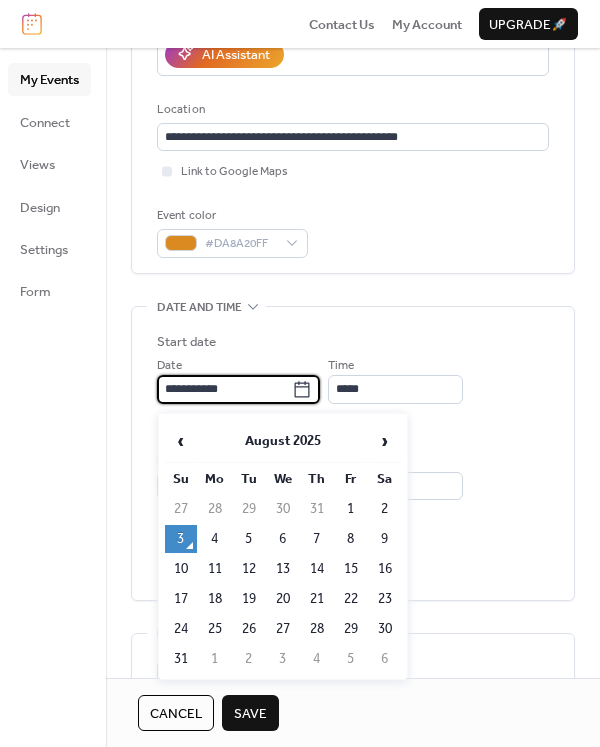 click on "**********" at bounding box center [224, 389] 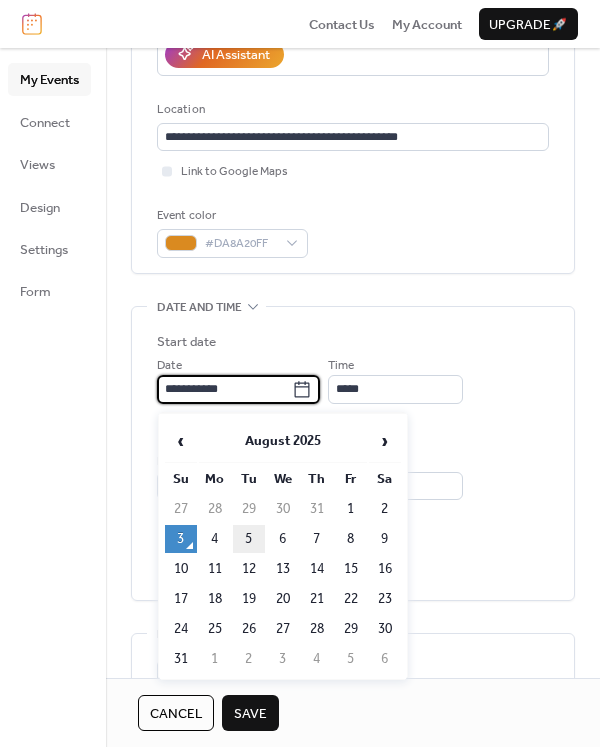 click on "5" at bounding box center (249, 539) 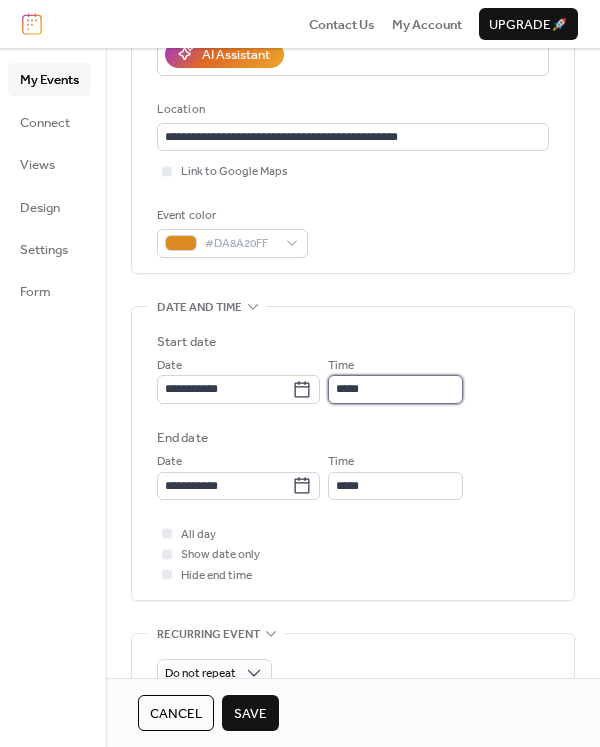click on "*****" at bounding box center [395, 389] 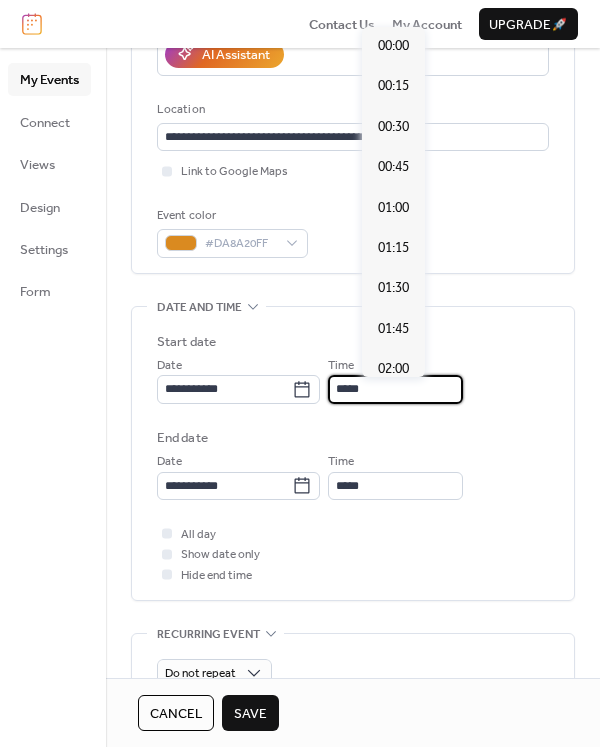 scroll, scrollTop: 1872, scrollLeft: 0, axis: vertical 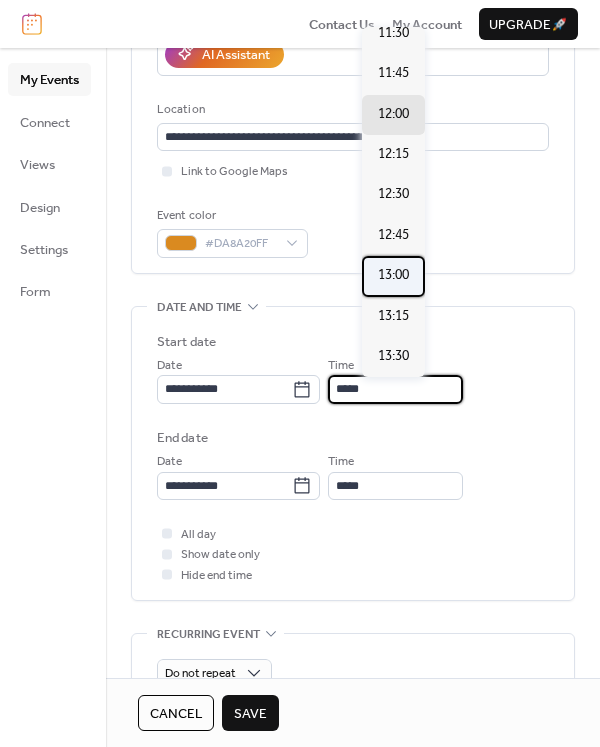 click on "13:00" at bounding box center (393, 275) 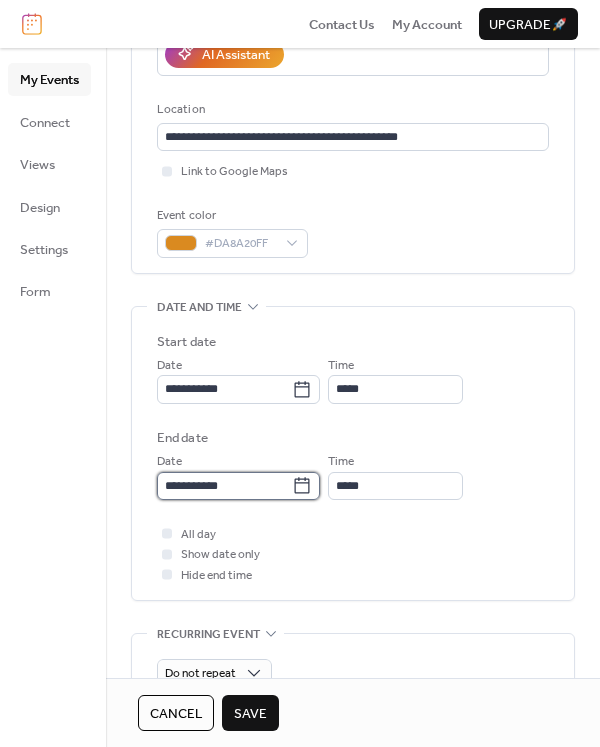 click on "**********" at bounding box center (224, 486) 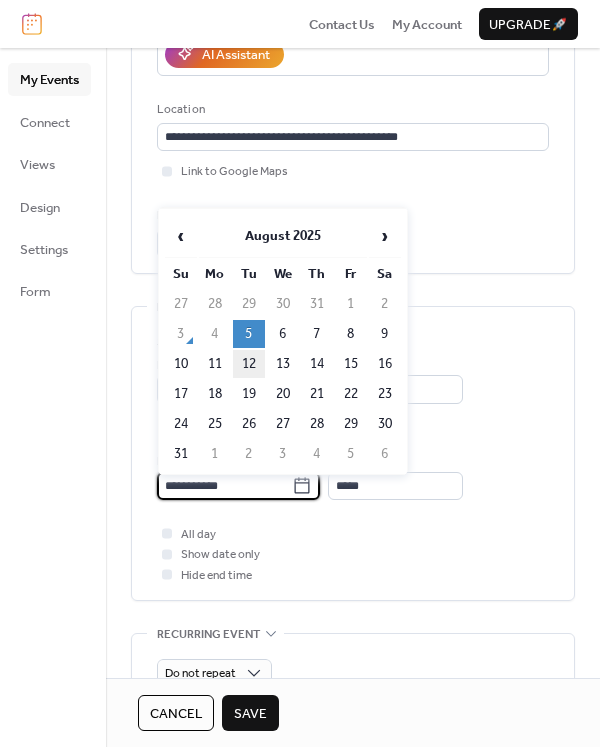 click on "12" at bounding box center [249, 364] 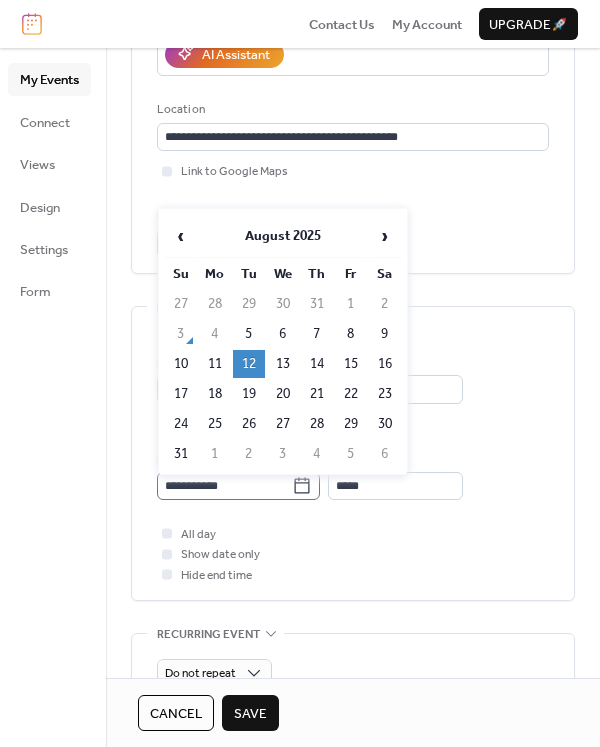 click 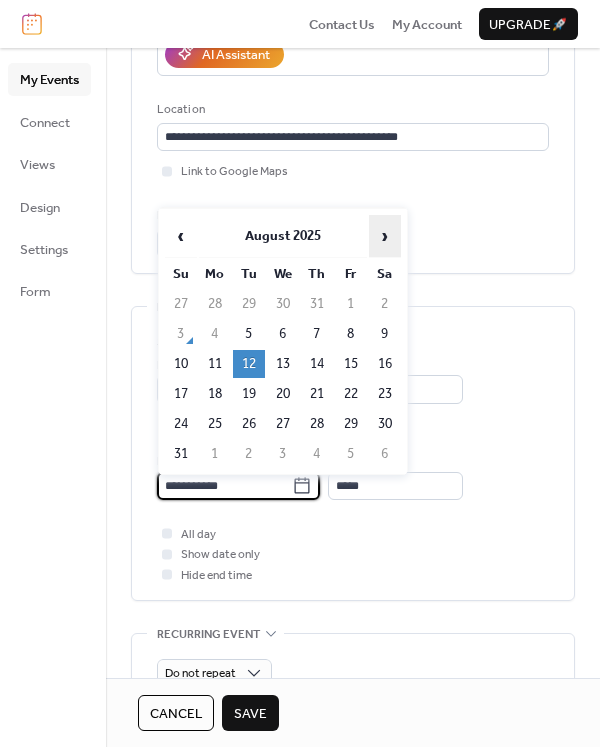click on "›" at bounding box center [385, 236] 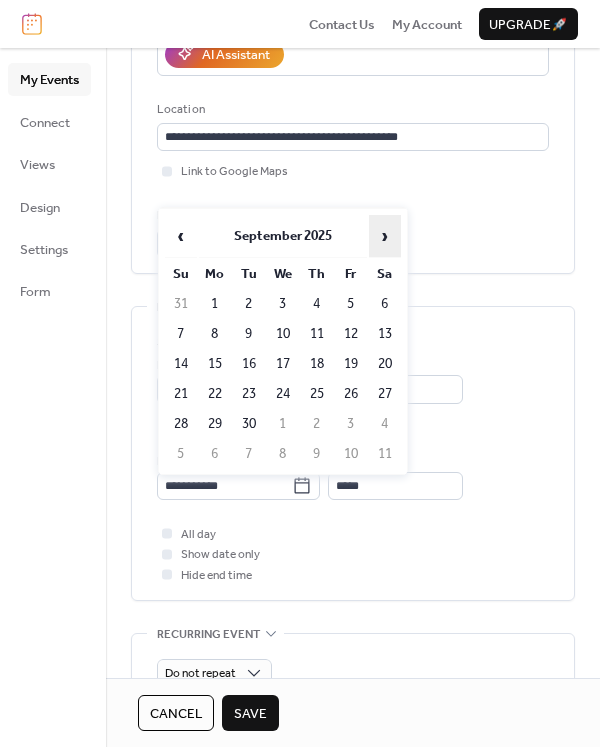 click on "›" at bounding box center [385, 236] 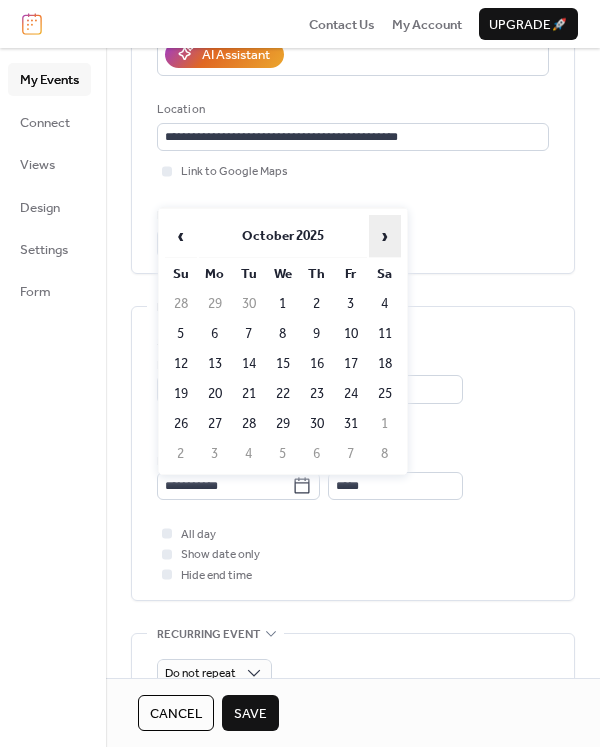 click on "›" at bounding box center (385, 236) 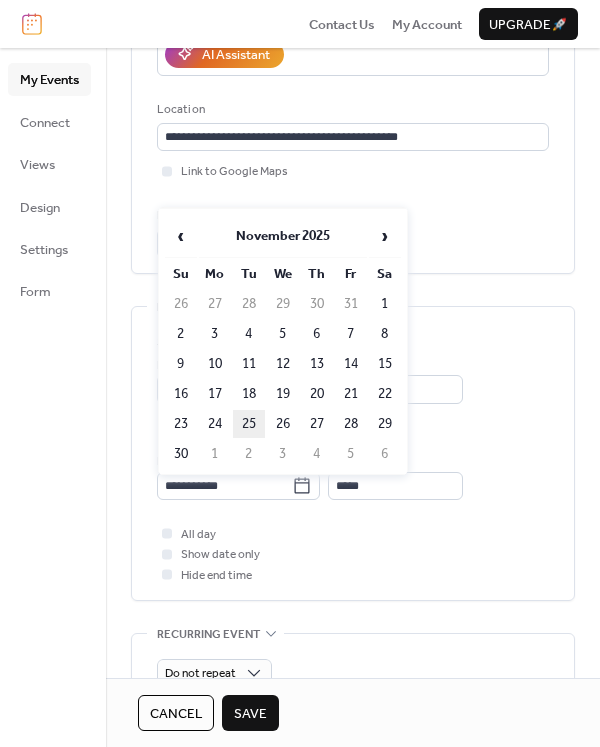 click on "25" at bounding box center [249, 424] 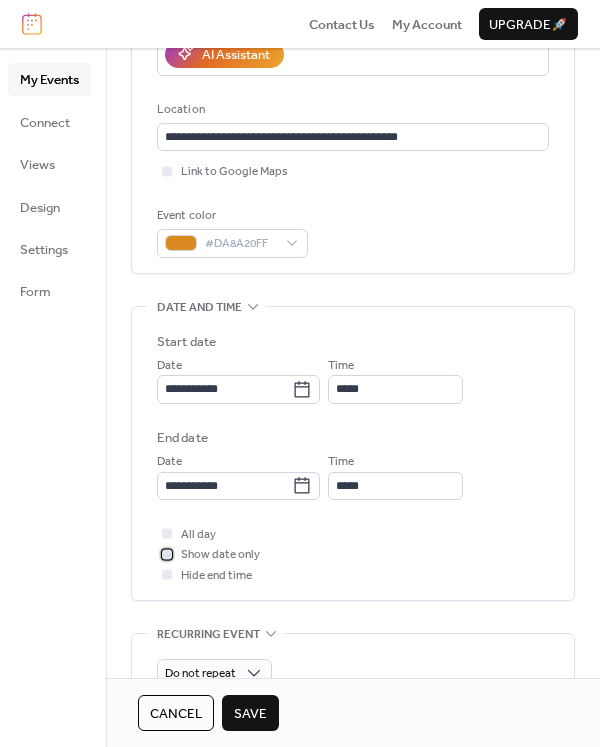 click at bounding box center (167, 554) 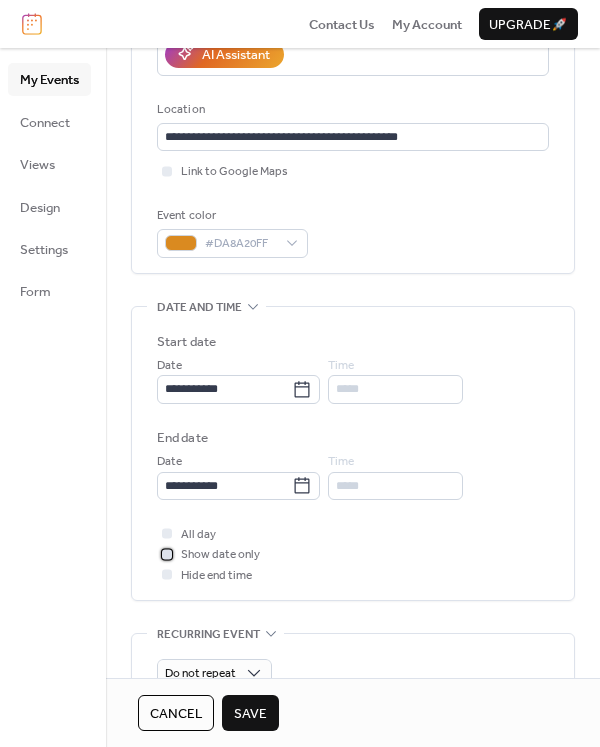 click at bounding box center (167, 554) 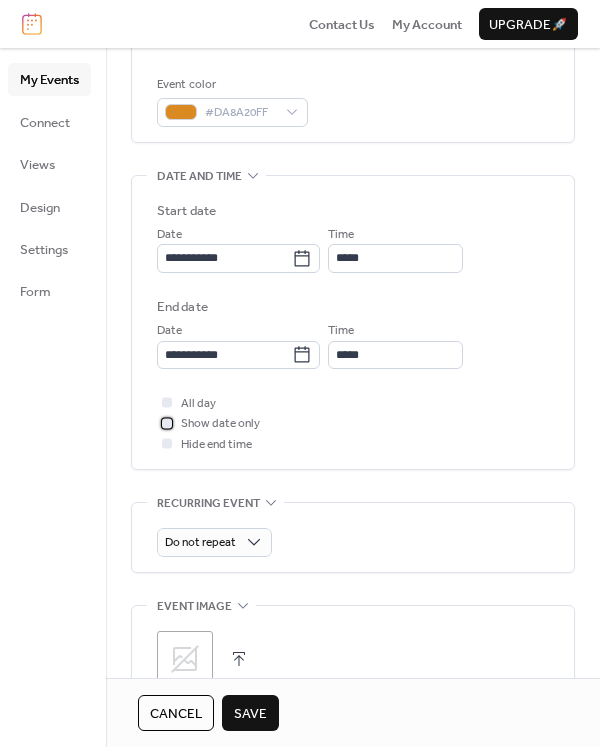 scroll, scrollTop: 508, scrollLeft: 0, axis: vertical 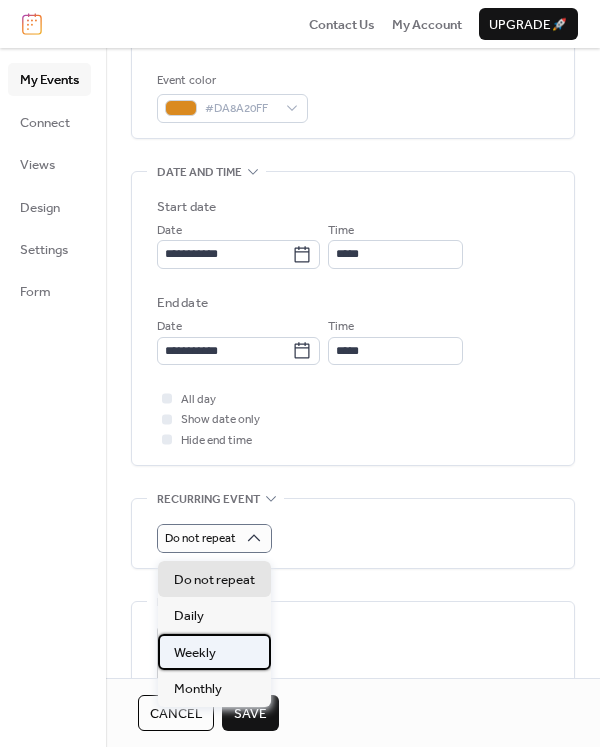 click on "Weekly" at bounding box center [195, 653] 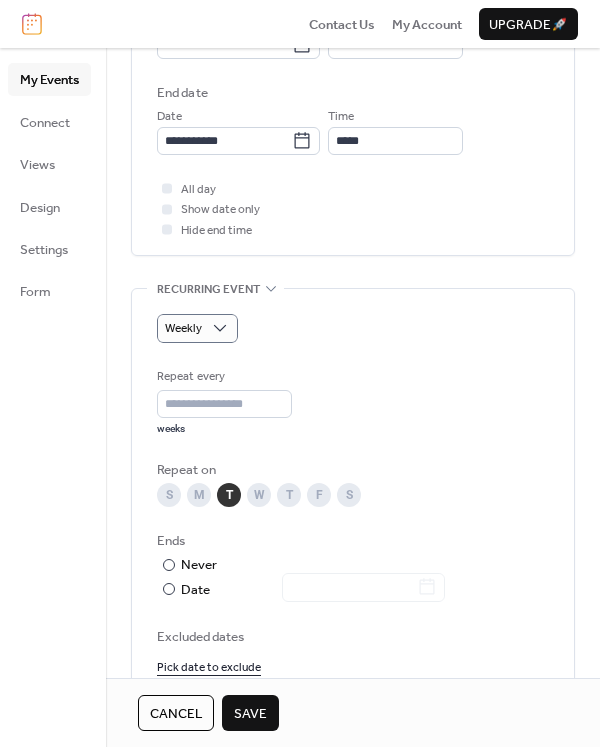 scroll, scrollTop: 719, scrollLeft: 0, axis: vertical 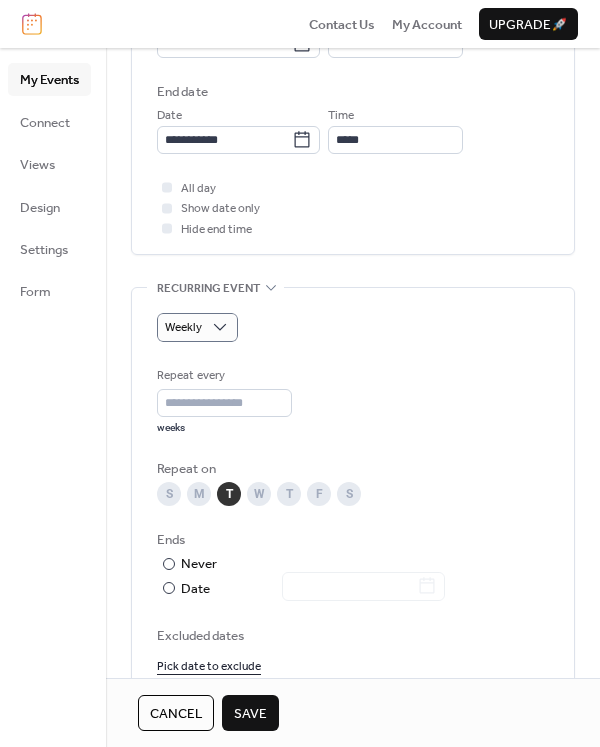 click on "Save" at bounding box center [250, 714] 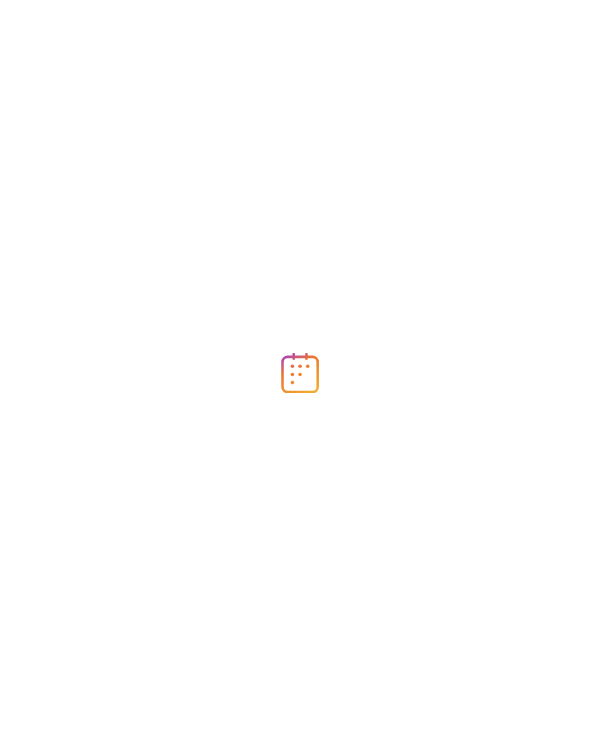 scroll, scrollTop: 0, scrollLeft: 0, axis: both 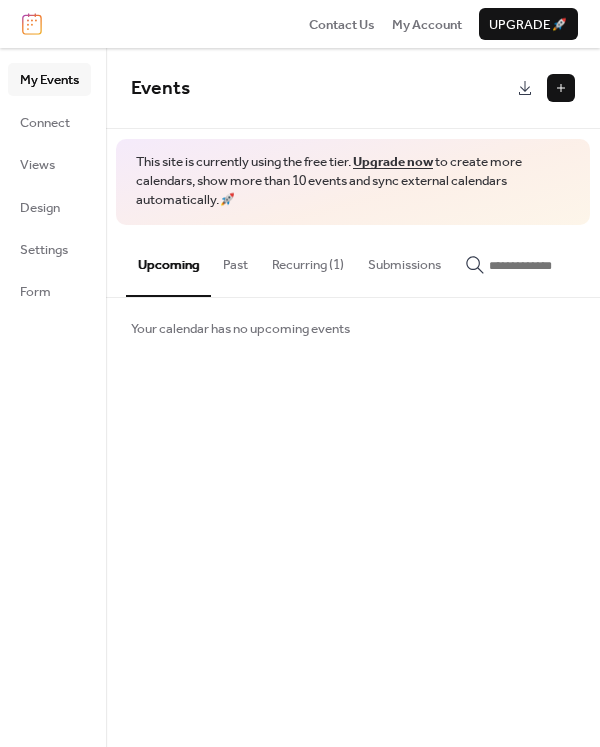 click on "Recurring (1)" at bounding box center [308, 260] 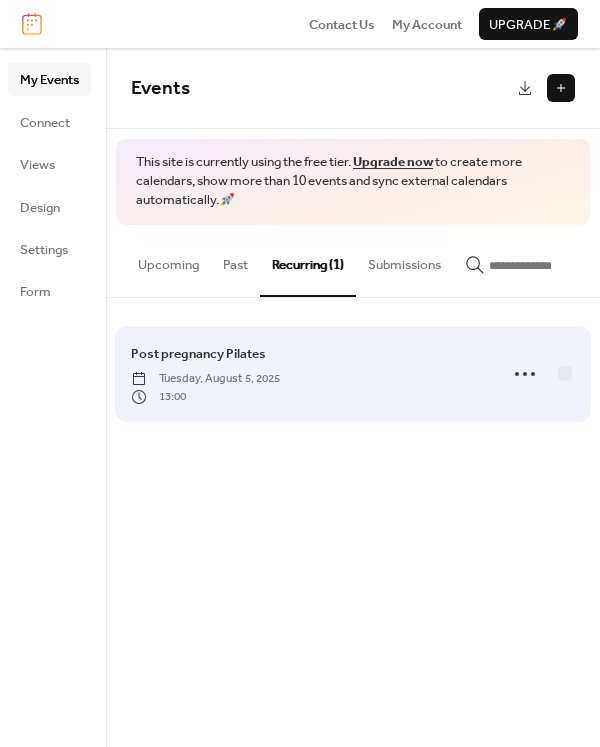 click on "Tuesday, August 5, 2025" at bounding box center [205, 379] 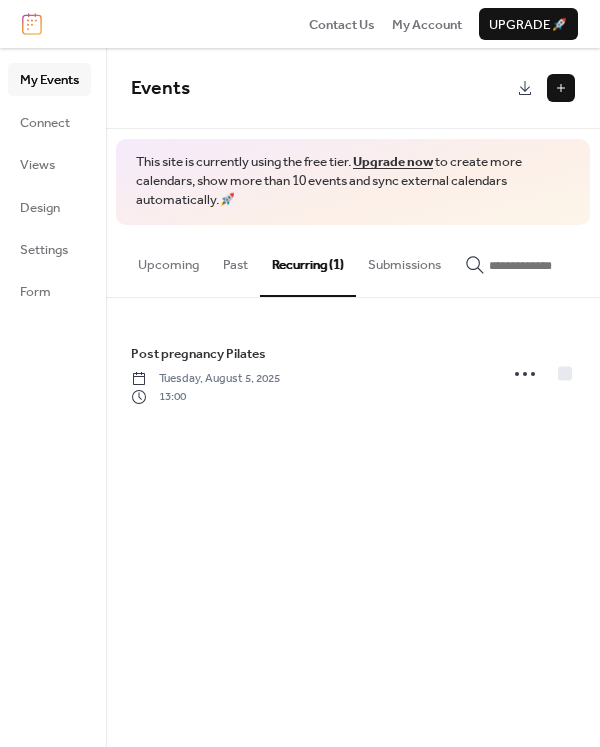 click on "Upcoming" at bounding box center (168, 260) 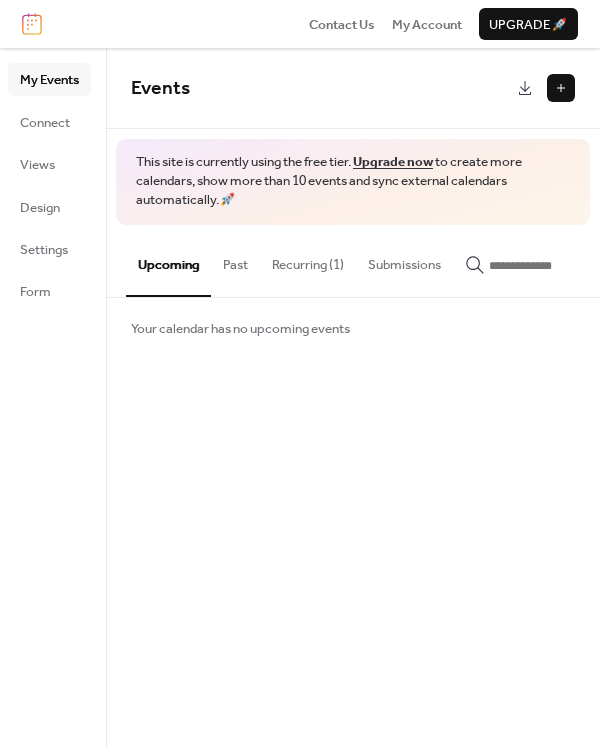 click on "Past" at bounding box center (235, 260) 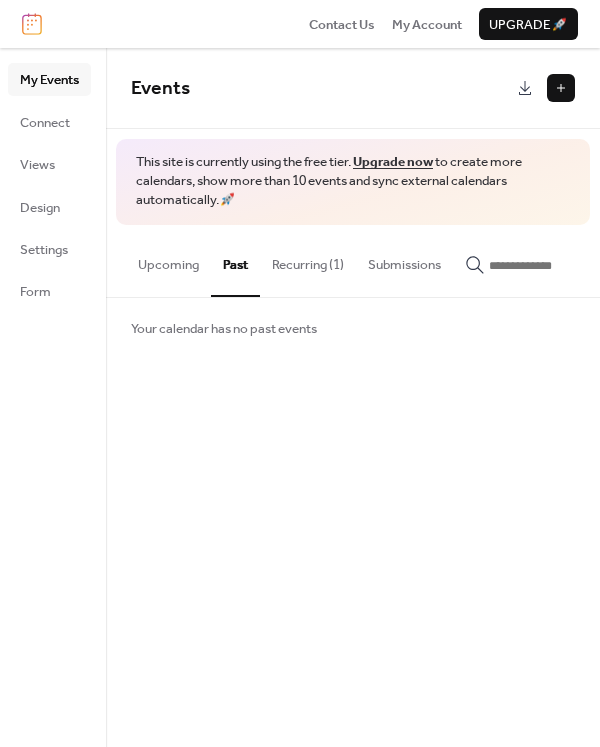 click on "Recurring (1)" at bounding box center [308, 260] 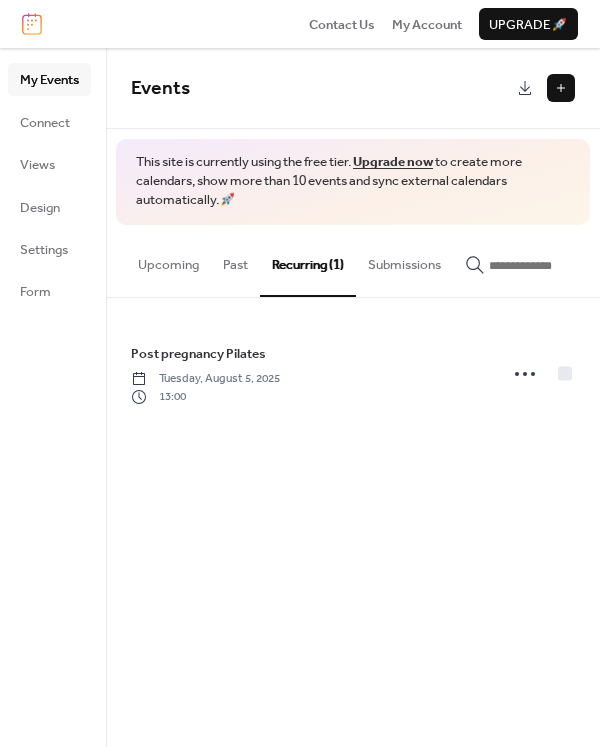 click at bounding box center [561, 88] 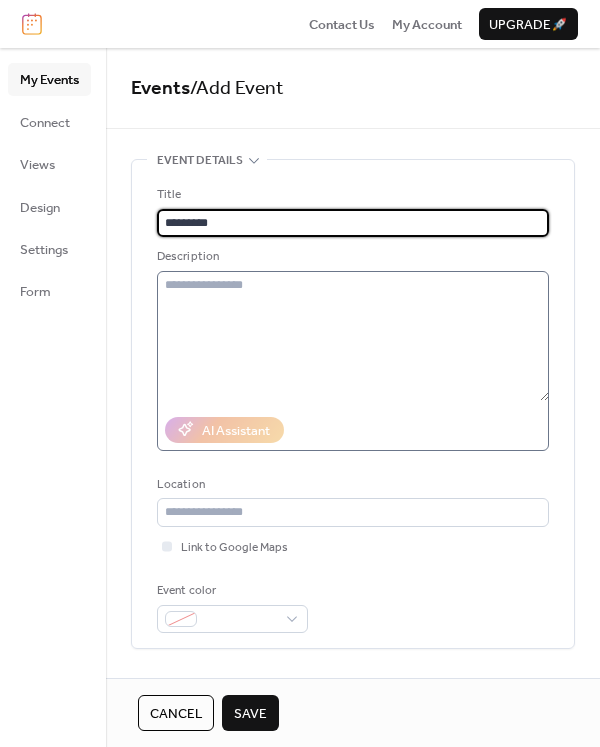 type on "********" 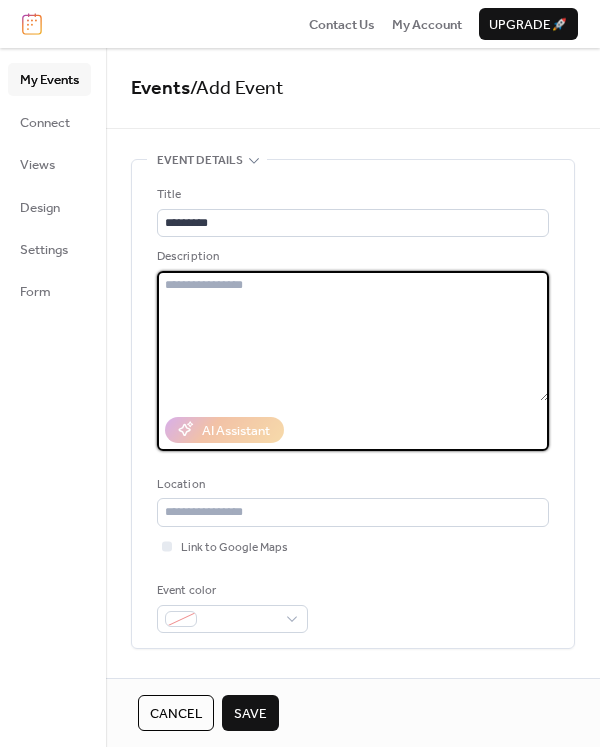 click at bounding box center (353, 336) 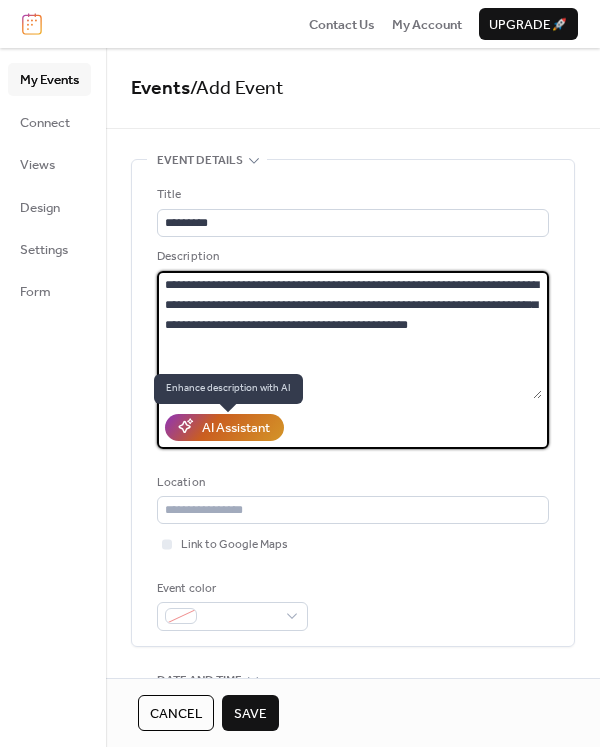 type on "**********" 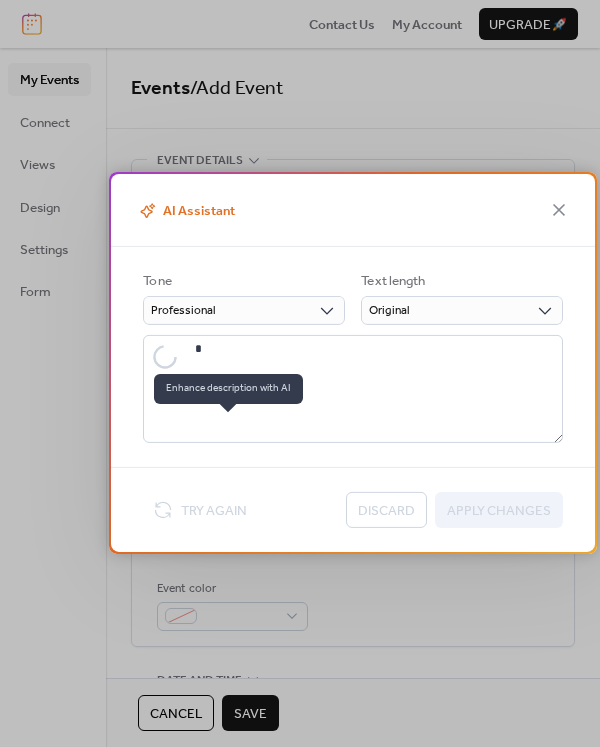 type on "**********" 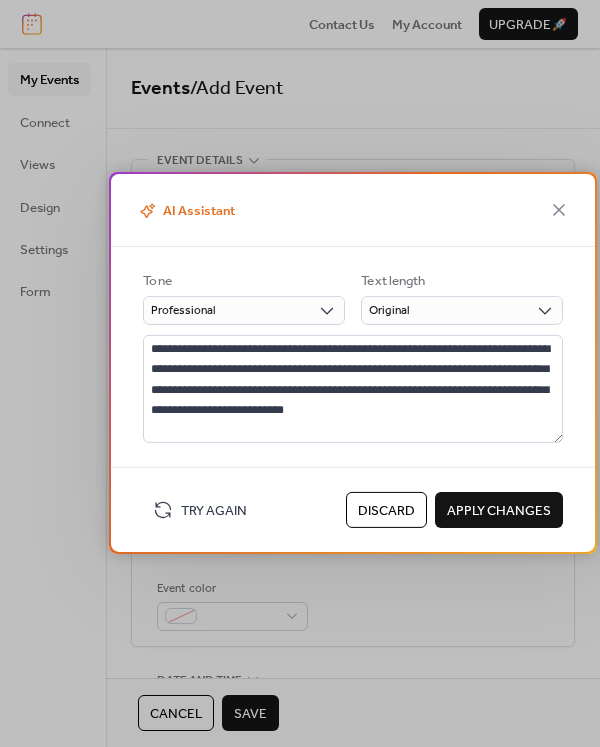 click on "Apply Changes" at bounding box center (499, 511) 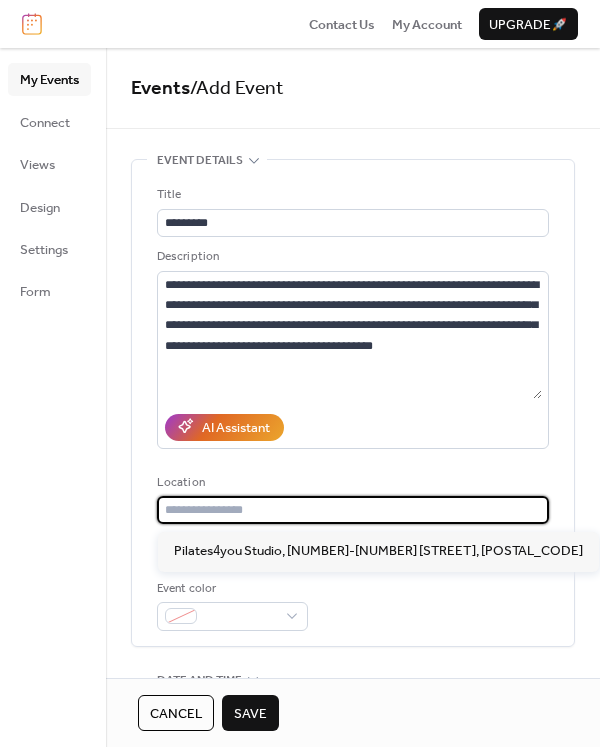 click at bounding box center (353, 510) 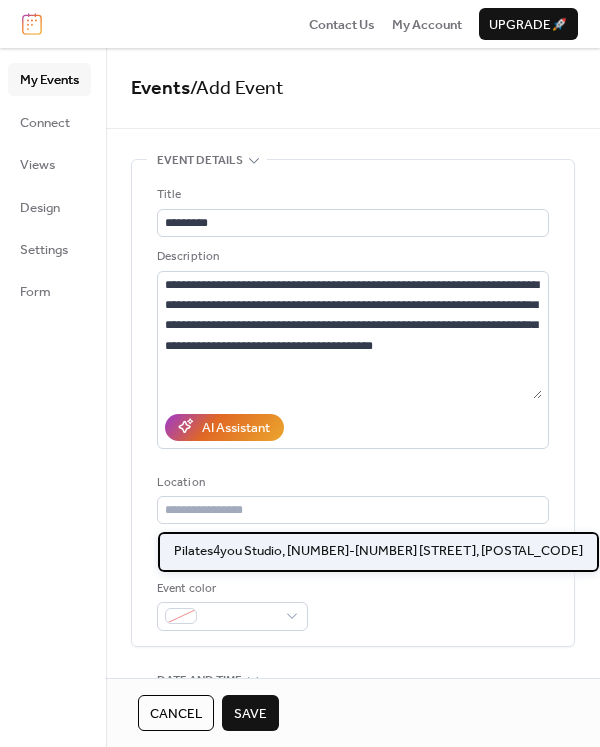 click on "Pilates4you Studio, 2-3 Inverness Mews , W2 3JQ" at bounding box center (378, 551) 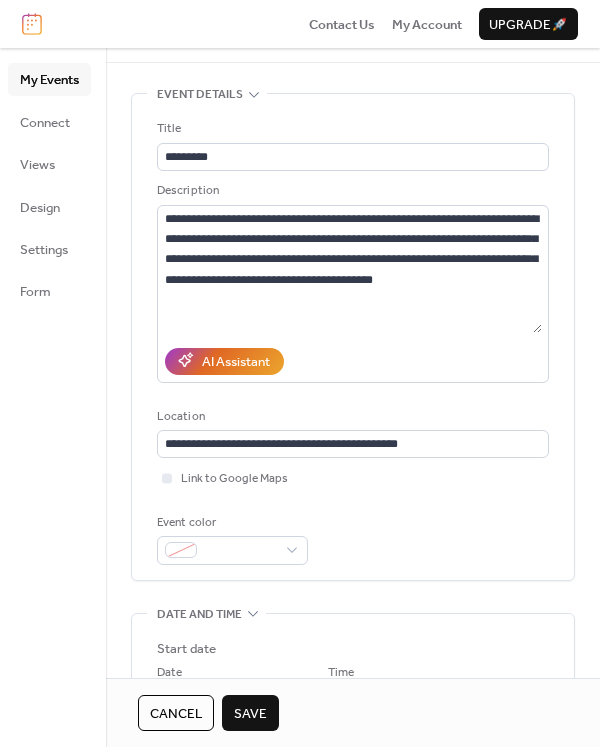 scroll, scrollTop: 72, scrollLeft: 0, axis: vertical 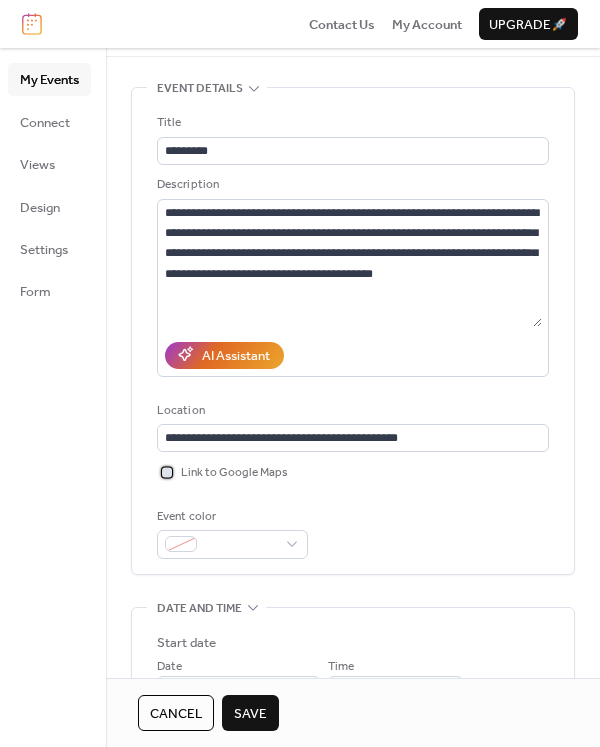 click at bounding box center (167, 472) 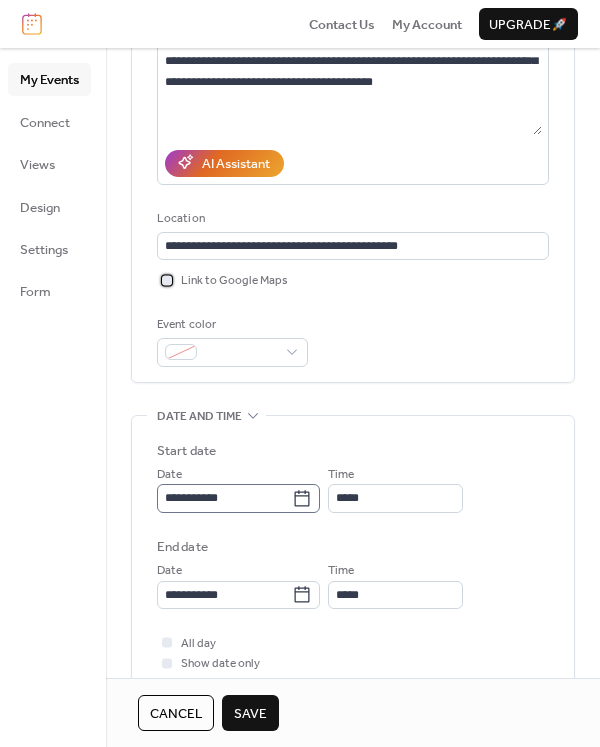 scroll, scrollTop: 265, scrollLeft: 0, axis: vertical 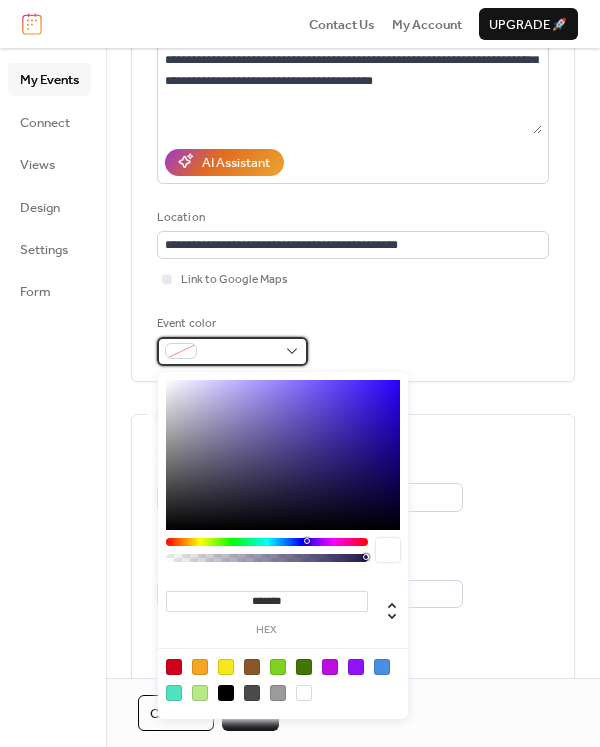 click at bounding box center [232, 351] 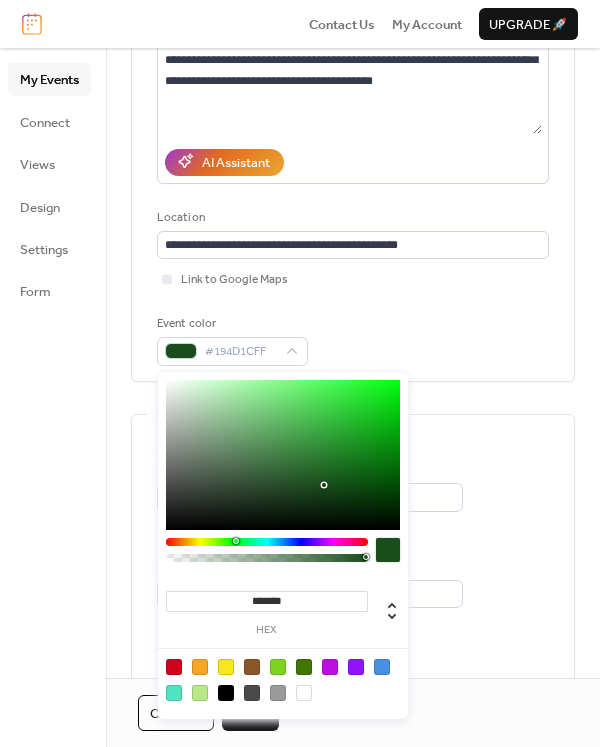 drag, startPoint x: 307, startPoint y: 540, endPoint x: 235, endPoint y: 546, distance: 72.249565 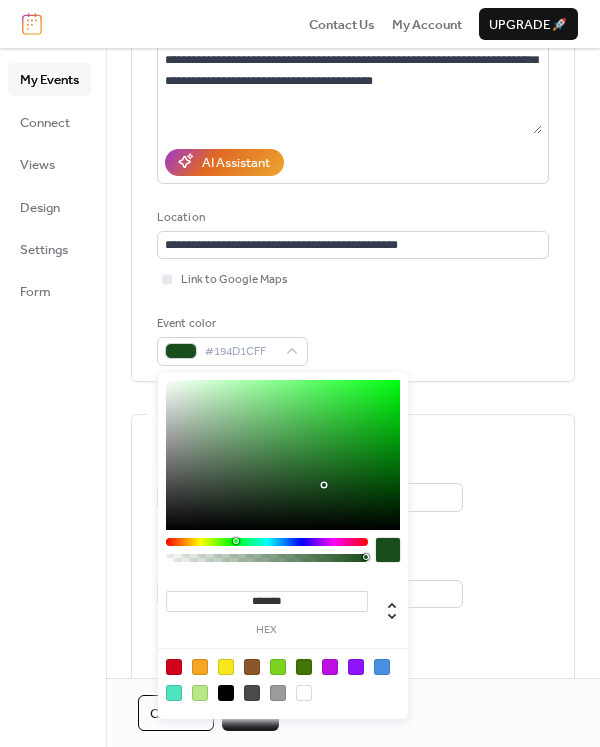 click at bounding box center (267, 554) 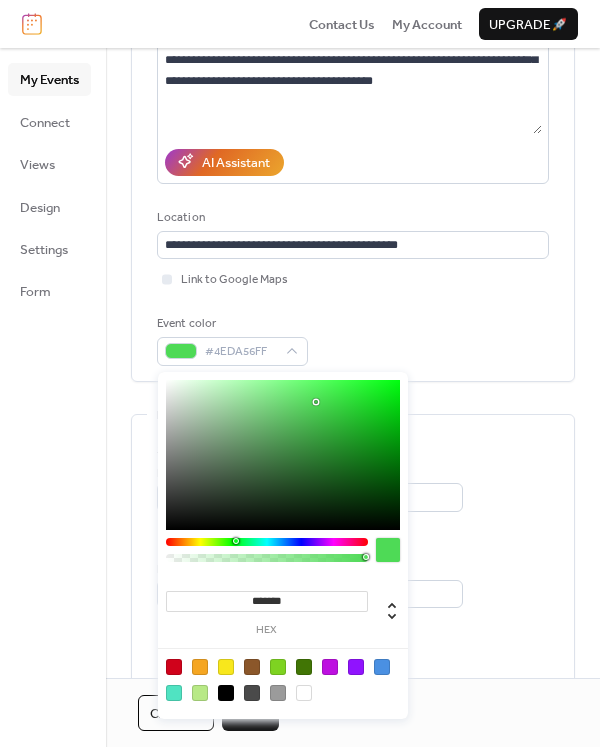 click at bounding box center (283, 455) 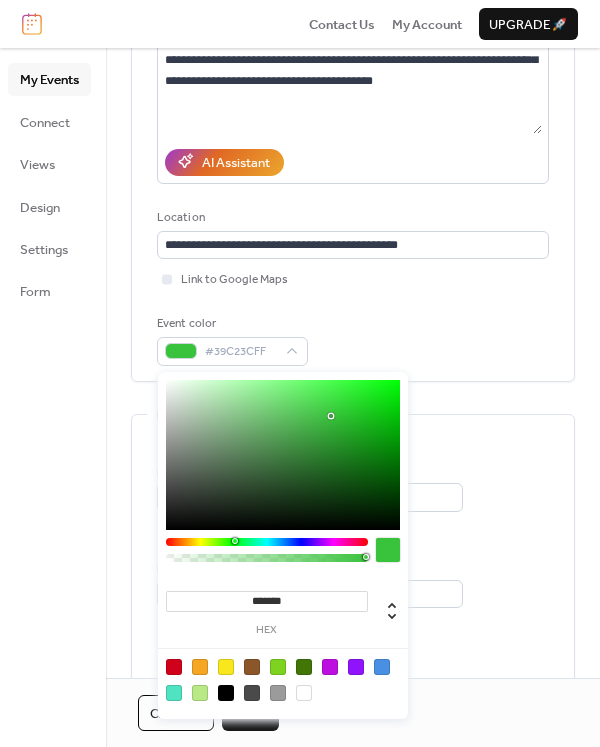 type on "*******" 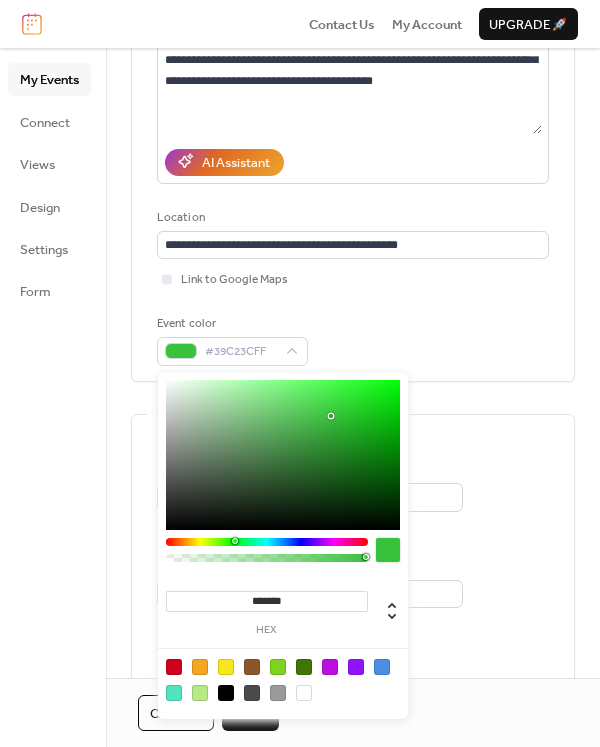 drag, startPoint x: 316, startPoint y: 402, endPoint x: 330, endPoint y: 416, distance: 19.79899 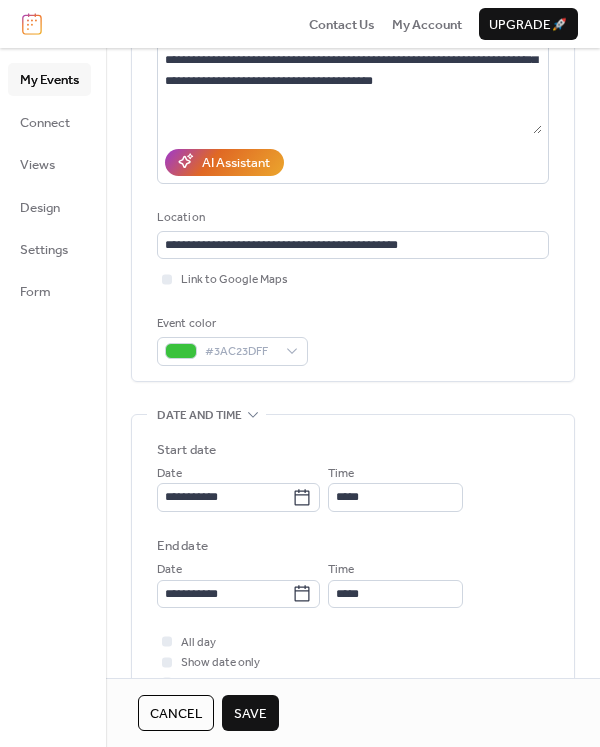 click on "**********" at bounding box center (353, 562) 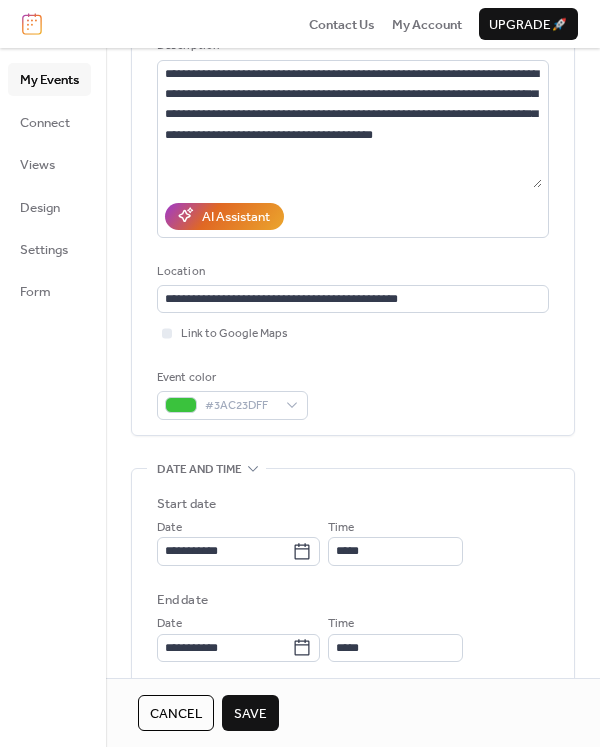 scroll, scrollTop: 249, scrollLeft: 0, axis: vertical 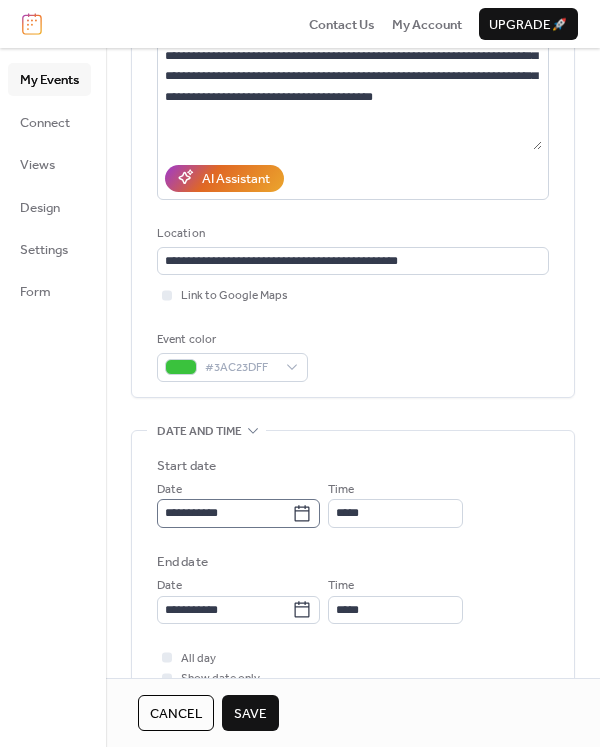 click 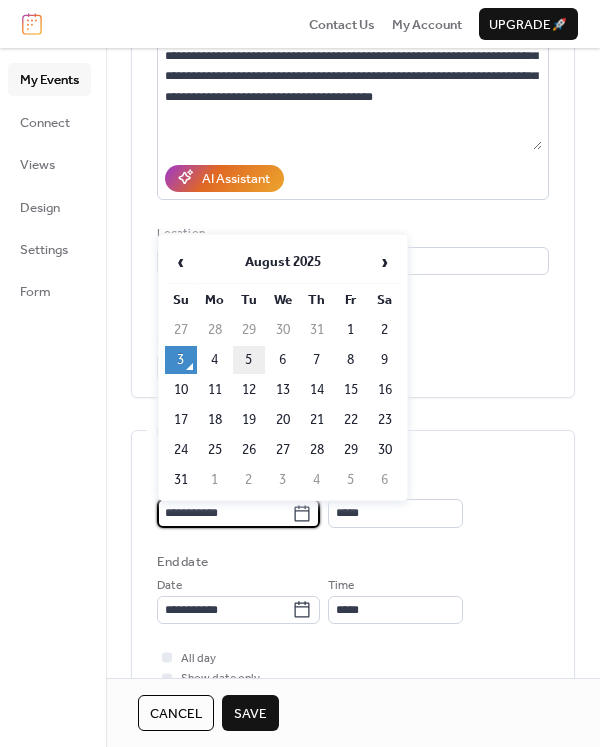 click on "5" at bounding box center [249, 360] 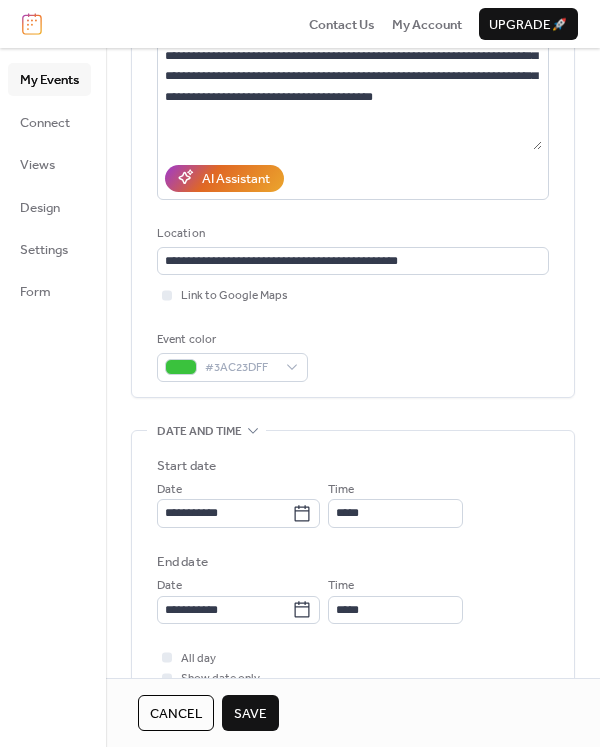 type on "**********" 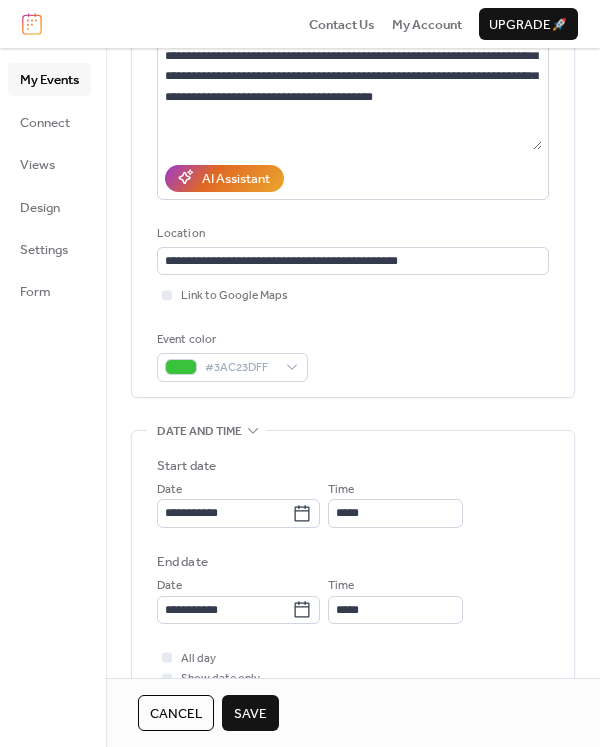 type on "**********" 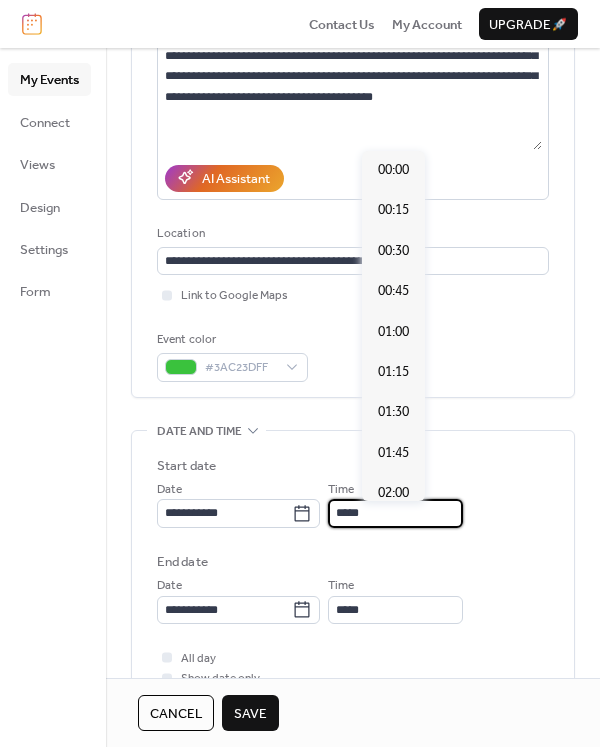 click on "*****" at bounding box center [395, 513] 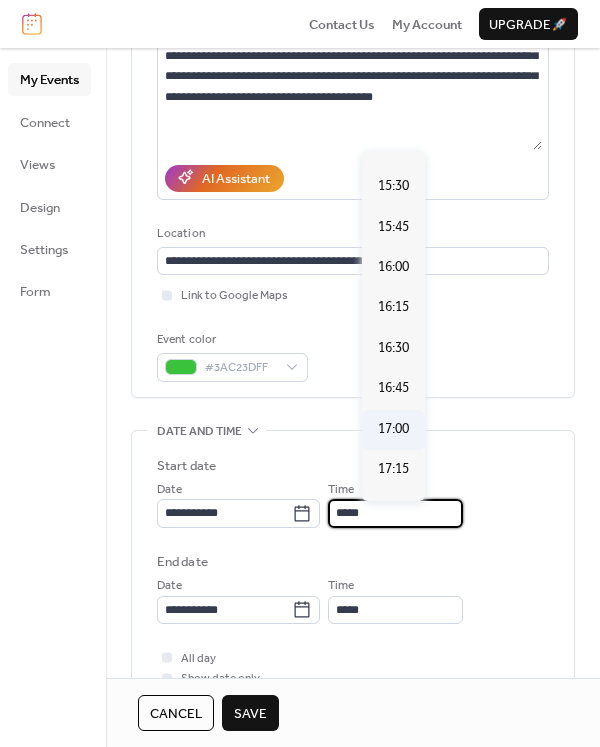 scroll, scrollTop: 2521, scrollLeft: 0, axis: vertical 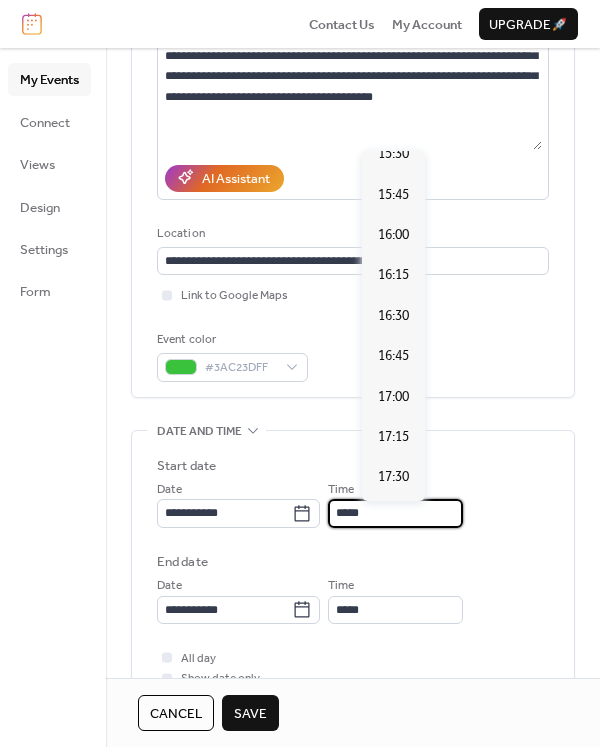 click on "18:00" at bounding box center (393, 558) 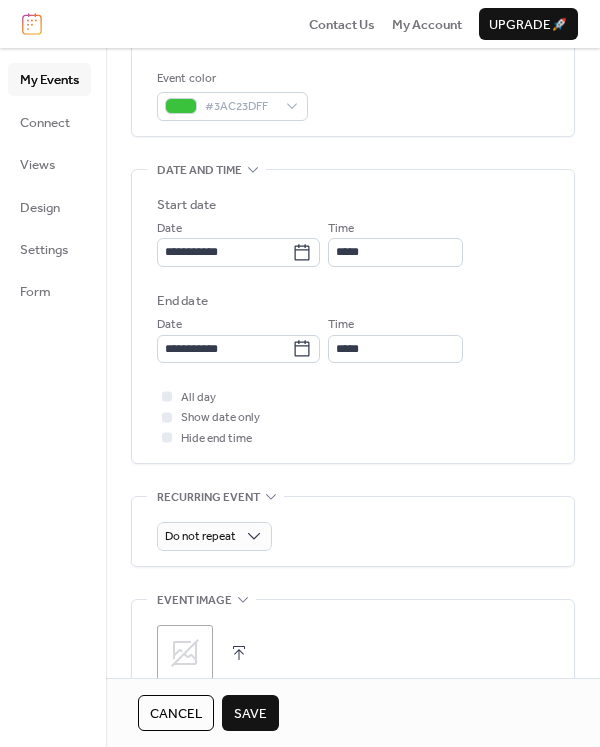 scroll, scrollTop: 542, scrollLeft: 0, axis: vertical 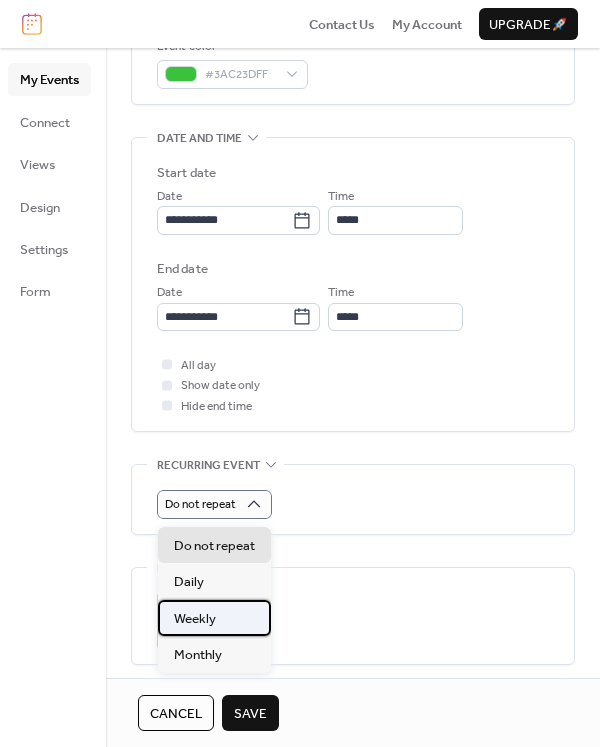 click on "Weekly" at bounding box center (195, 619) 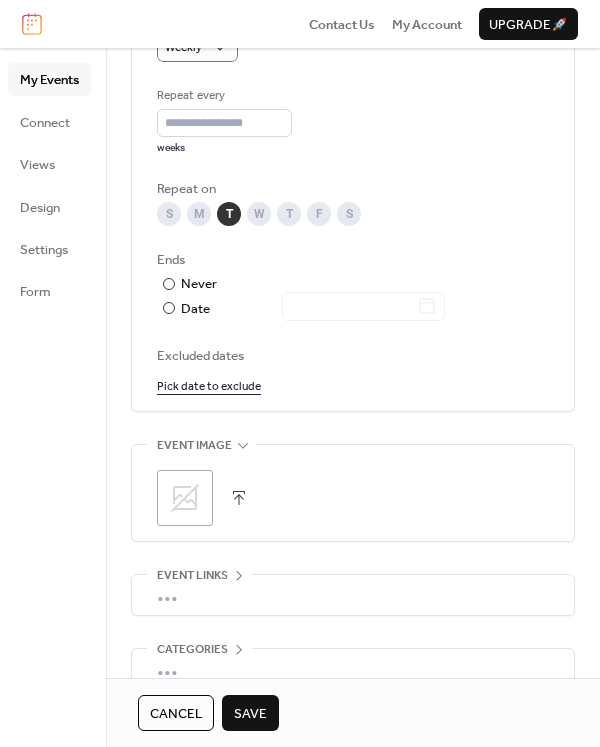 scroll, scrollTop: 1014, scrollLeft: 0, axis: vertical 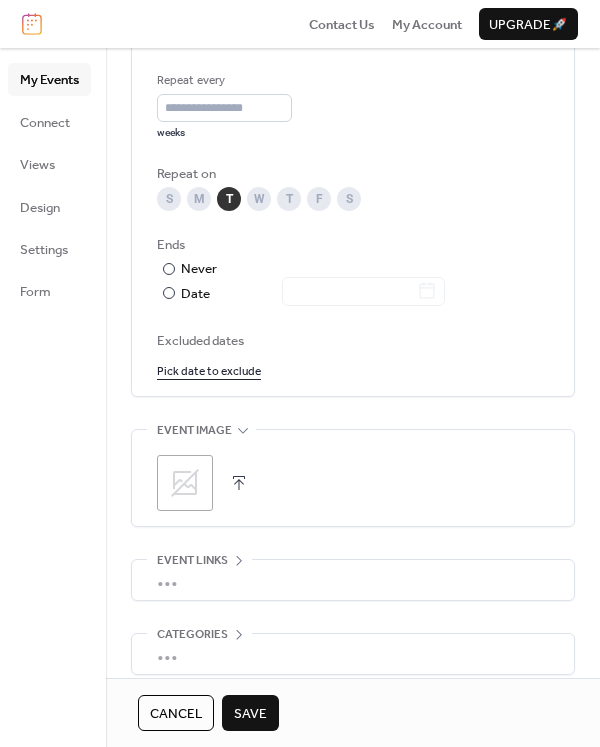 click 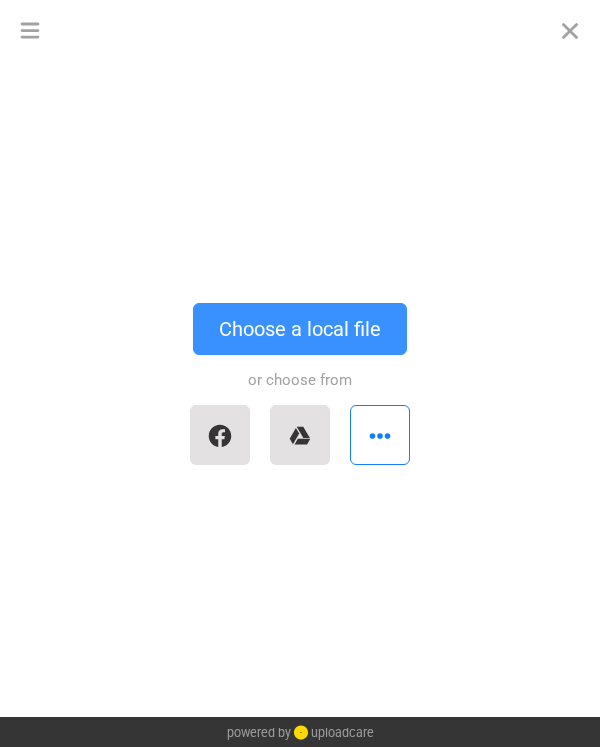 click on "Choose a local file" at bounding box center (300, 329) 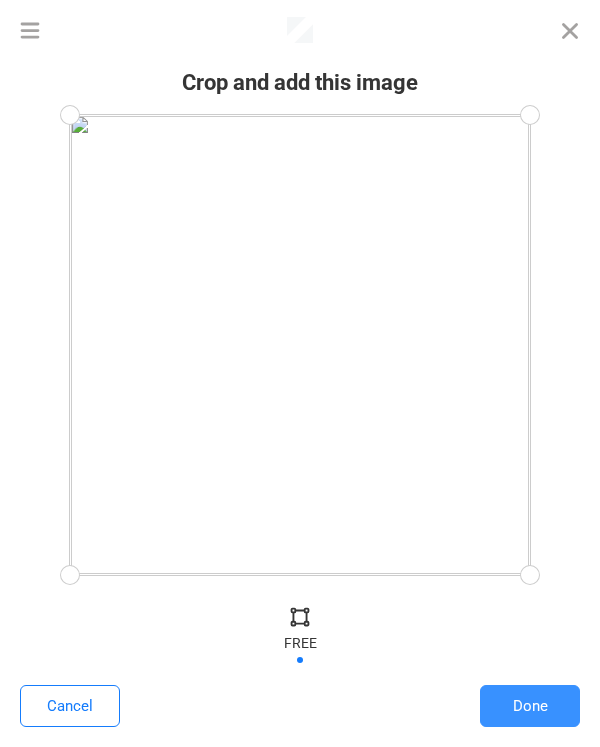 click on "Done" at bounding box center (530, 706) 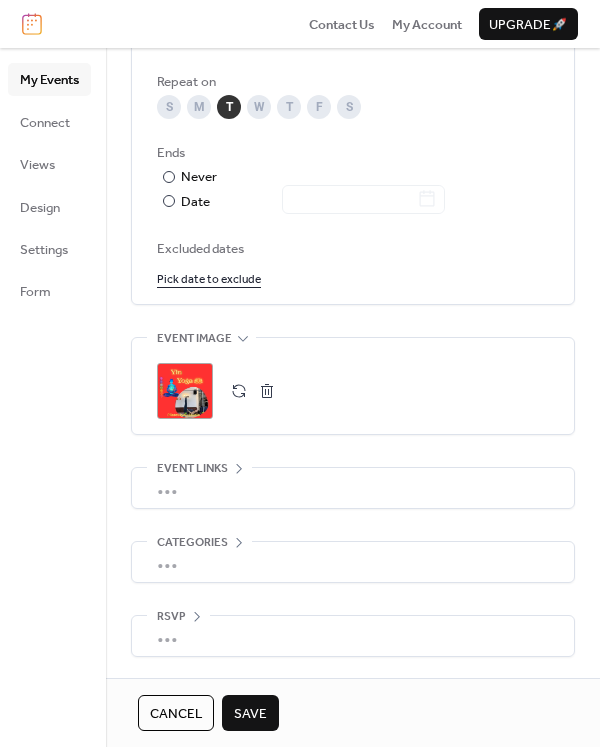 scroll, scrollTop: 1112, scrollLeft: 0, axis: vertical 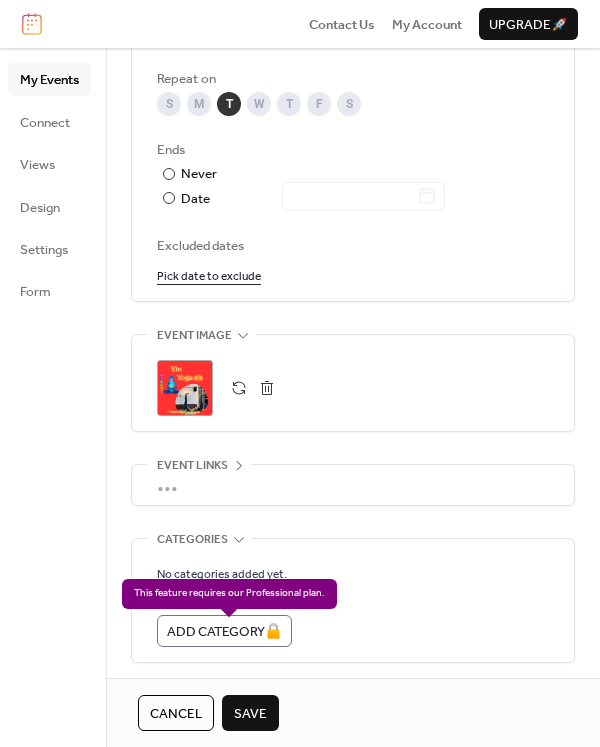 click on "Add Category  🔒" at bounding box center [224, 631] 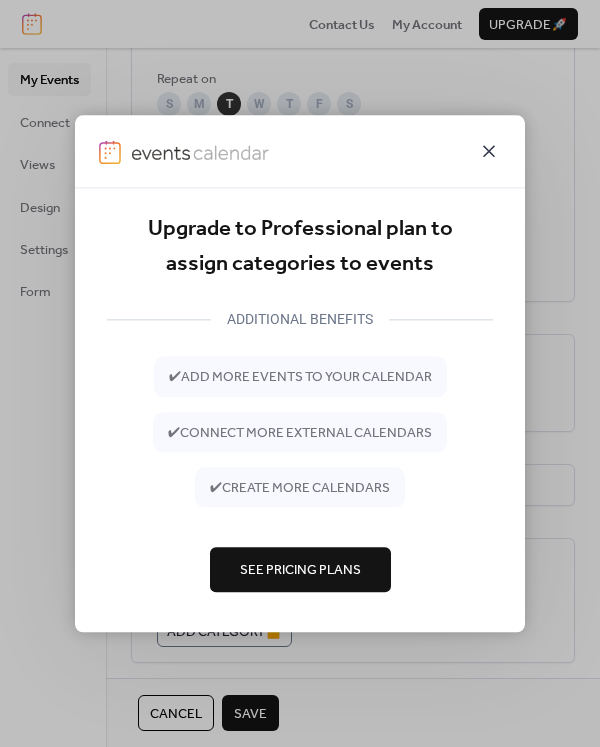 click 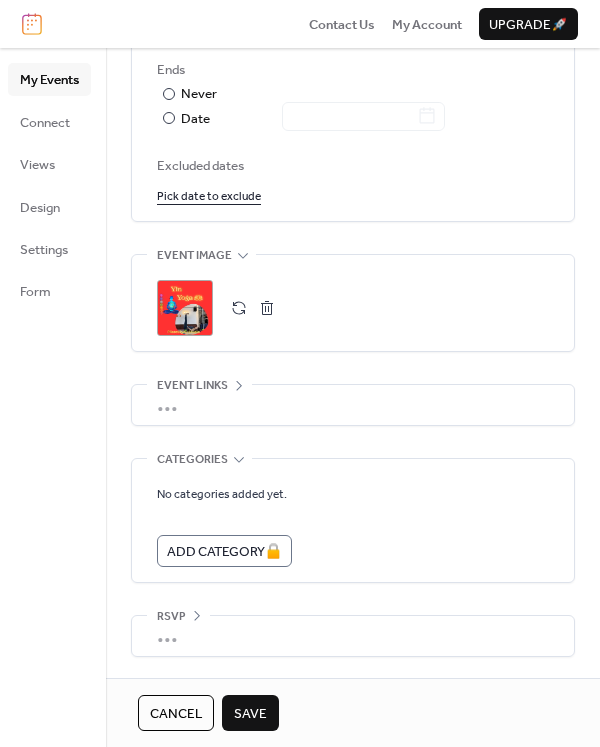 scroll, scrollTop: 1194, scrollLeft: 0, axis: vertical 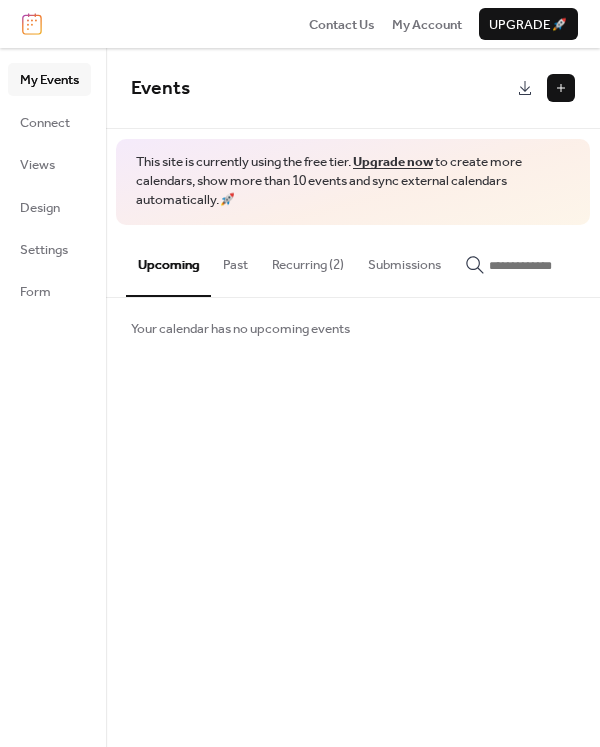 click at bounding box center [561, 88] 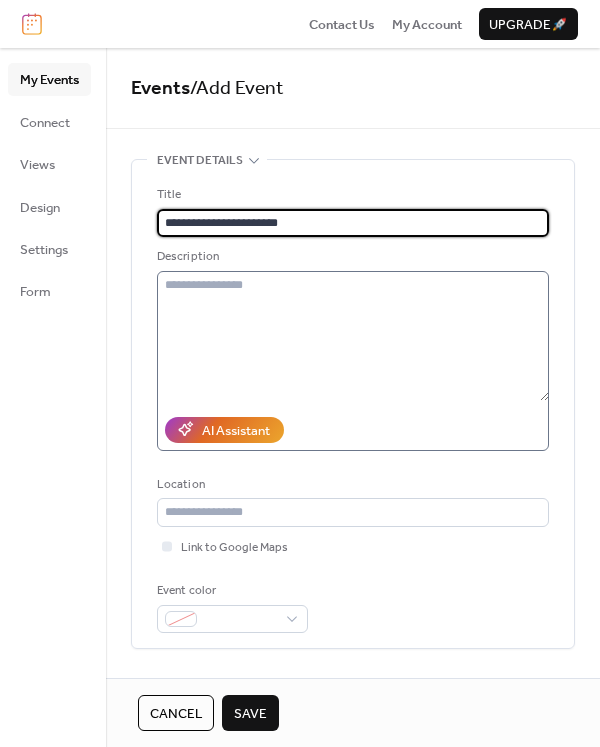 type on "**********" 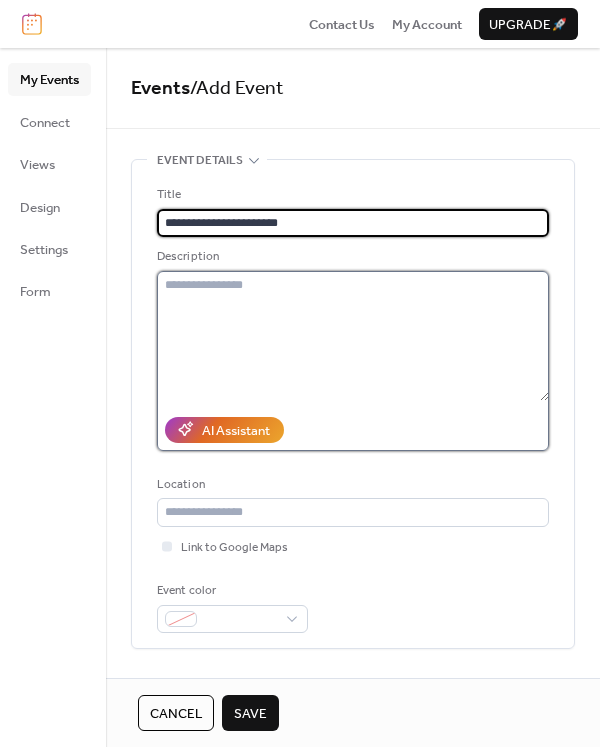 click at bounding box center (353, 336) 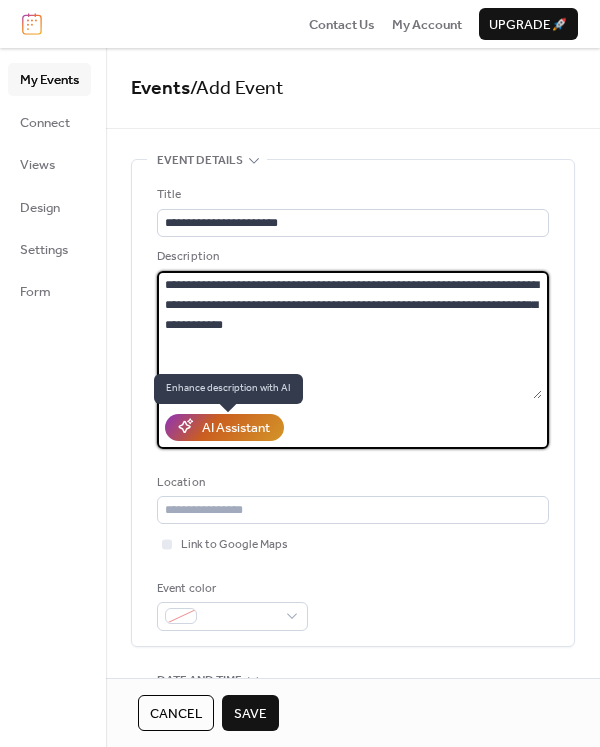 type on "**********" 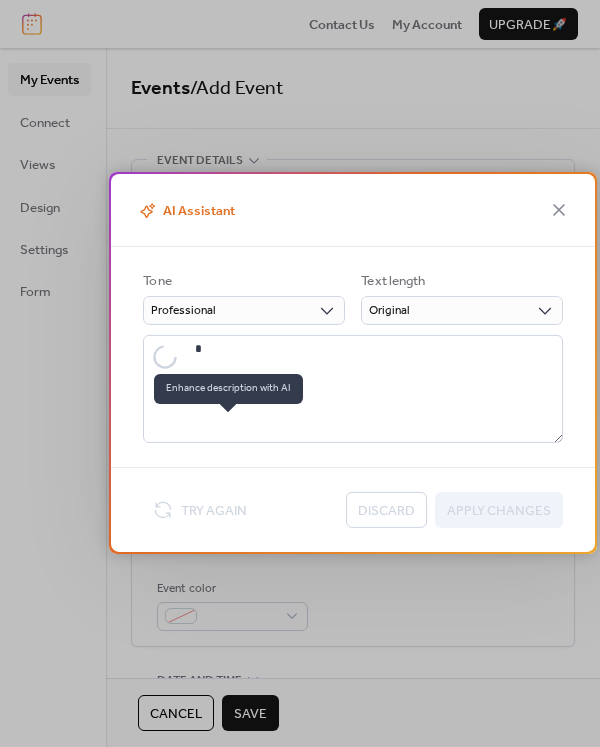 type on "**********" 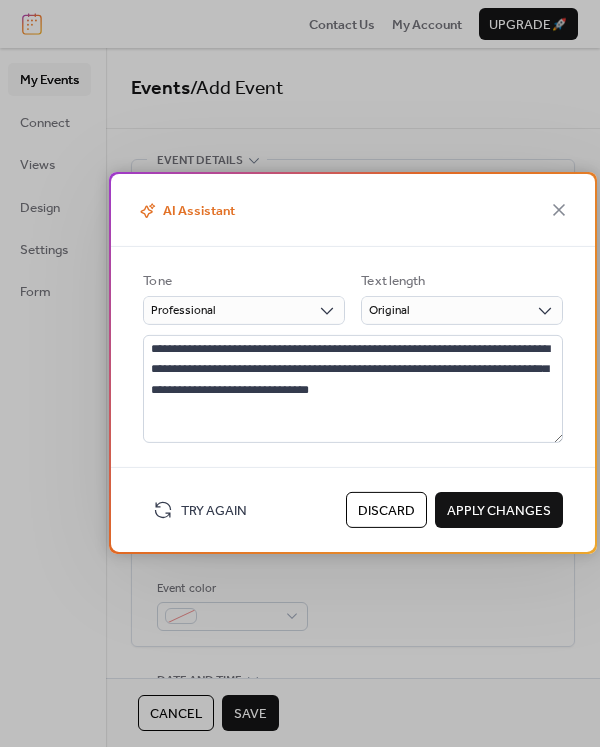 click on "Apply Changes" at bounding box center (499, 511) 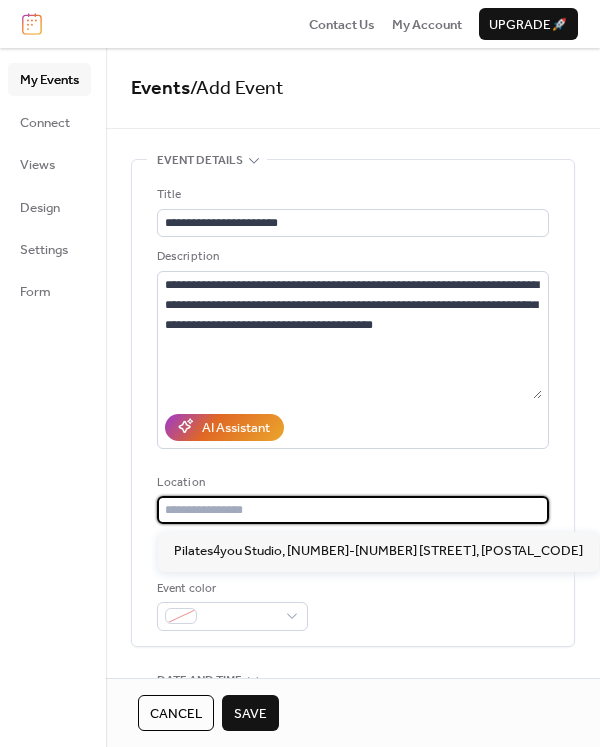 click at bounding box center (353, 510) 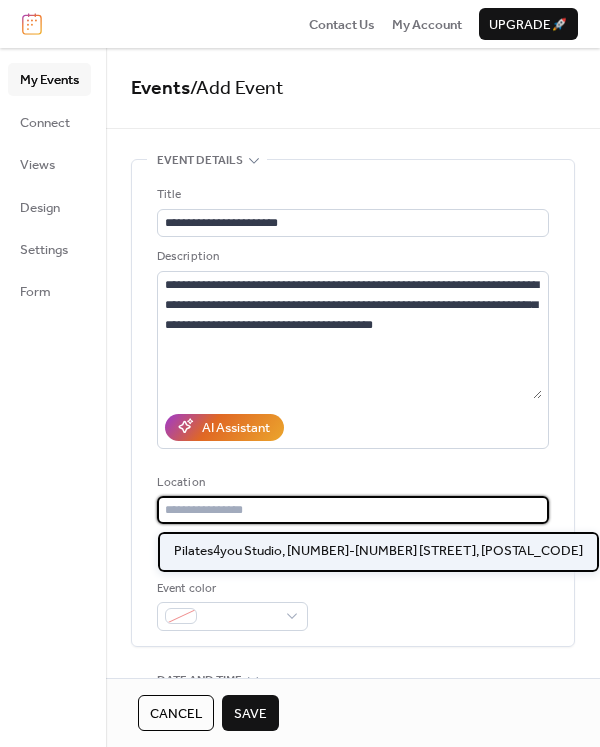click on "Pilates4you Studio, 2-3 Inverness Mews , W2 3JQ" at bounding box center (378, 551) 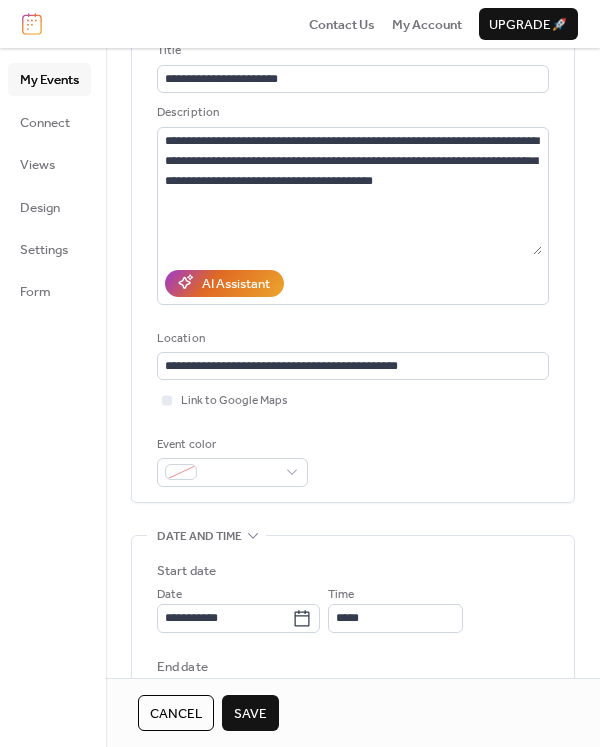 scroll, scrollTop: 145, scrollLeft: 0, axis: vertical 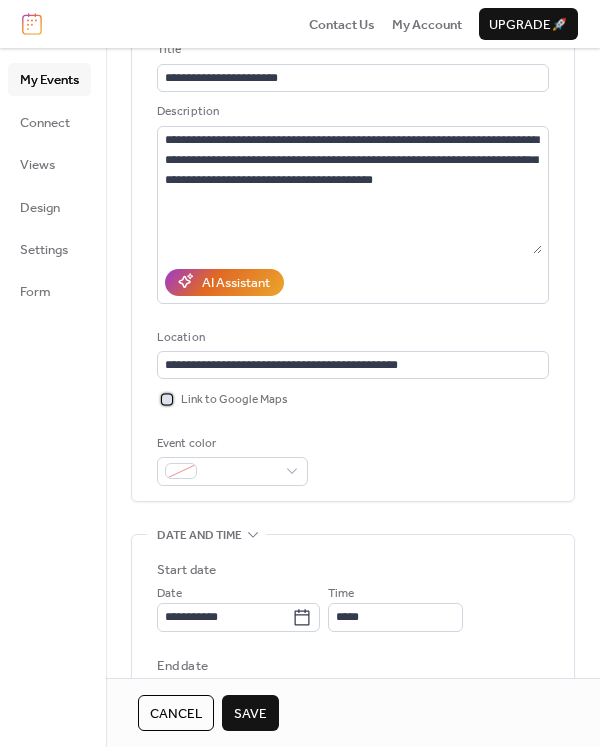 click at bounding box center (167, 399) 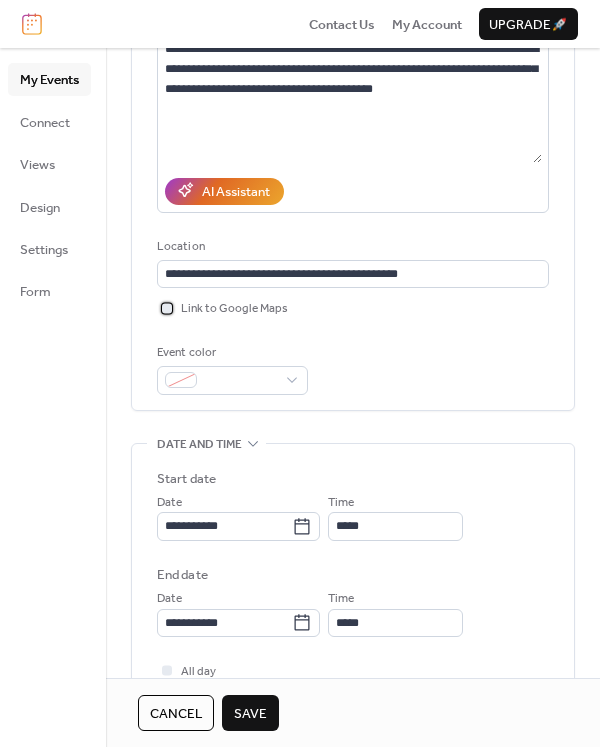 scroll, scrollTop: 237, scrollLeft: 0, axis: vertical 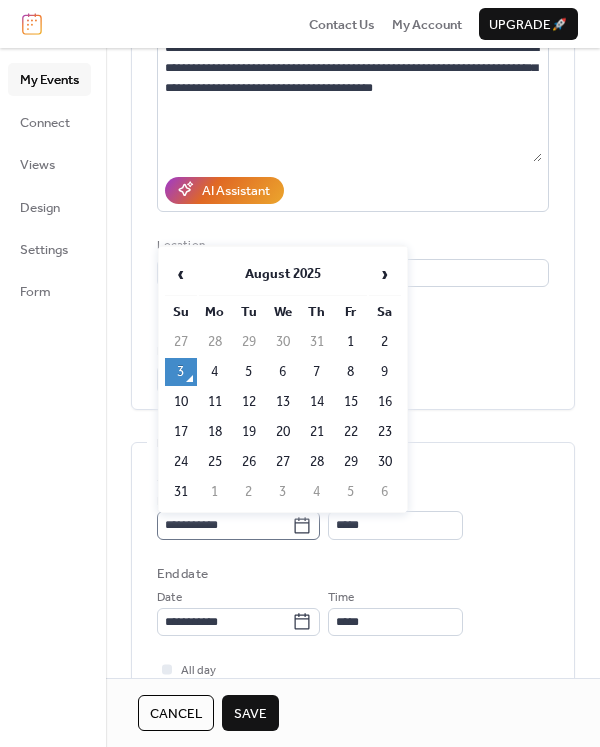click 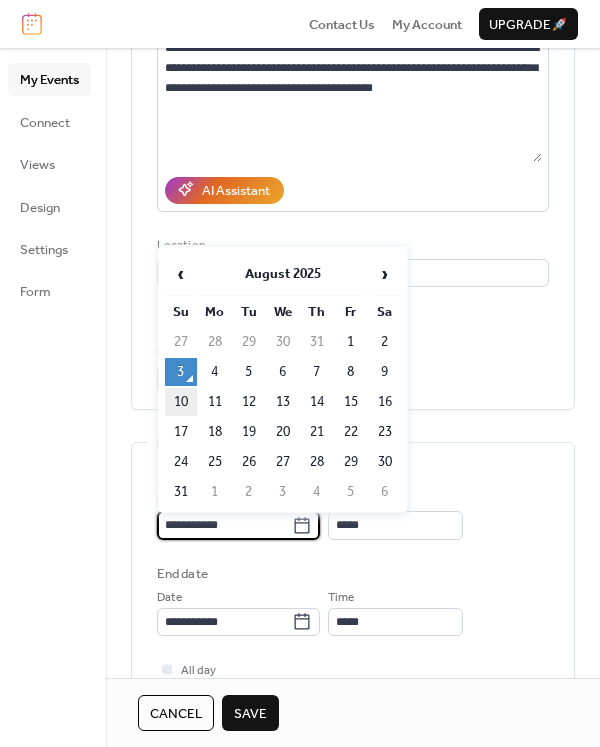 click on "10" at bounding box center [181, 402] 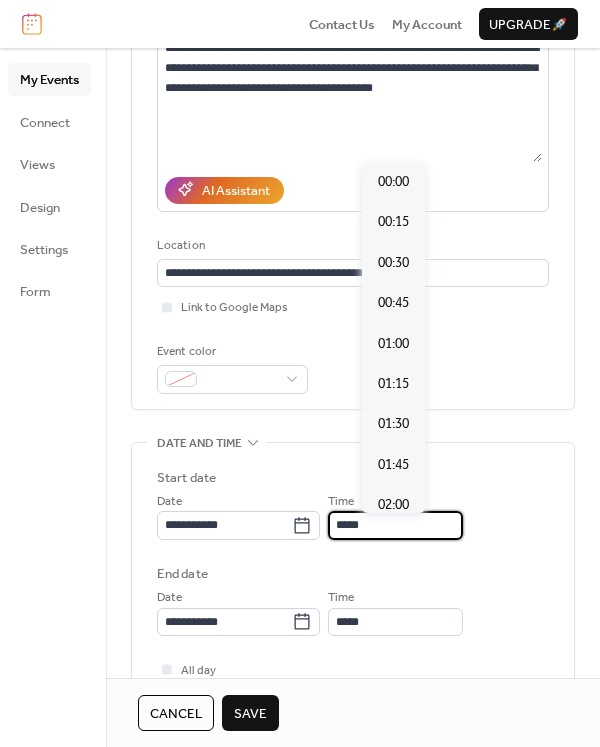 click on "*****" at bounding box center [395, 525] 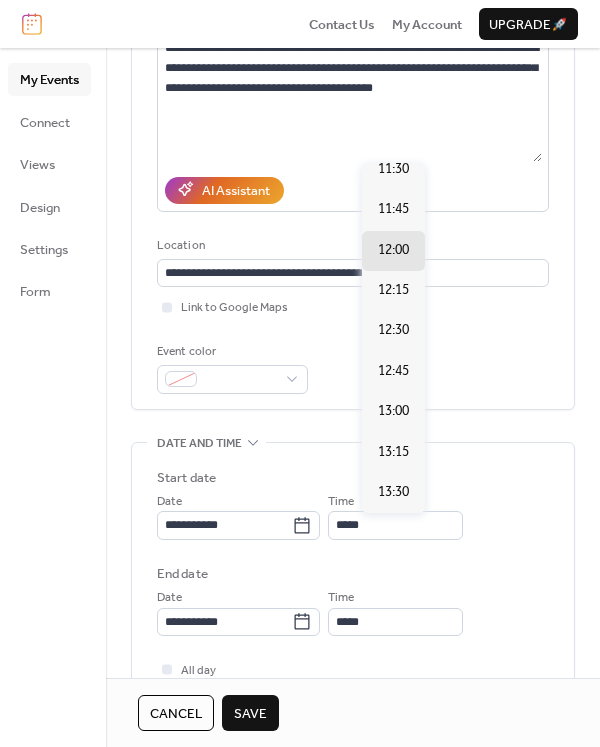 click on "14:00" at bounding box center [393, 573] 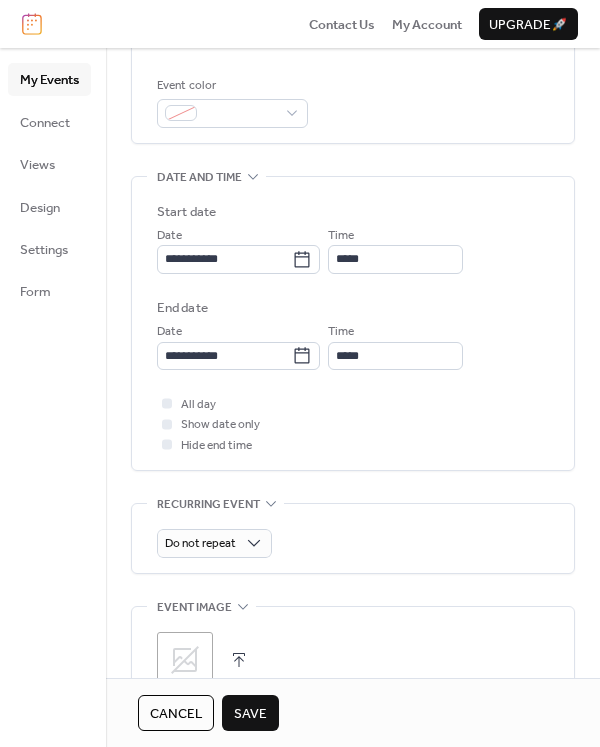 scroll, scrollTop: 548, scrollLeft: 0, axis: vertical 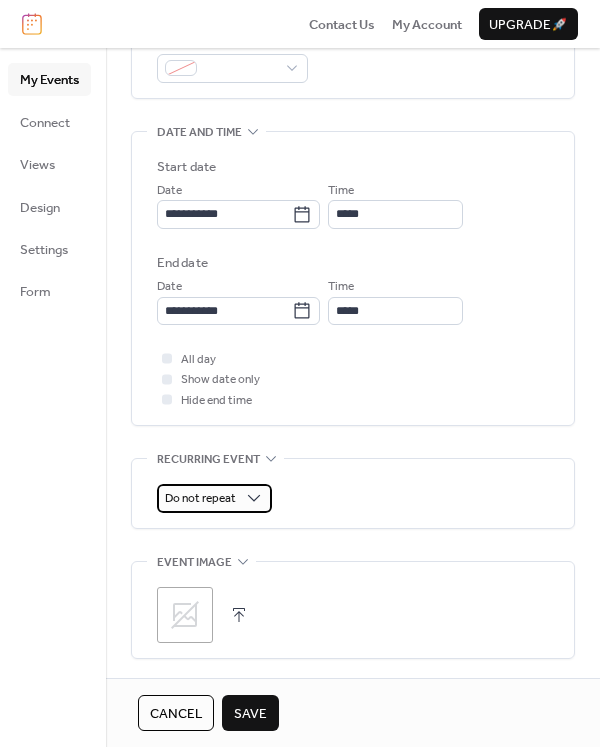 click on "Do not repeat" at bounding box center (200, 498) 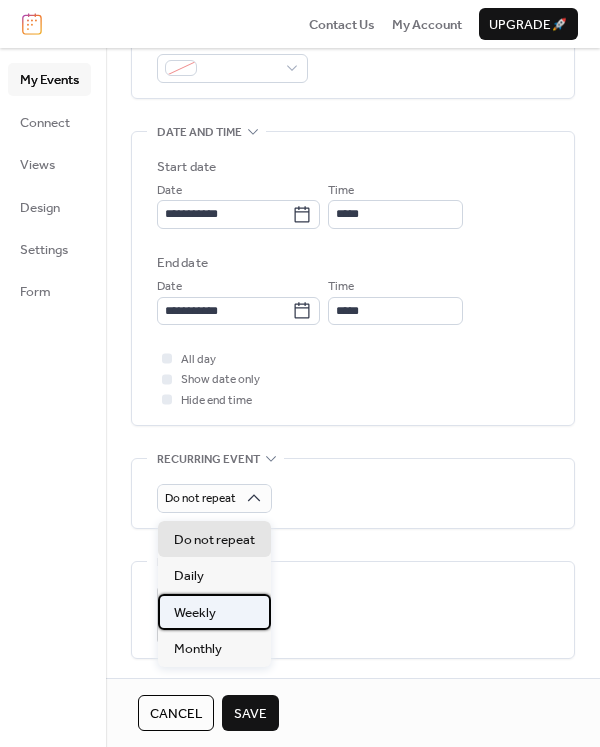 click on "Weekly" at bounding box center [195, 613] 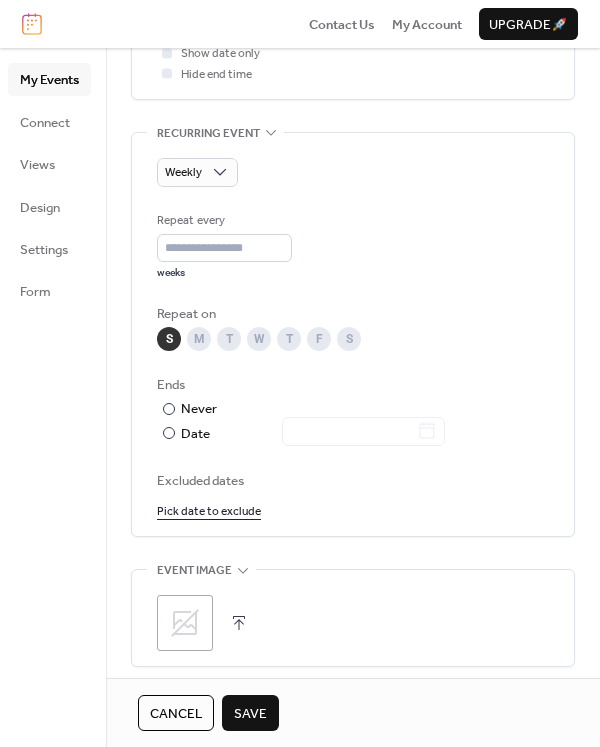scroll, scrollTop: 875, scrollLeft: 0, axis: vertical 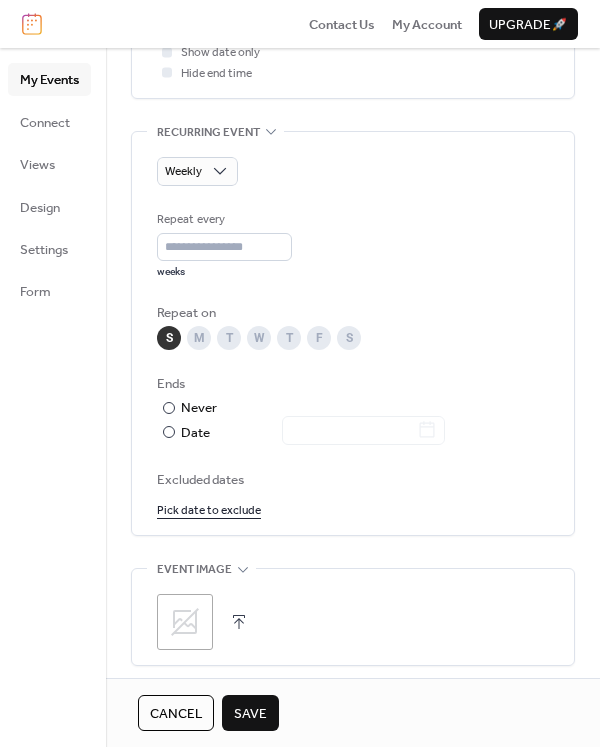 click on "Save" at bounding box center [250, 714] 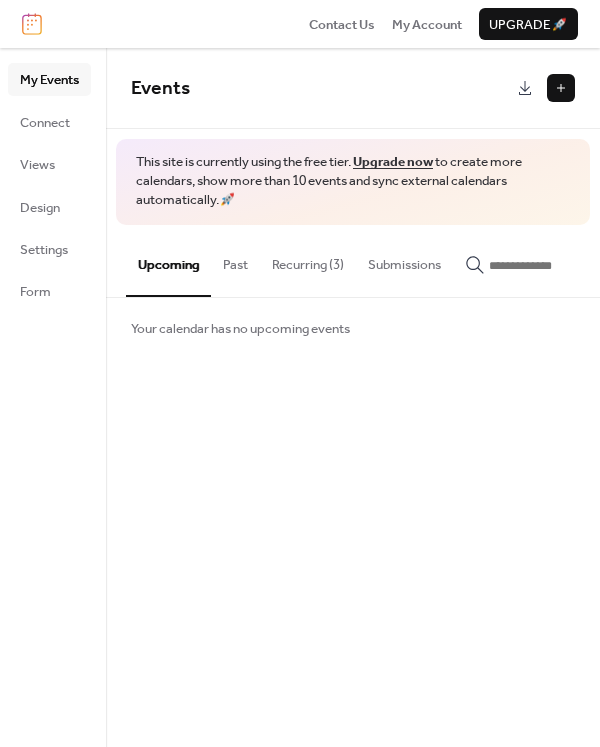 click on "Recurring (3)" at bounding box center [308, 260] 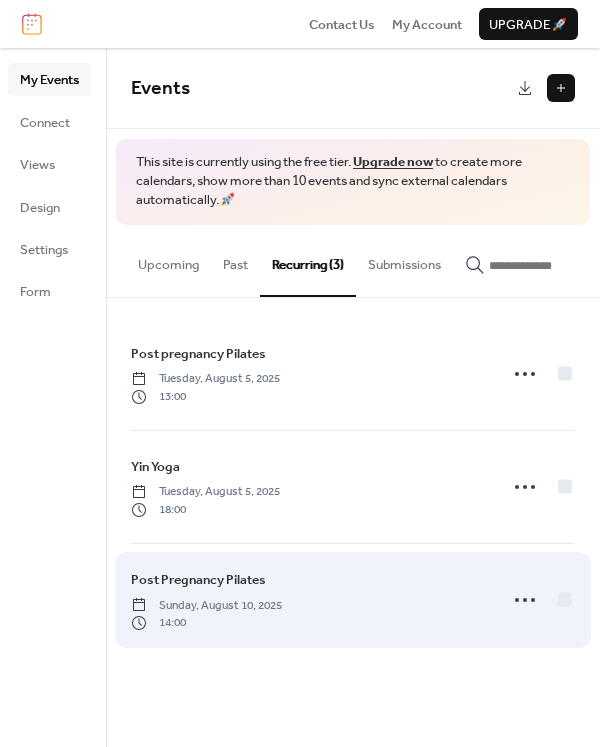 click on "Sunday, August 10, 2025" at bounding box center [206, 606] 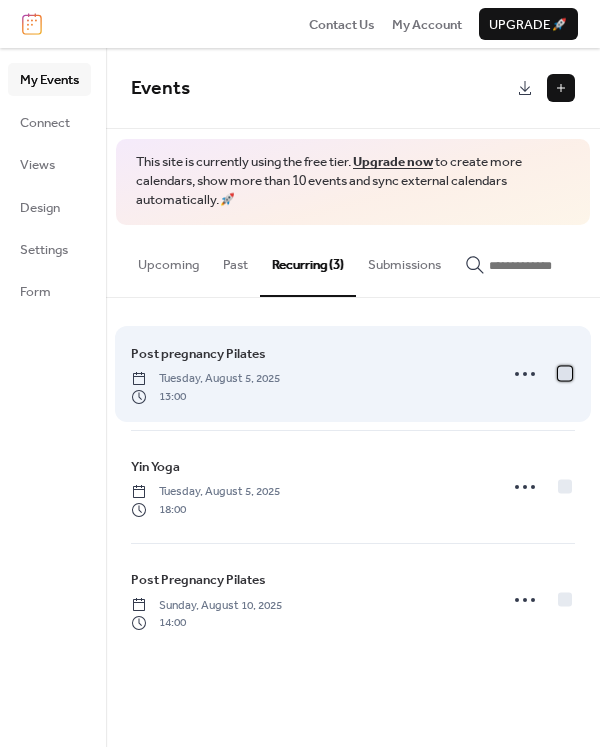 click at bounding box center [565, 373] 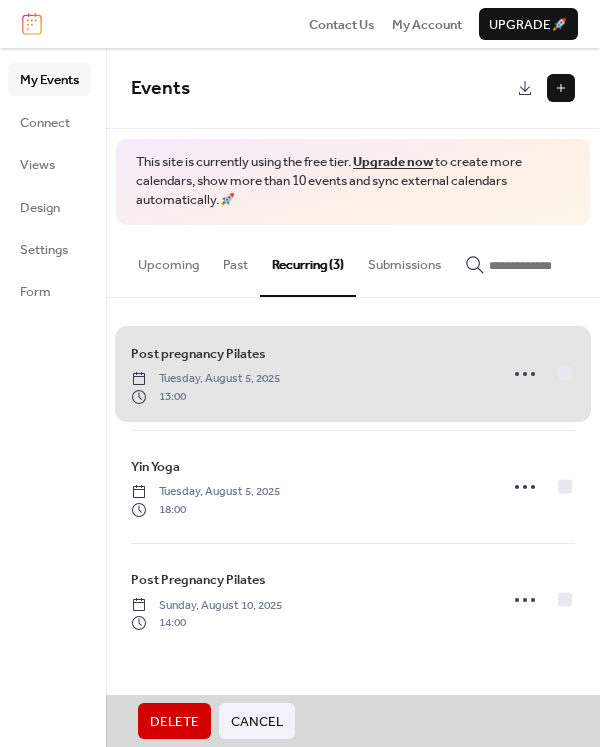 click on "Post pregnancy Pilates  [DAY], [MONTH] [DAY], [YEAR] [HOUR]:[MINUTE]" at bounding box center (353, 374) 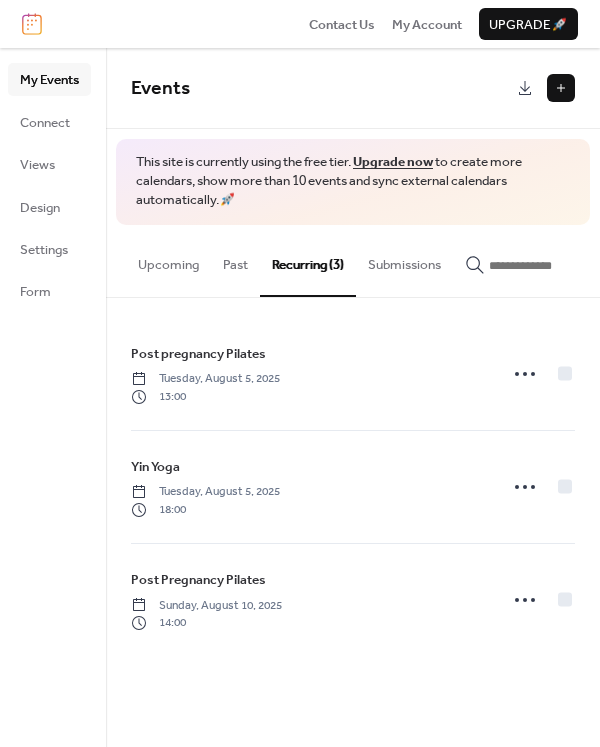click on "Post pregnancy Pilates" at bounding box center [198, 354] 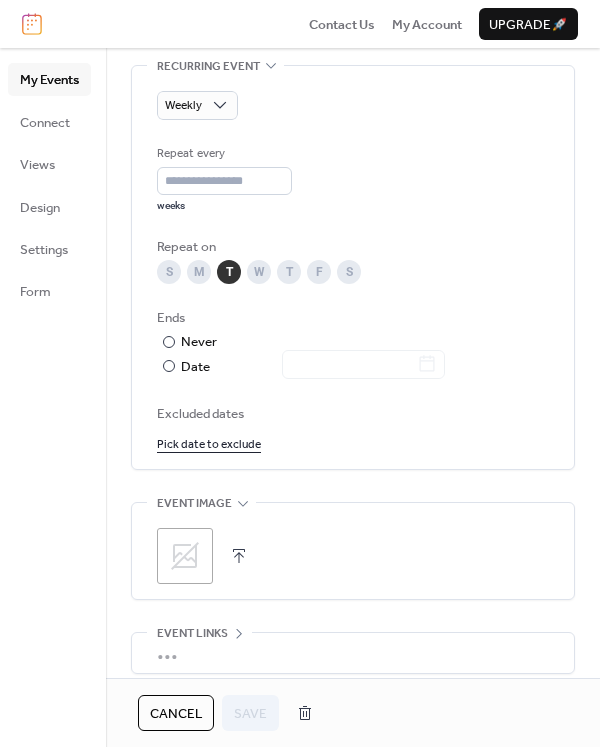 scroll, scrollTop: 943, scrollLeft: 0, axis: vertical 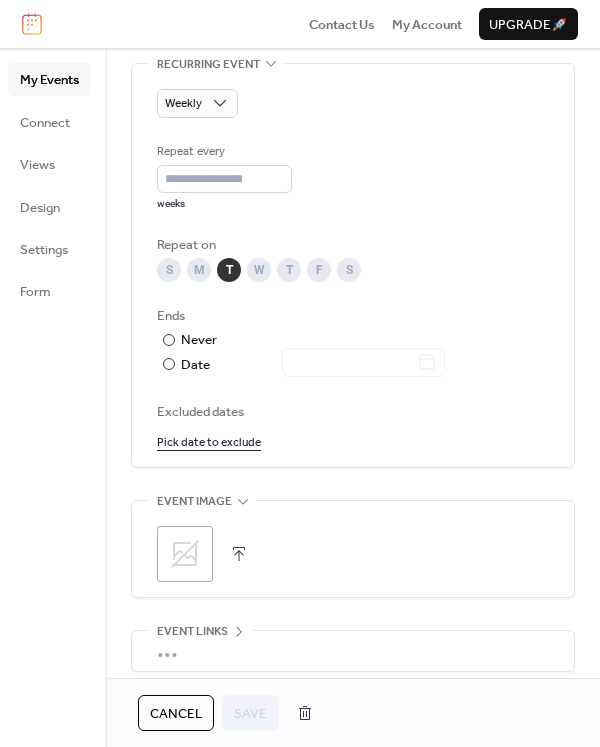 click 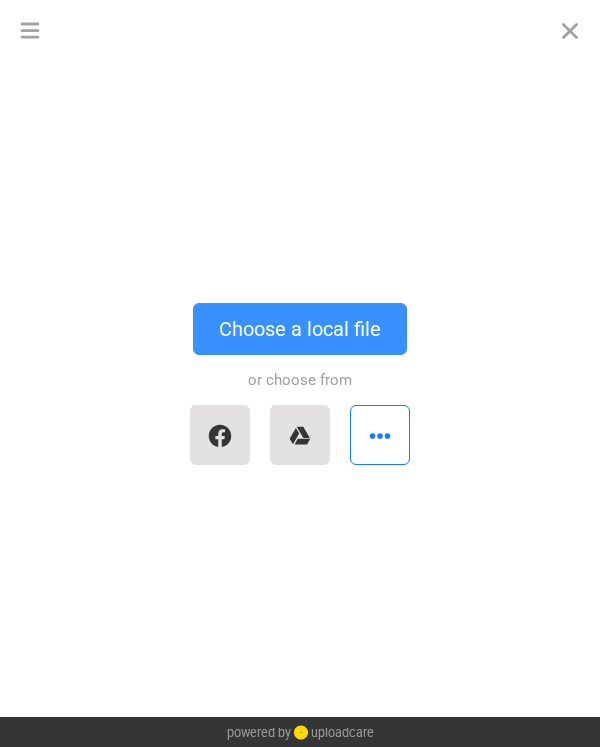 click on "Choose a local file" at bounding box center [300, 329] 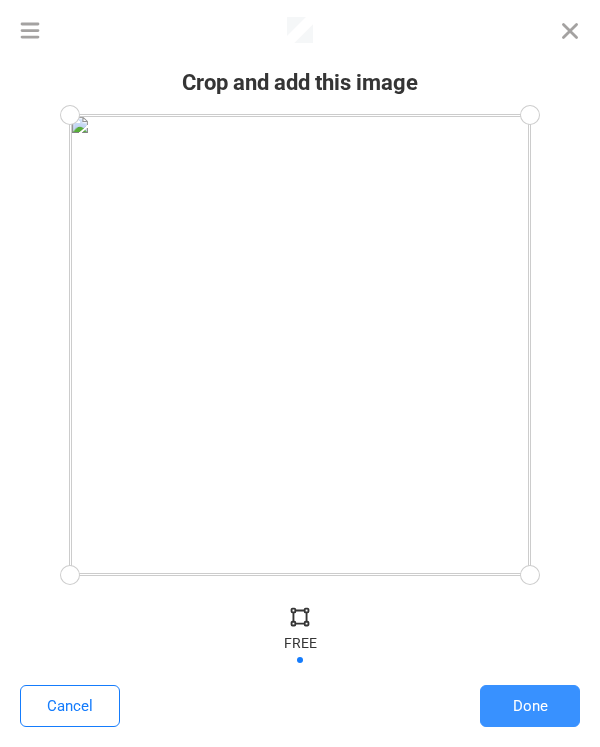 click on "Done" at bounding box center [530, 706] 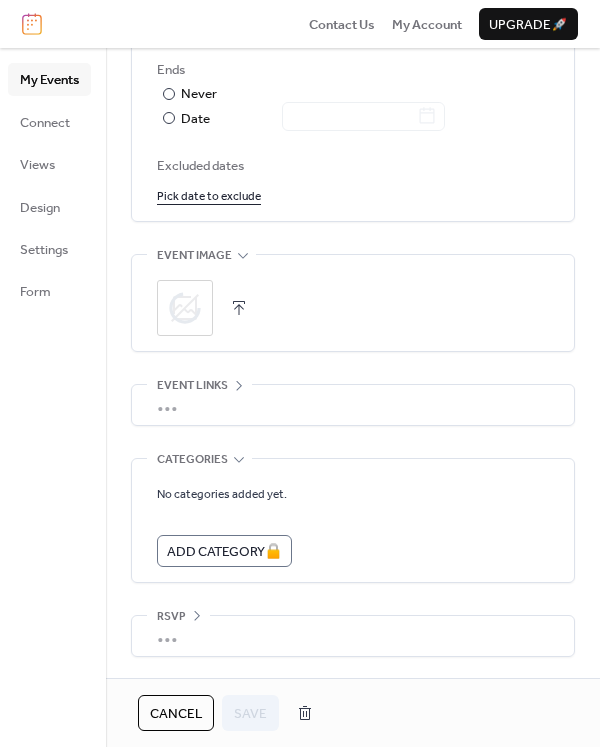 scroll, scrollTop: 1194, scrollLeft: 0, axis: vertical 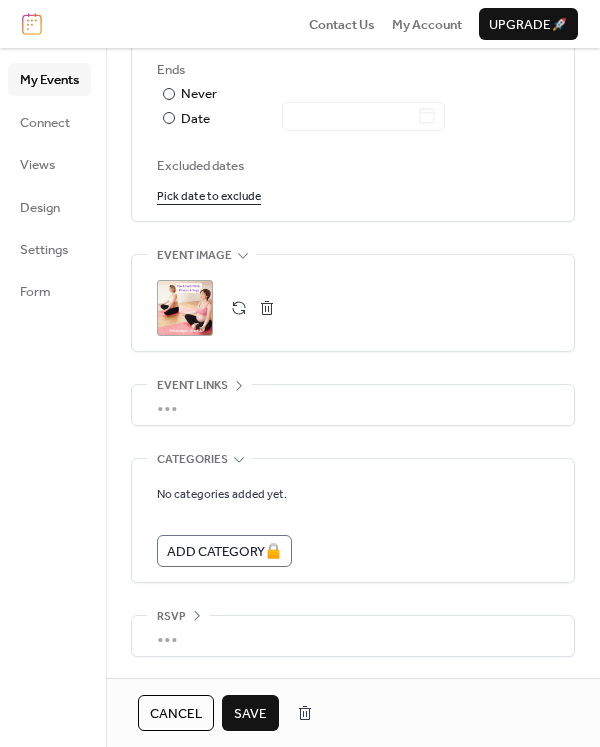 click on "RSVP" at bounding box center (171, 617) 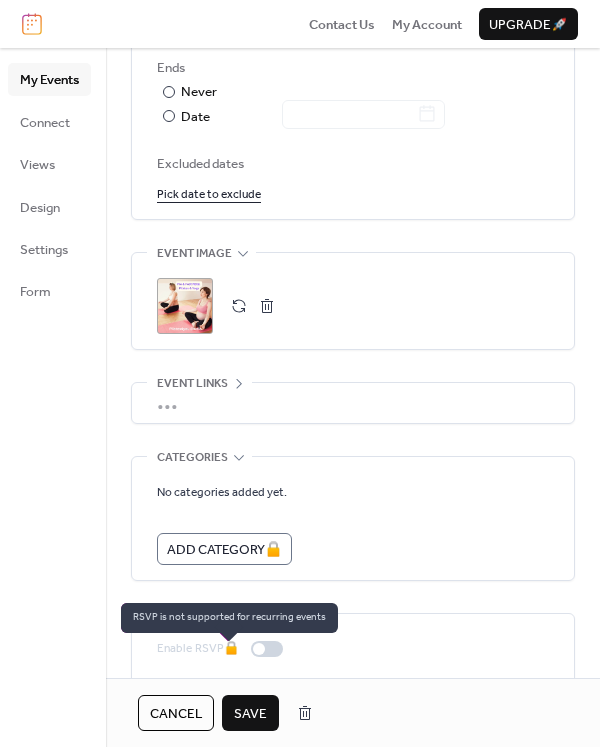 click on "Enable RSVP  🔒" at bounding box center [224, 649] 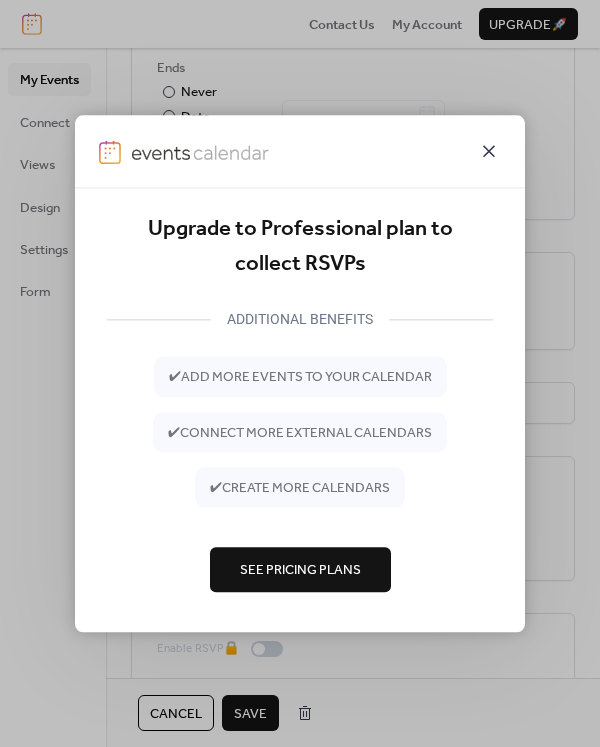 click 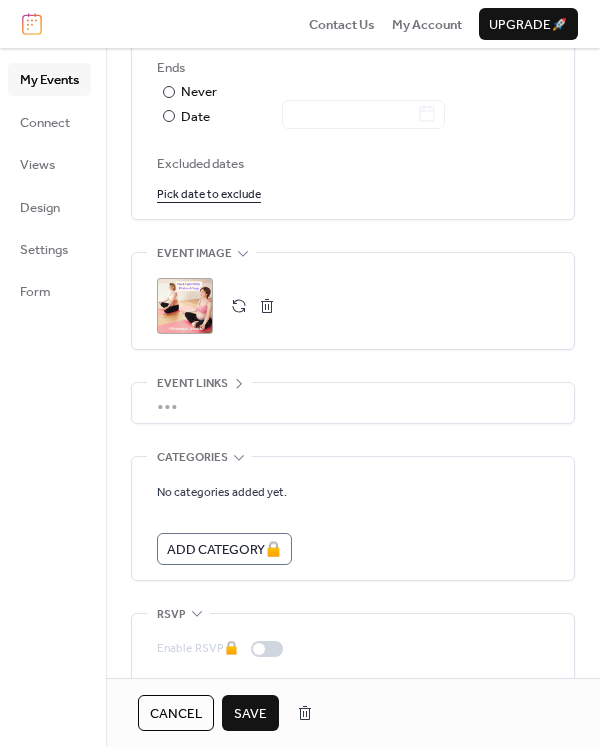 click on "Save" at bounding box center [250, 714] 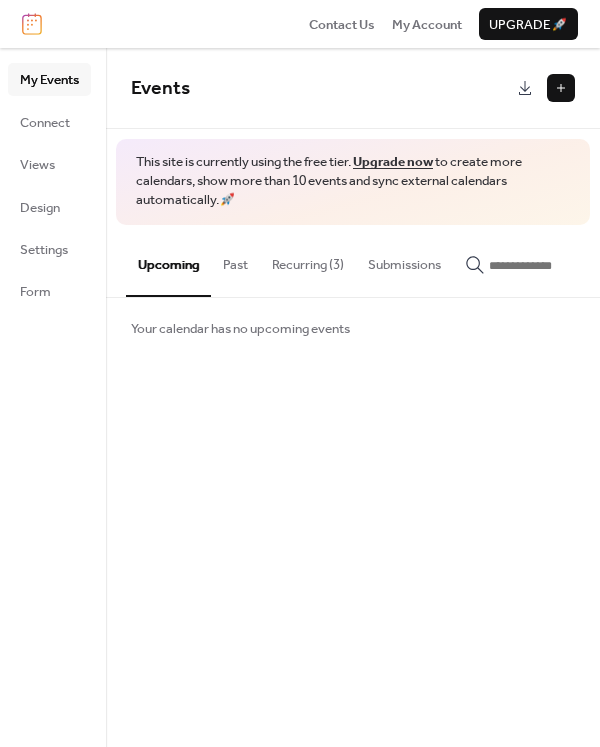 click on "Recurring (3)" at bounding box center [308, 260] 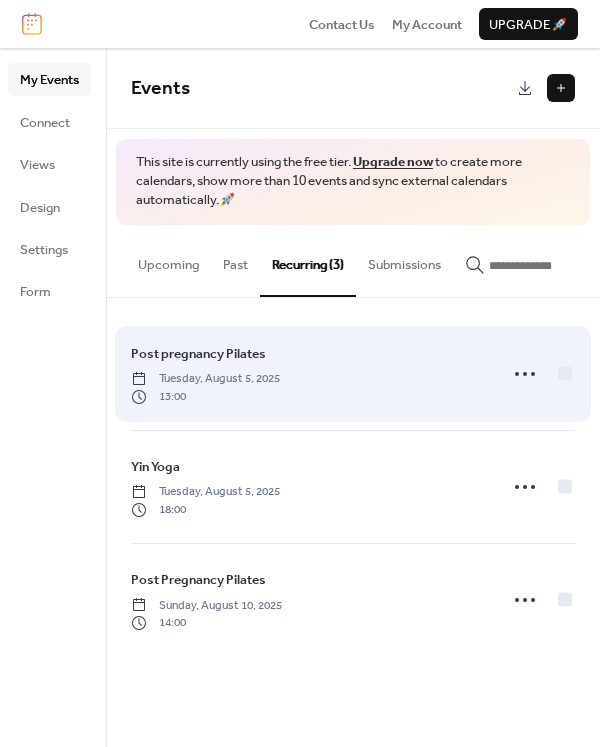 click on "Post pregnancy Pilates" at bounding box center [198, 354] 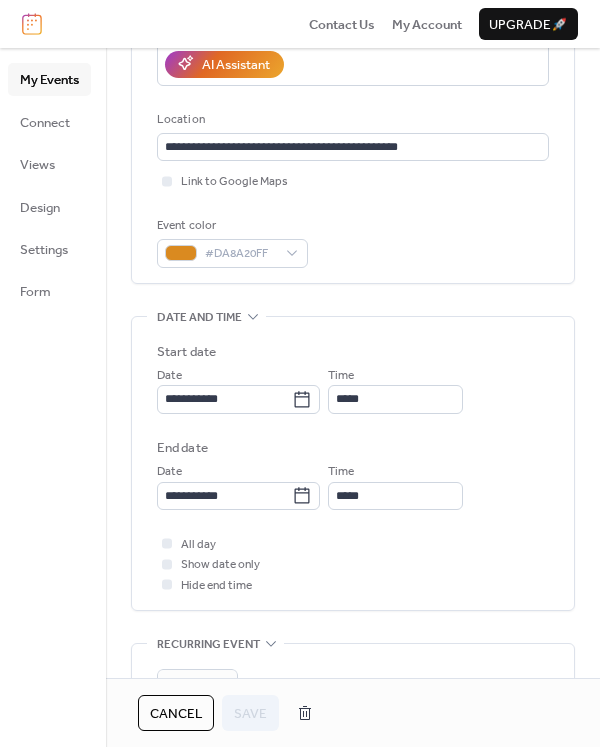 scroll, scrollTop: 342, scrollLeft: 0, axis: vertical 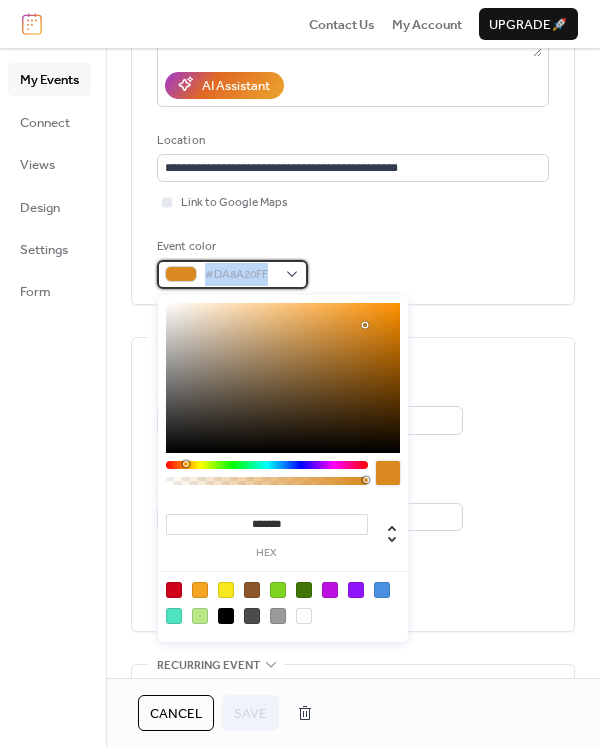 drag, startPoint x: 270, startPoint y: 277, endPoint x: 207, endPoint y: 272, distance: 63.1981 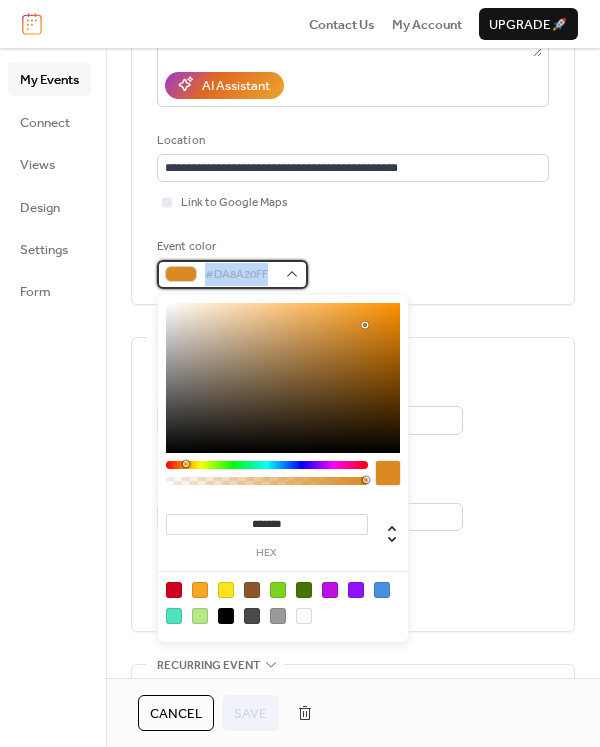 copy on "#DA8A20FF" 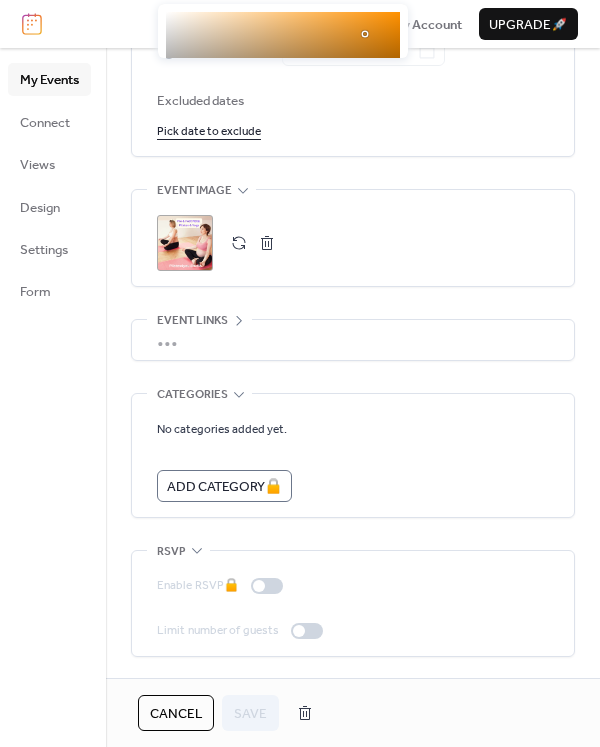 scroll, scrollTop: 1258, scrollLeft: 0, axis: vertical 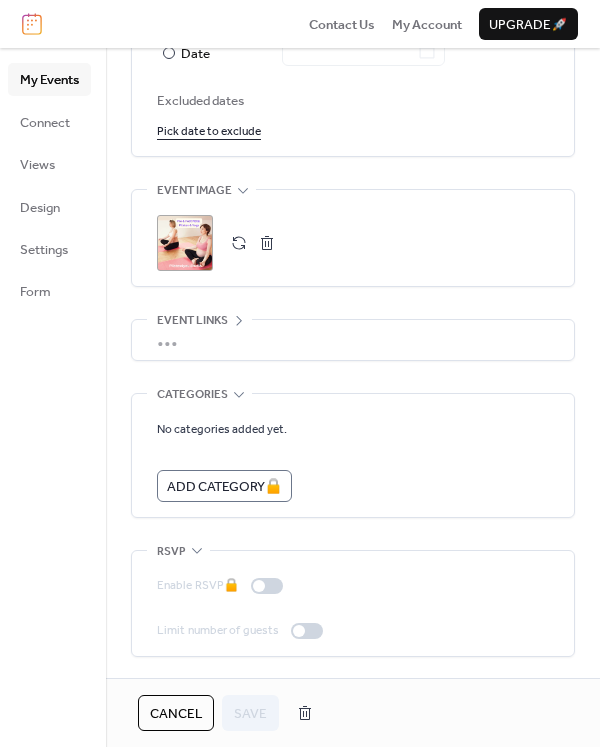 click on "Cancel Save" at bounding box center (230, 713) 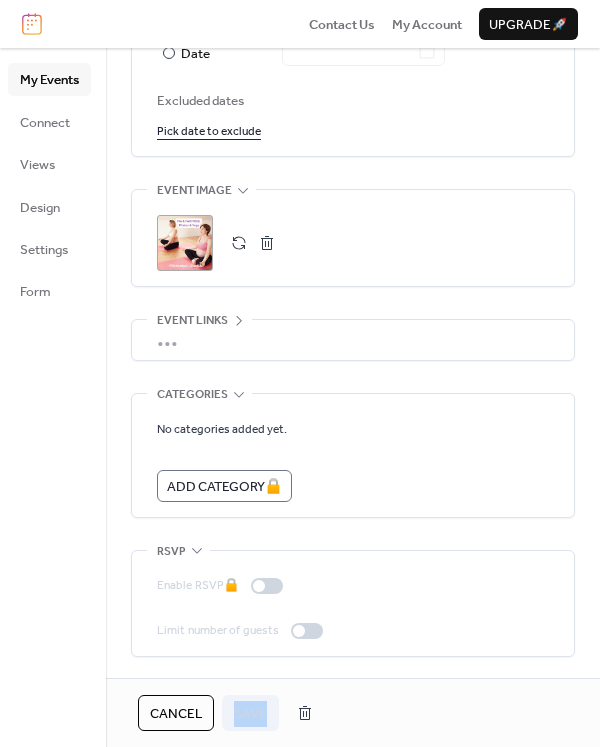 click on "Cancel Save" at bounding box center [230, 713] 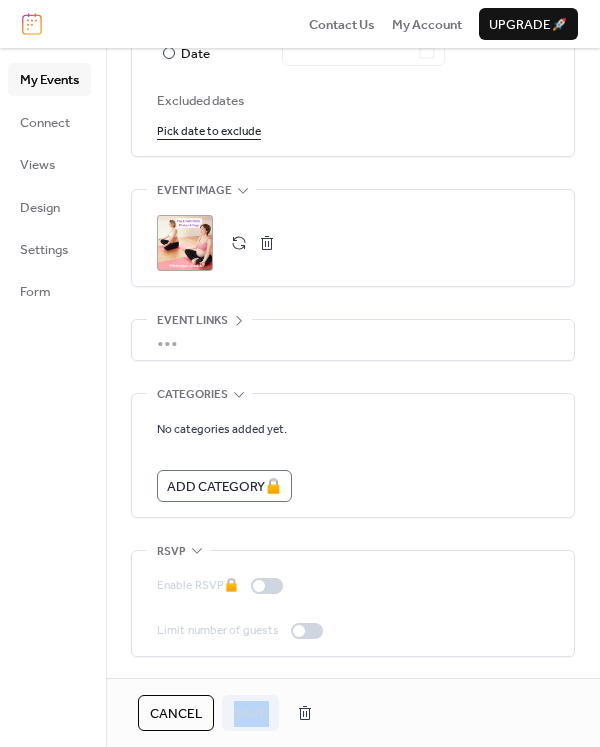 click on "Cancel Save" at bounding box center (230, 713) 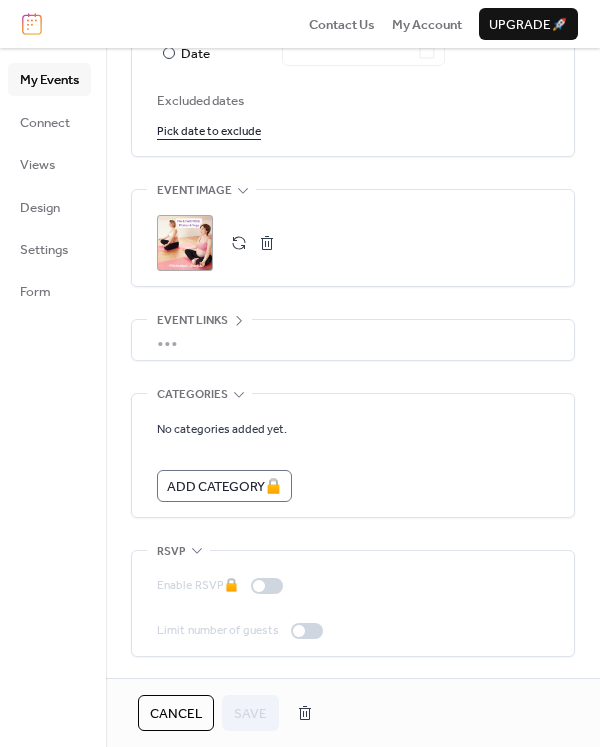 click on "No categories added yet. Add Category  🔒" at bounding box center [353, 455] 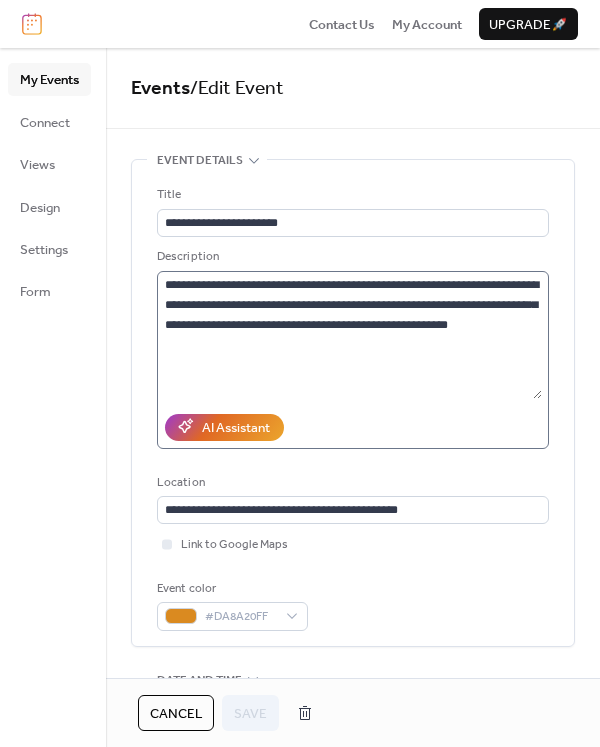 scroll, scrollTop: 0, scrollLeft: 0, axis: both 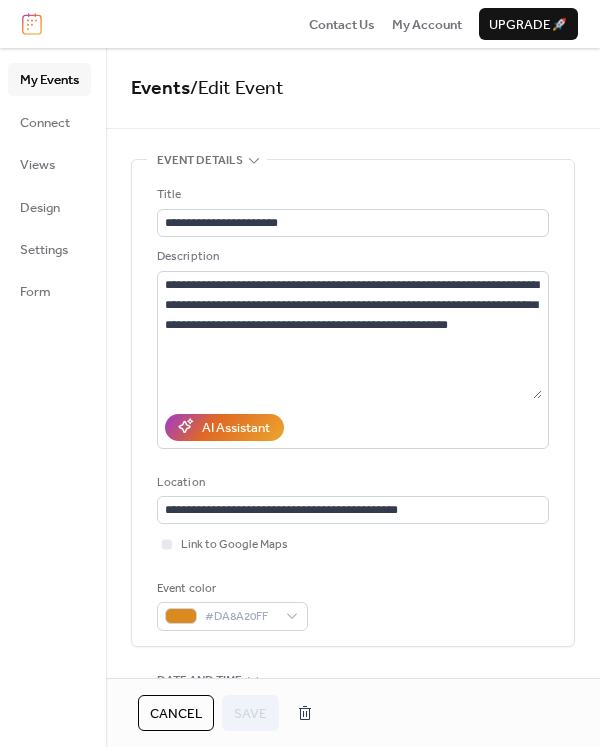 click on "Events  /  Edit Event" at bounding box center [353, 88] 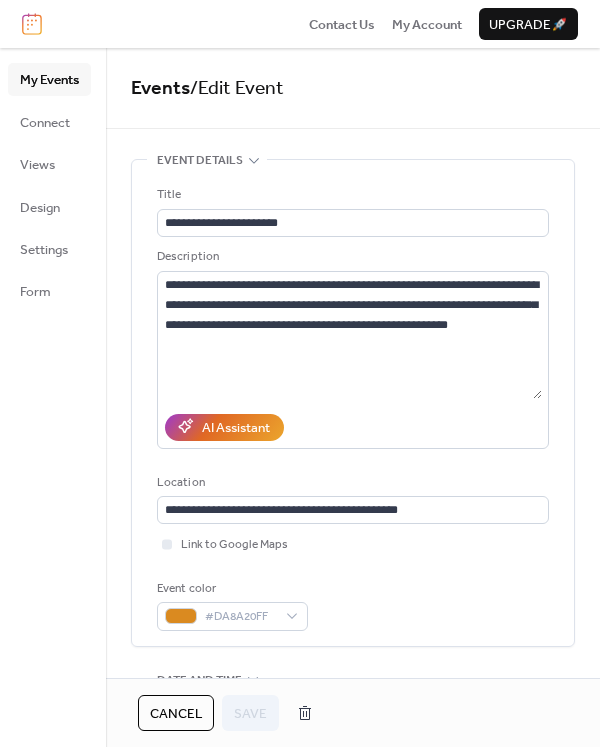 click on "Event color #DA8A20FF" at bounding box center [353, 605] 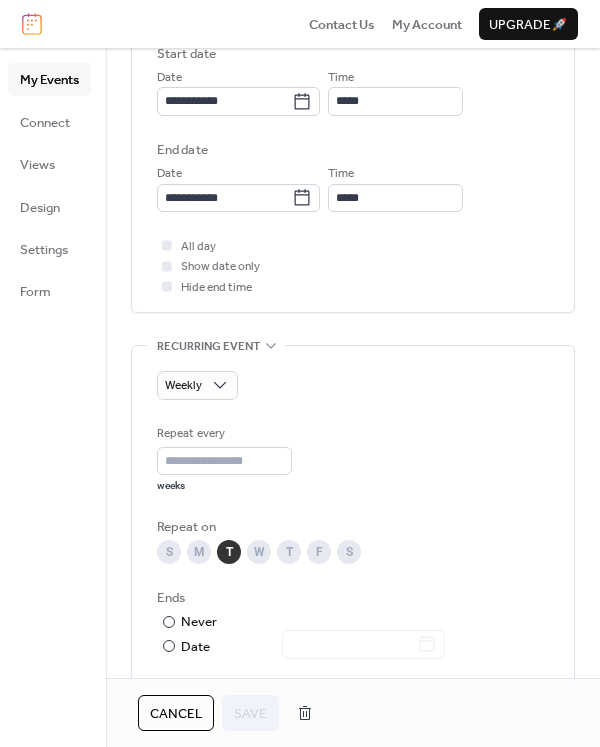 scroll, scrollTop: 1067, scrollLeft: 0, axis: vertical 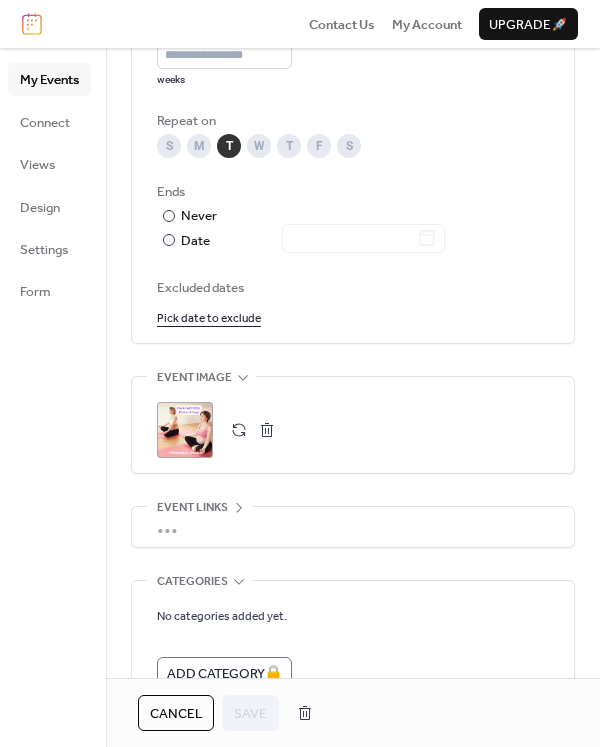 click on "Cancel" at bounding box center (176, 714) 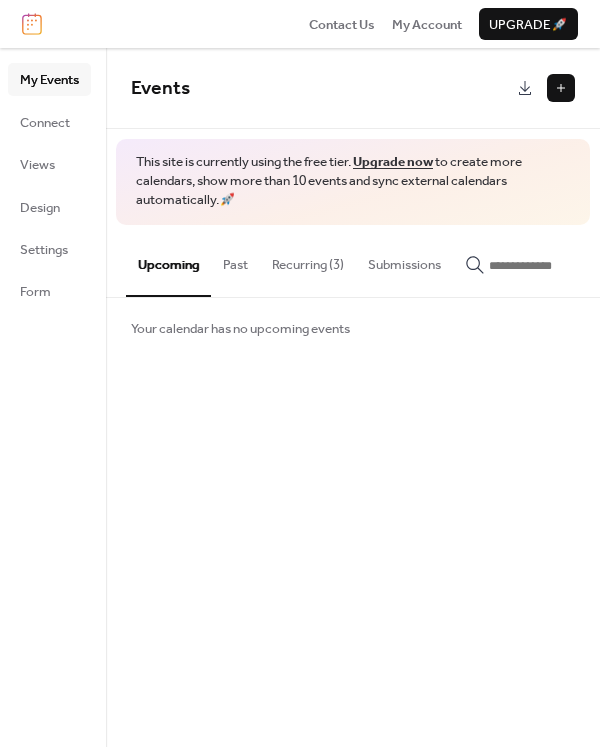 click on "Recurring (3)" at bounding box center [308, 260] 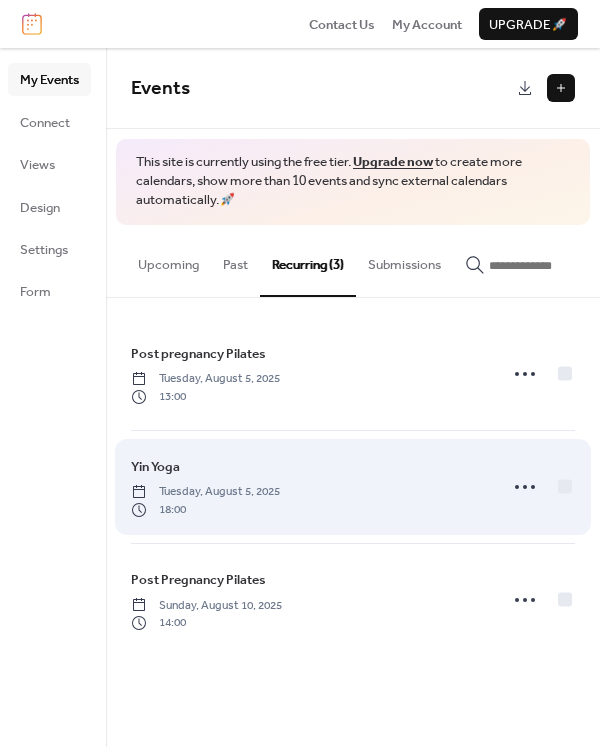 click on "Tuesday, August 5, 2025" at bounding box center (205, 492) 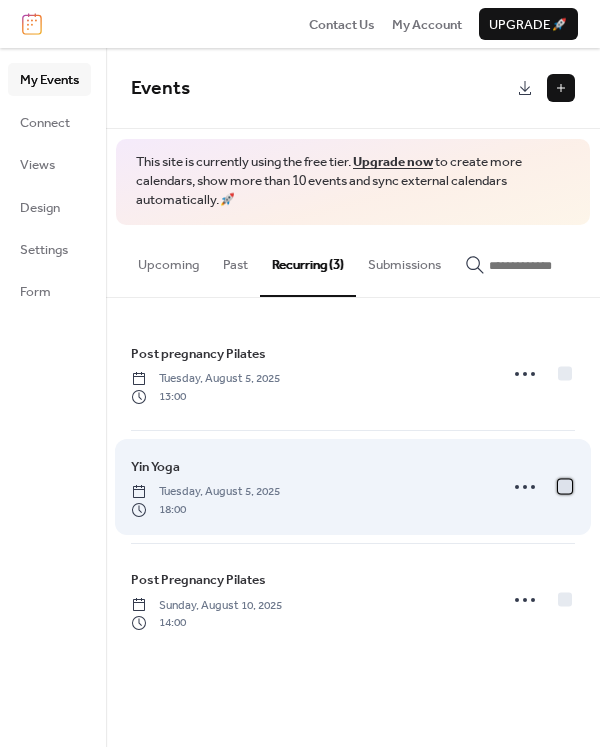 click at bounding box center (565, 486) 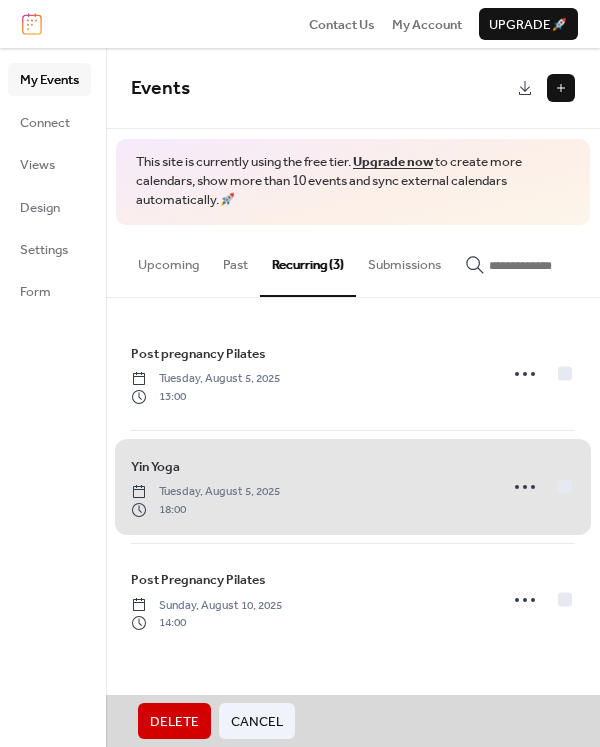 click on "Yin Yoga  Tuesday, August 5, 2025 18:00" at bounding box center (353, 487) 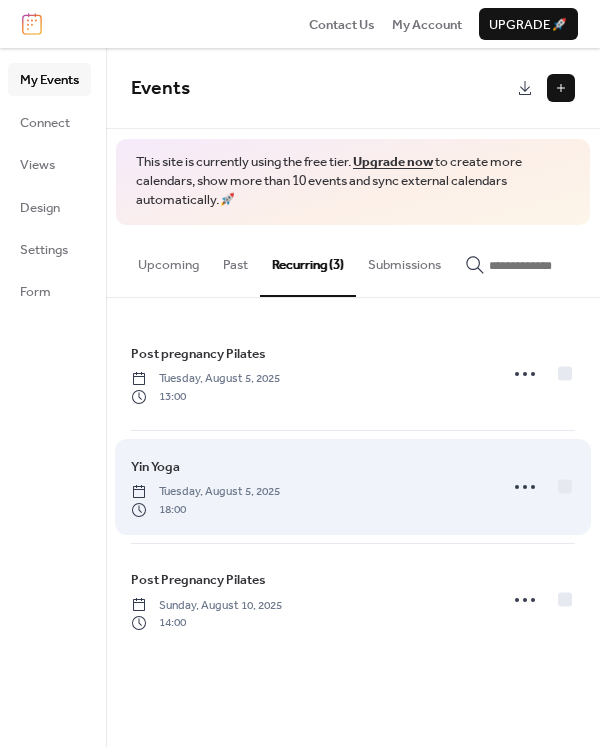 click on "Tuesday, August 5, 2025" at bounding box center (205, 492) 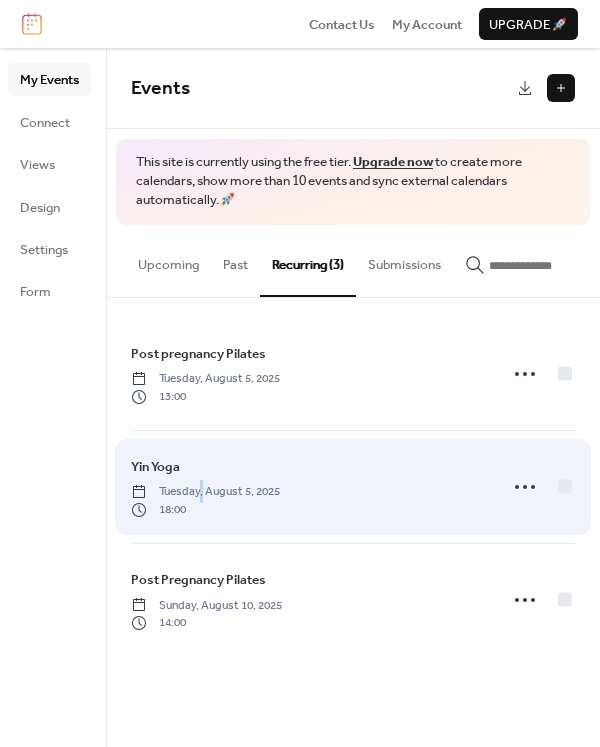 click on "Tuesday, August 5, 2025" at bounding box center (205, 492) 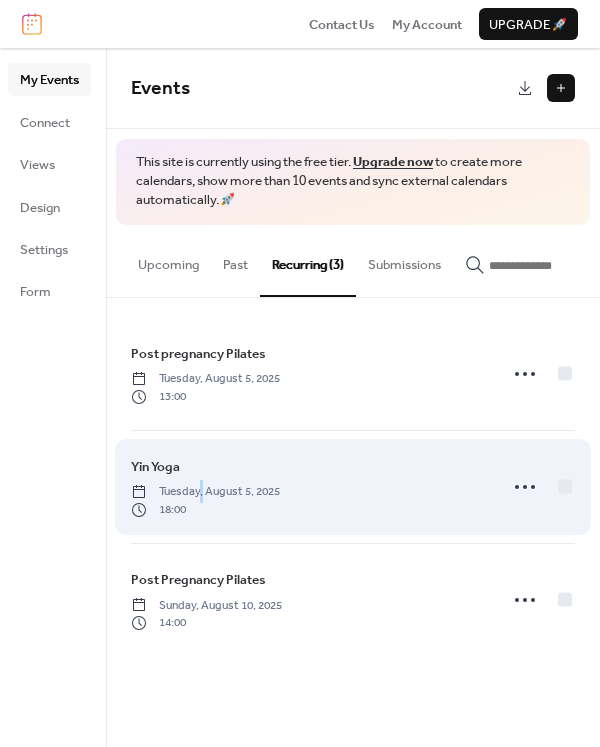 click on "Yin Yoga" at bounding box center [155, 467] 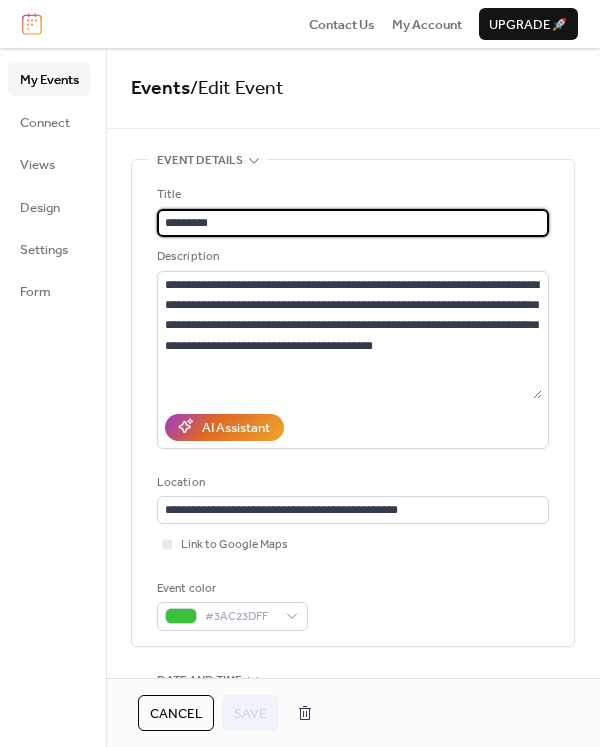 click on "**********" at bounding box center (353, 402) 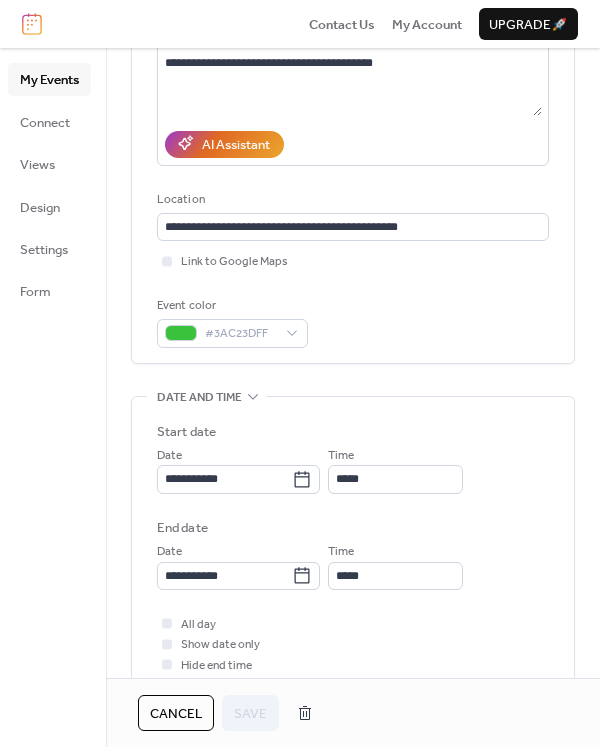 scroll, scrollTop: 274, scrollLeft: 0, axis: vertical 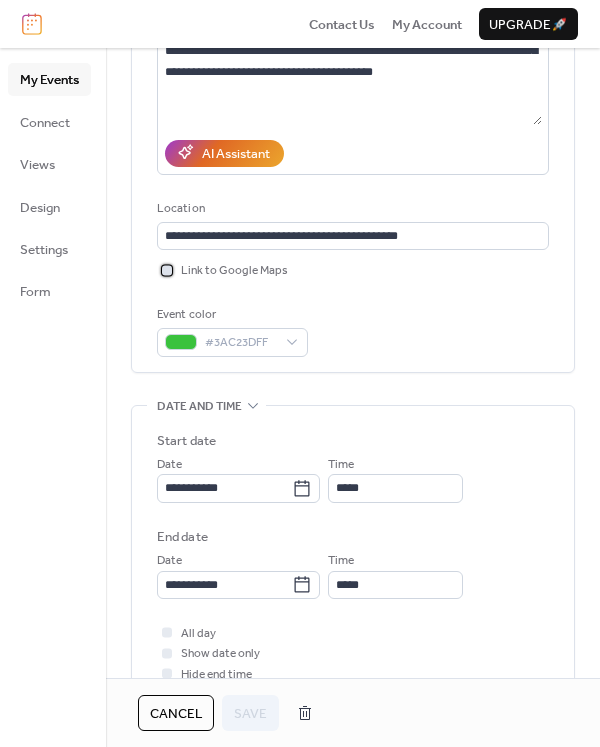click 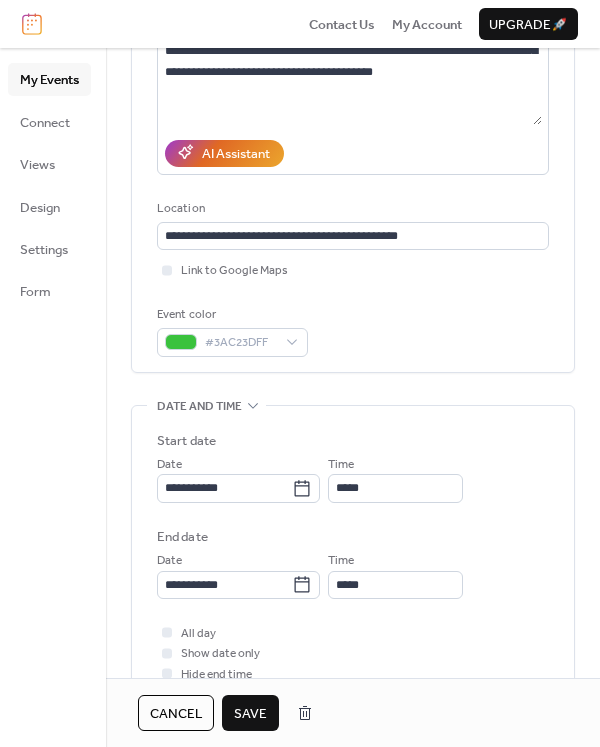 click on "Save" at bounding box center [250, 714] 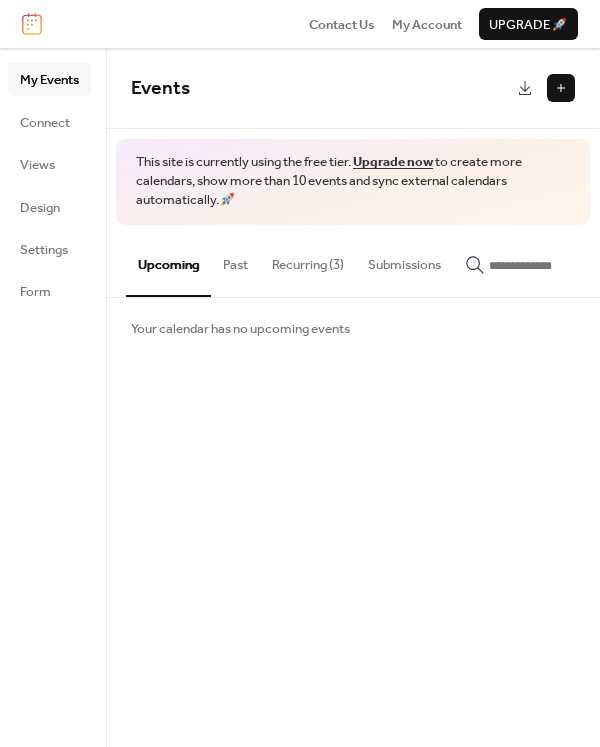 click on "Recurring (3)" at bounding box center (308, 260) 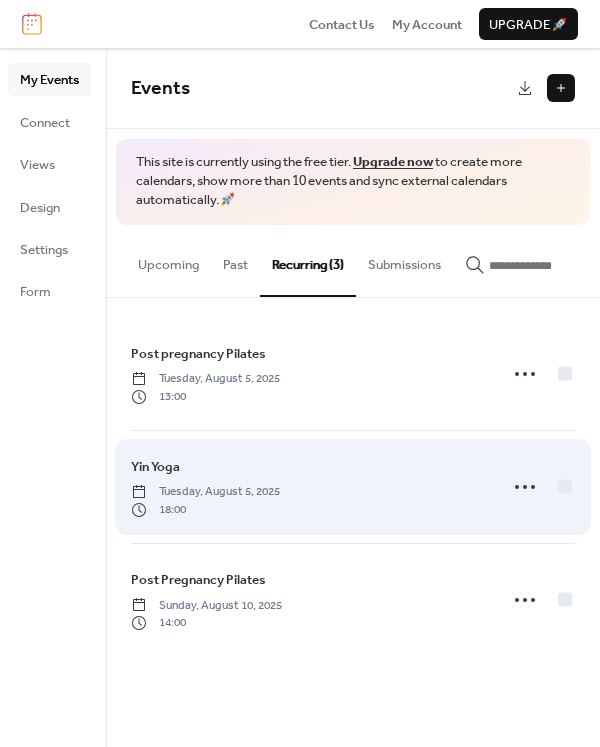 click on "Yin Yoga" at bounding box center (155, 467) 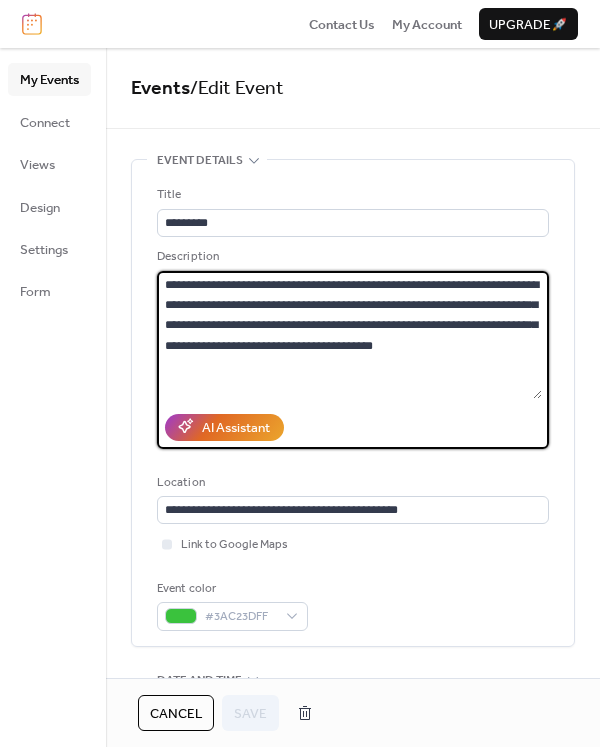 drag, startPoint x: 522, startPoint y: 348, endPoint x: 154, endPoint y: 273, distance: 375.5649 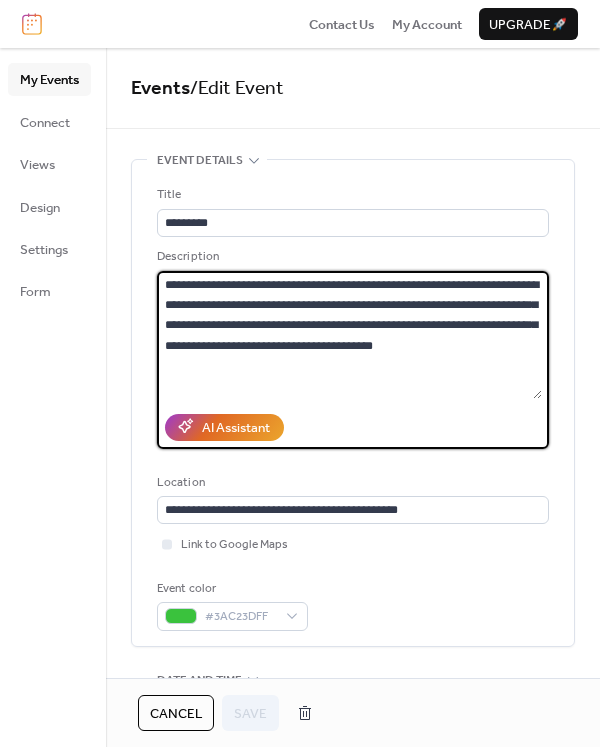 click on "**********" at bounding box center (353, 402) 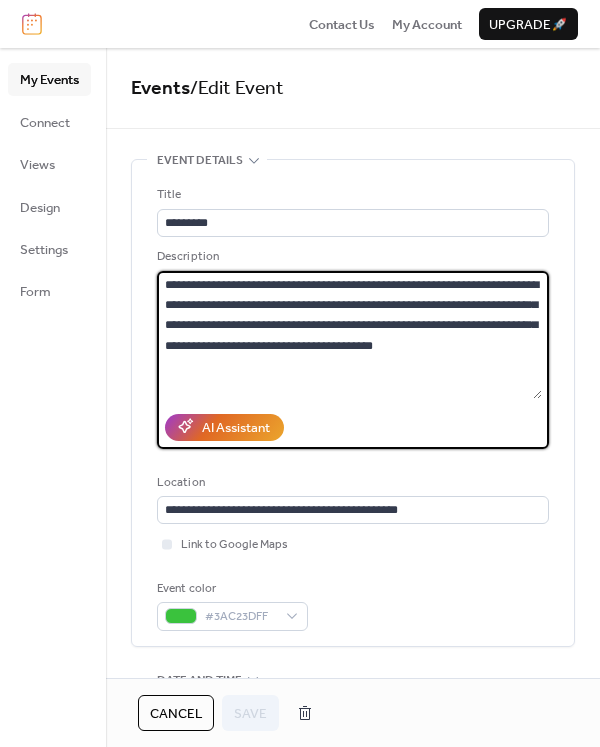 click on "My Events Connect Views Design Settings Form" at bounding box center [53, 397] 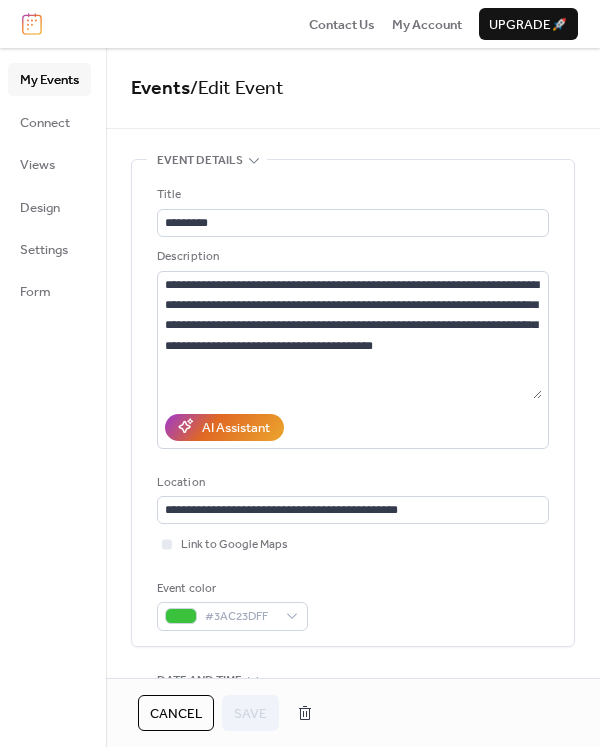 scroll, scrollTop: 0, scrollLeft: 0, axis: both 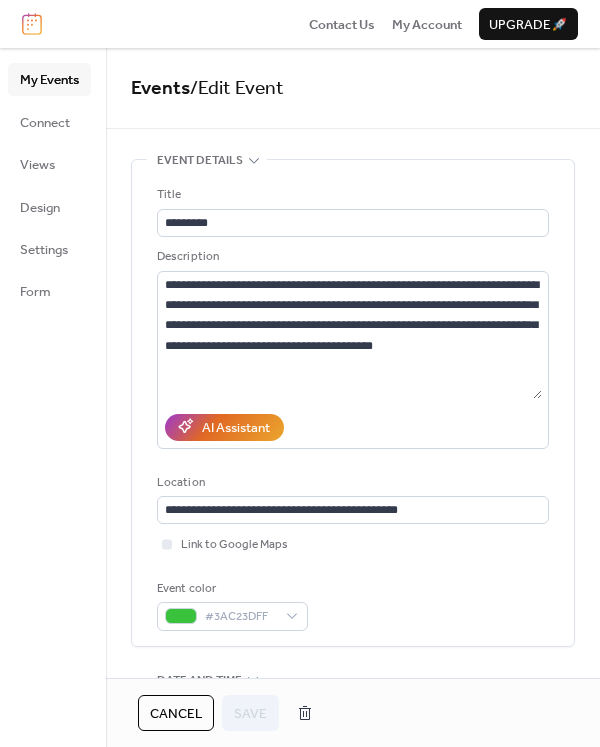 click on "Cancel" at bounding box center [176, 714] 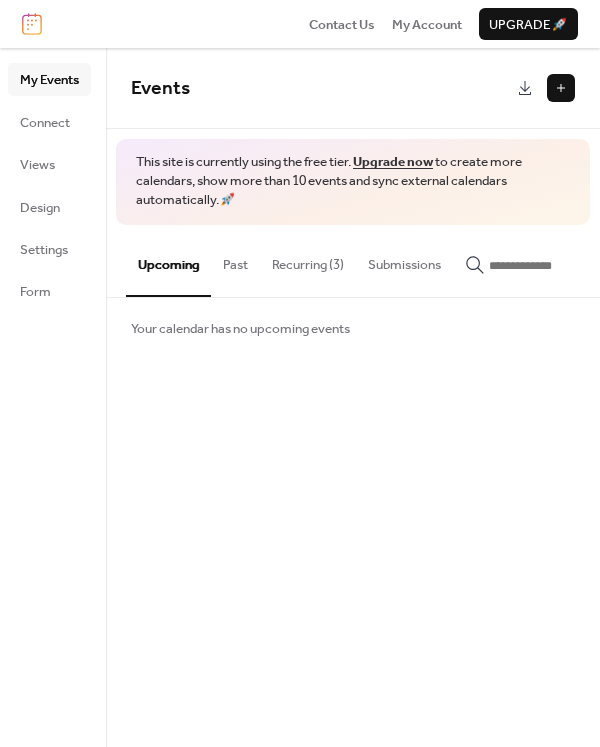 click at bounding box center (561, 88) 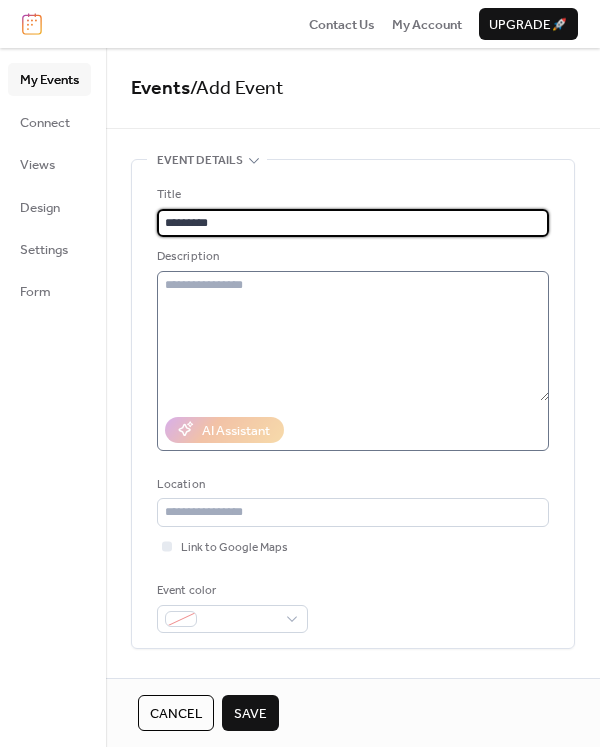 type on "********" 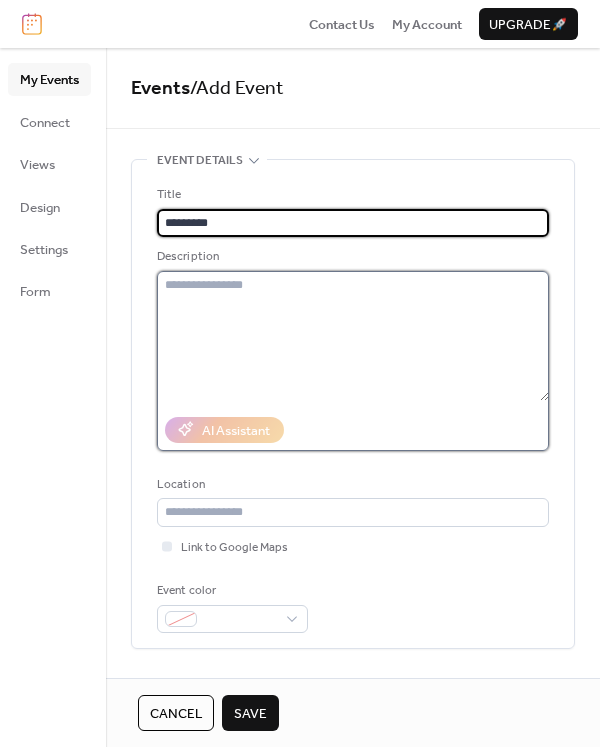 click at bounding box center (353, 336) 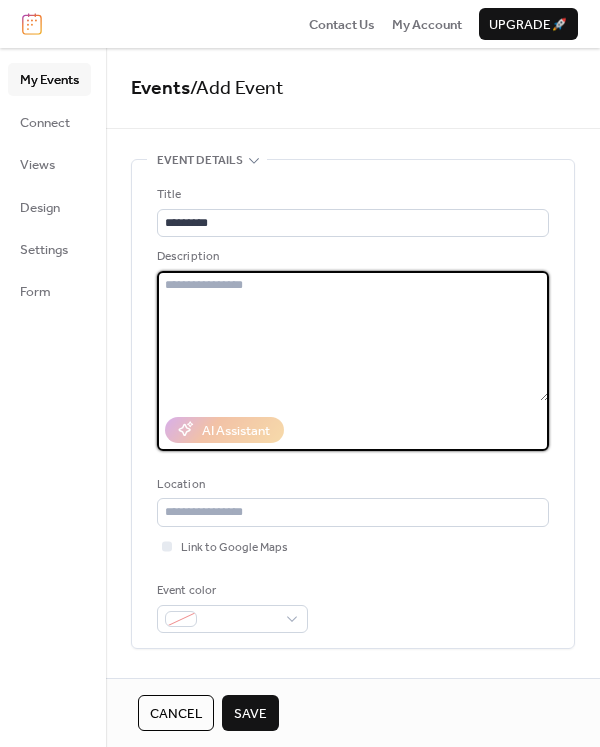 paste on "**********" 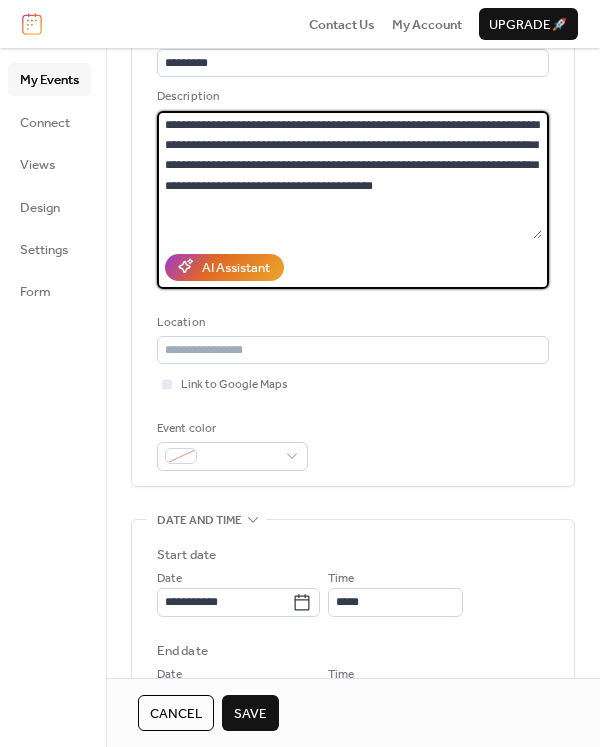 scroll, scrollTop: 198, scrollLeft: 0, axis: vertical 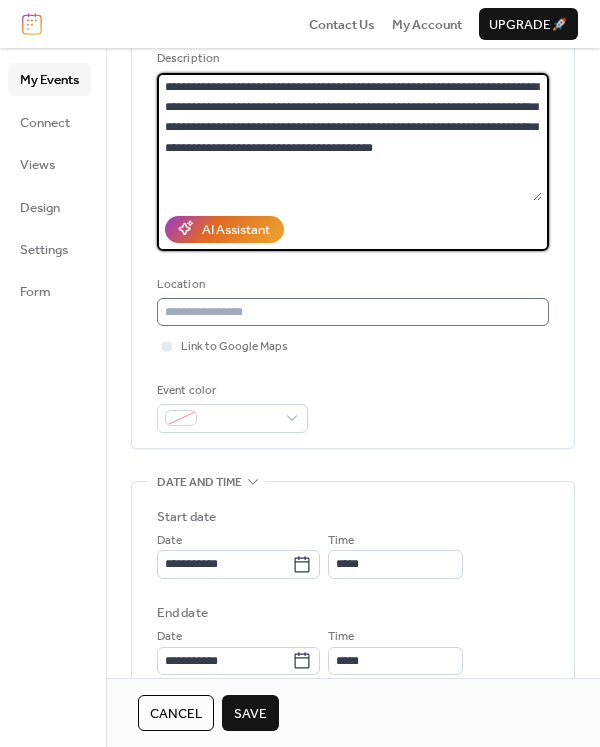 type on "**********" 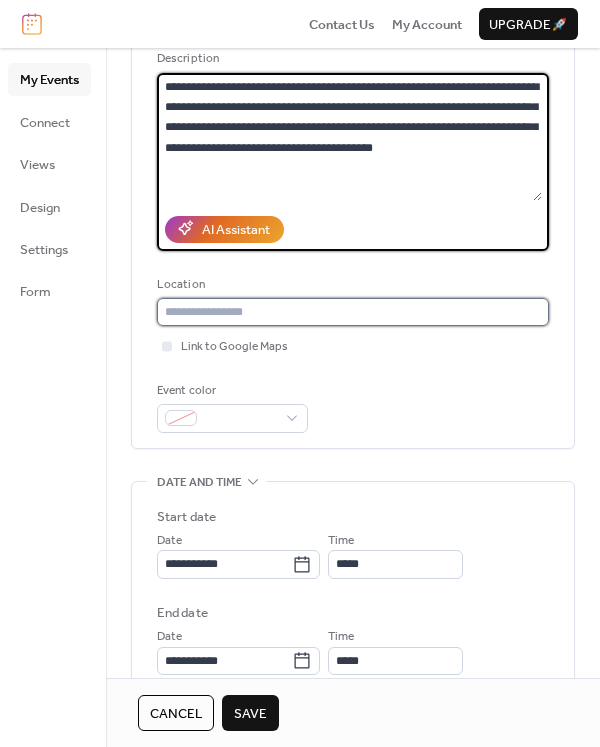click at bounding box center [353, 312] 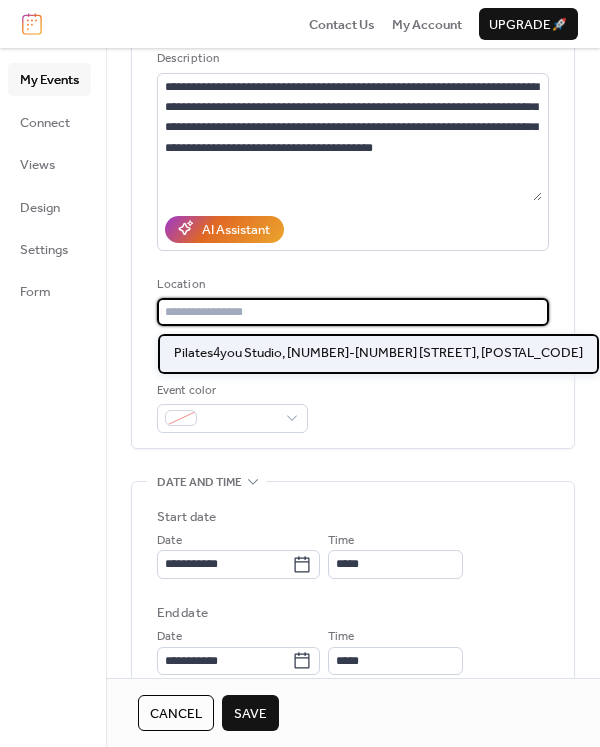 click on "Pilates4you Studio, 2-3 Inverness Mews , W2 3JQ" at bounding box center [378, 353] 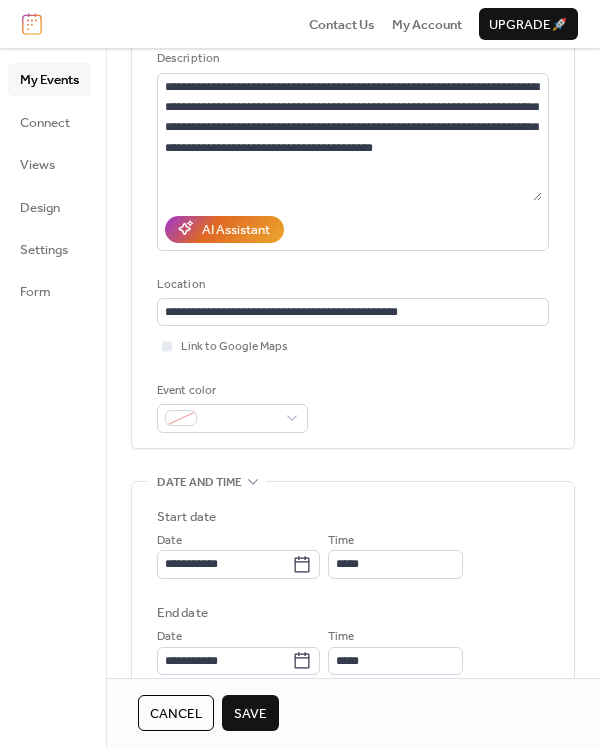 type on "**********" 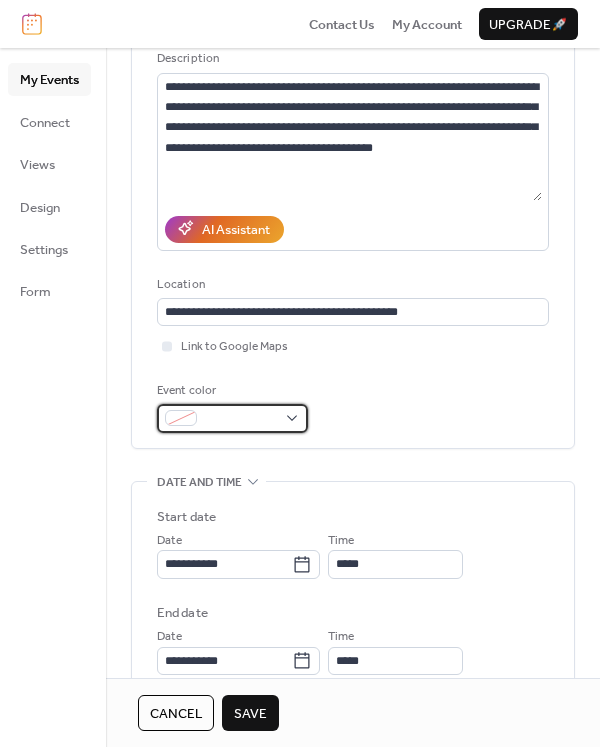 click at bounding box center [181, 418] 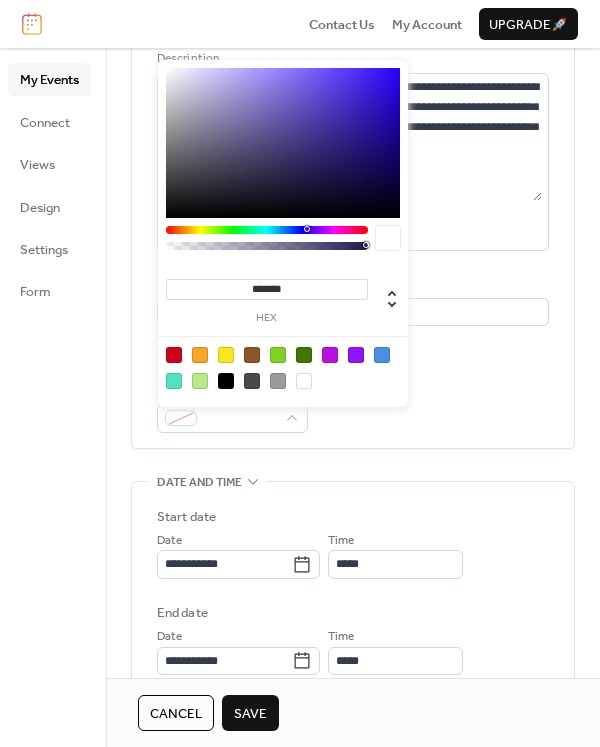 click at bounding box center [200, 355] 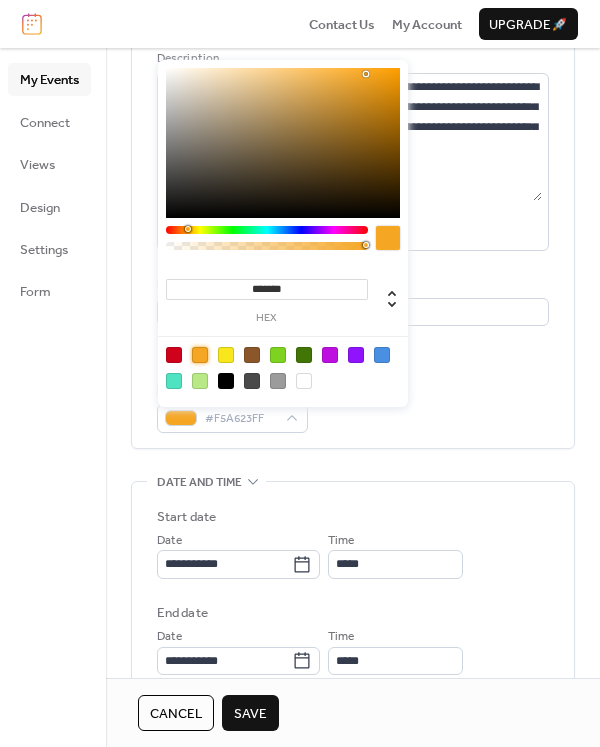 click at bounding box center [200, 381] 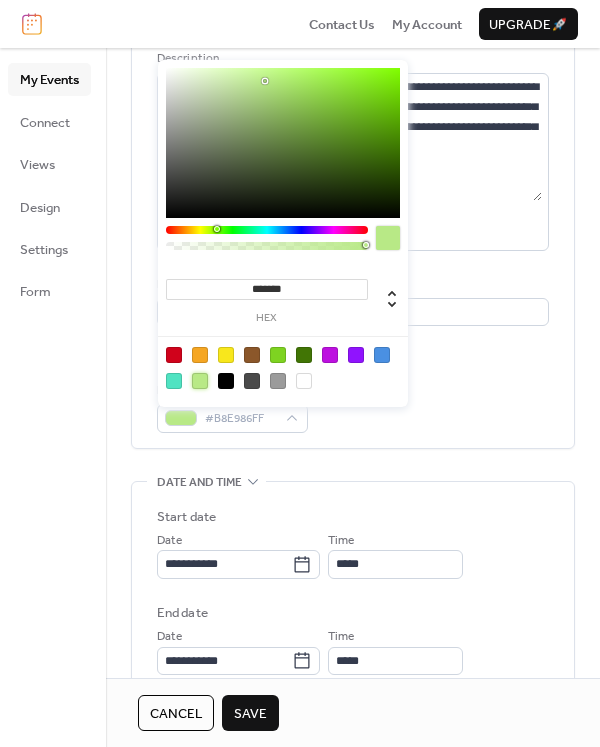 click at bounding box center [278, 355] 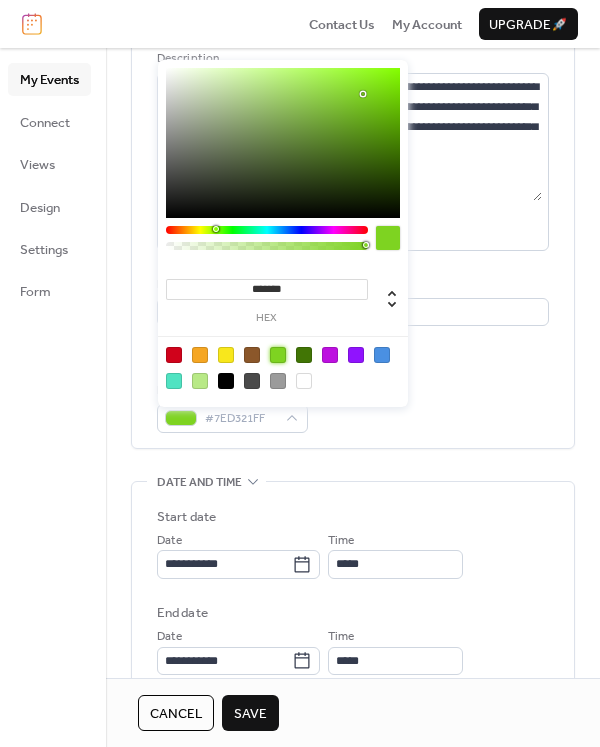 click on "Event color #7ED321FF" at bounding box center (353, 407) 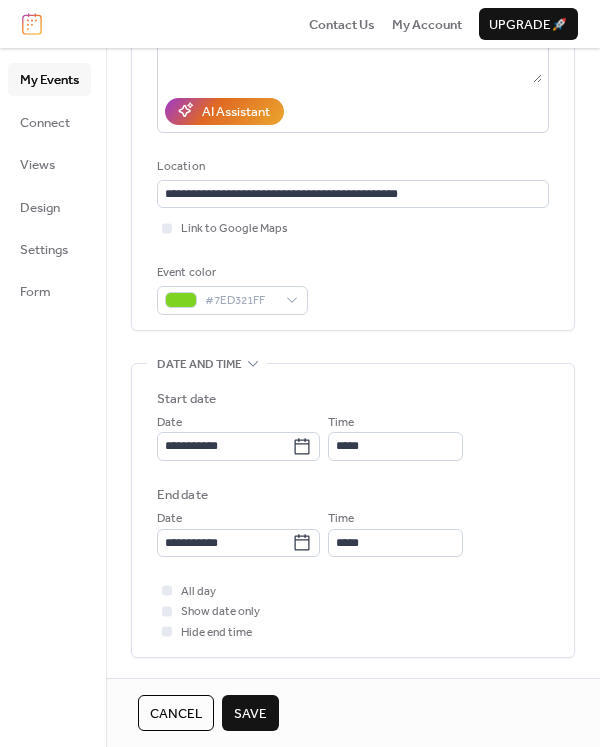scroll, scrollTop: 369, scrollLeft: 0, axis: vertical 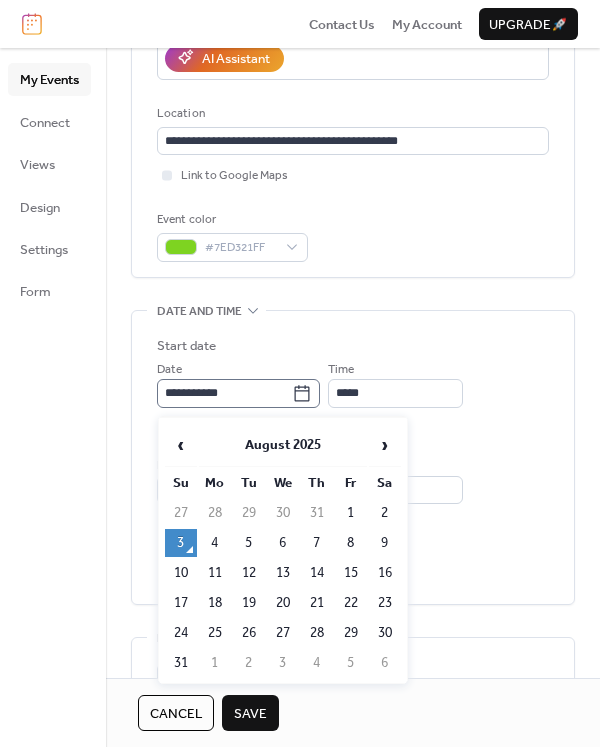 click 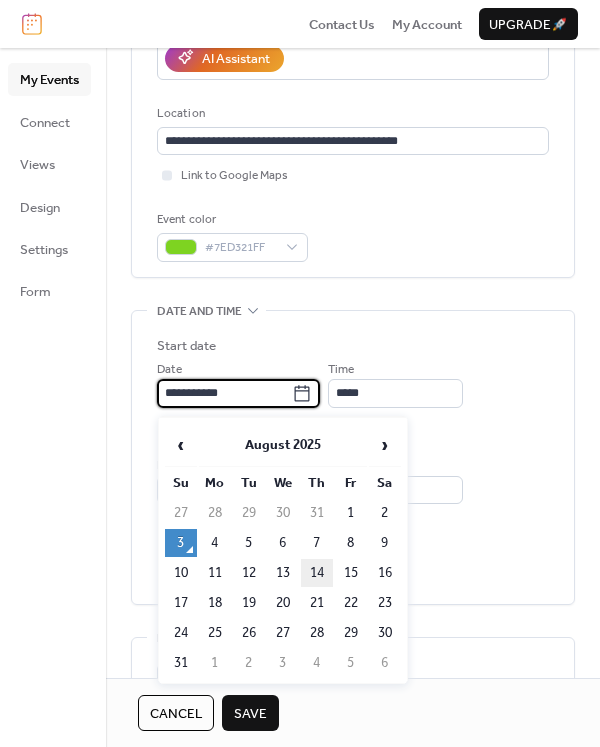 click on "14" at bounding box center (317, 573) 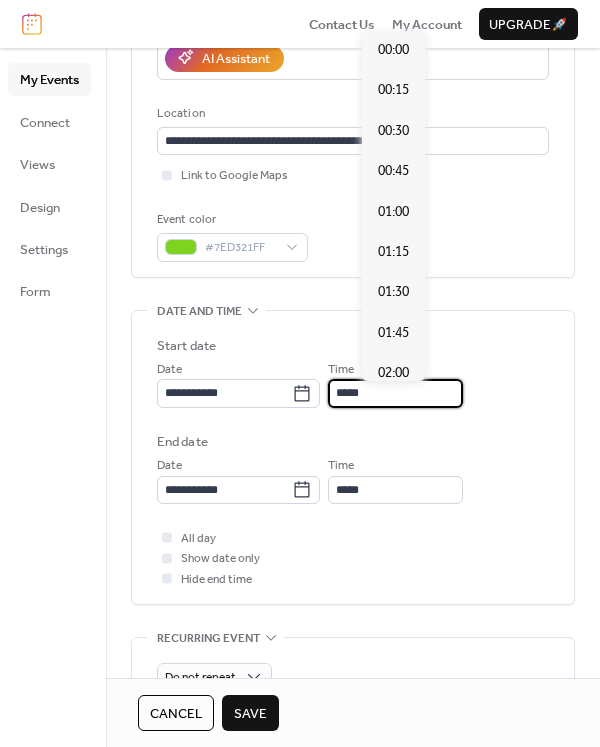 click on "*****" at bounding box center [395, 393] 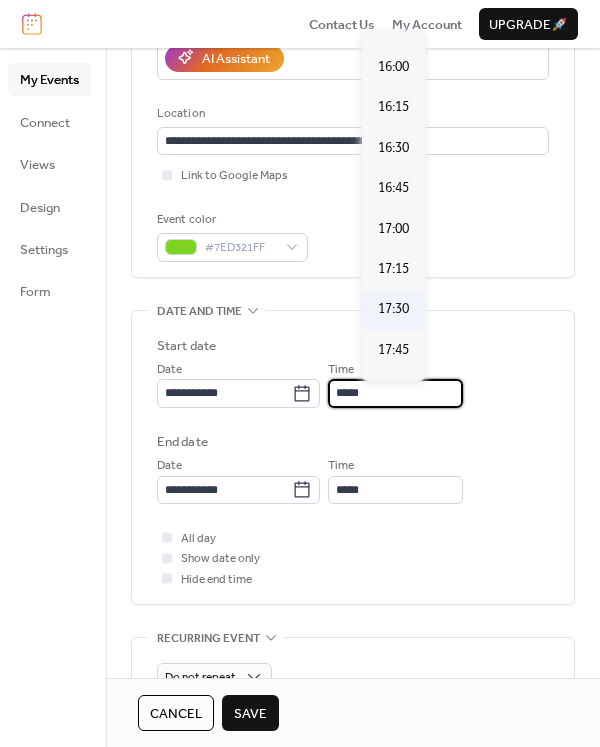 scroll, scrollTop: 2571, scrollLeft: 0, axis: vertical 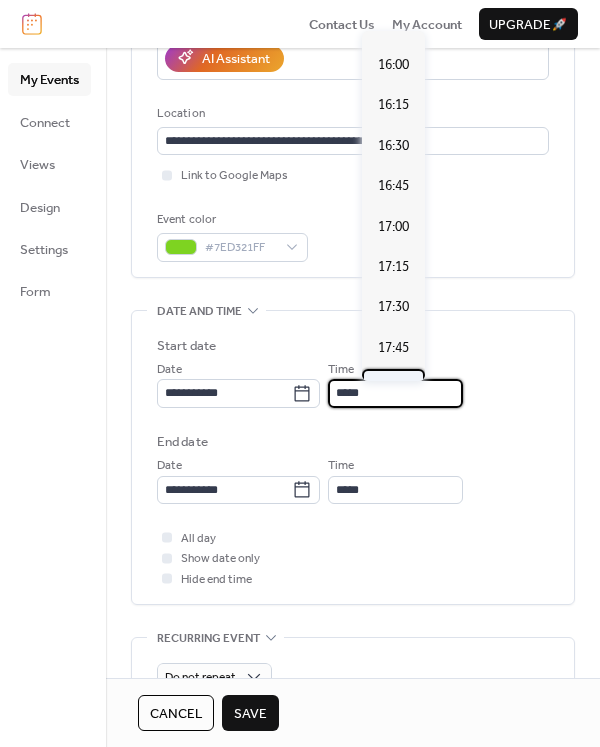 click on "18:00" at bounding box center (393, 388) 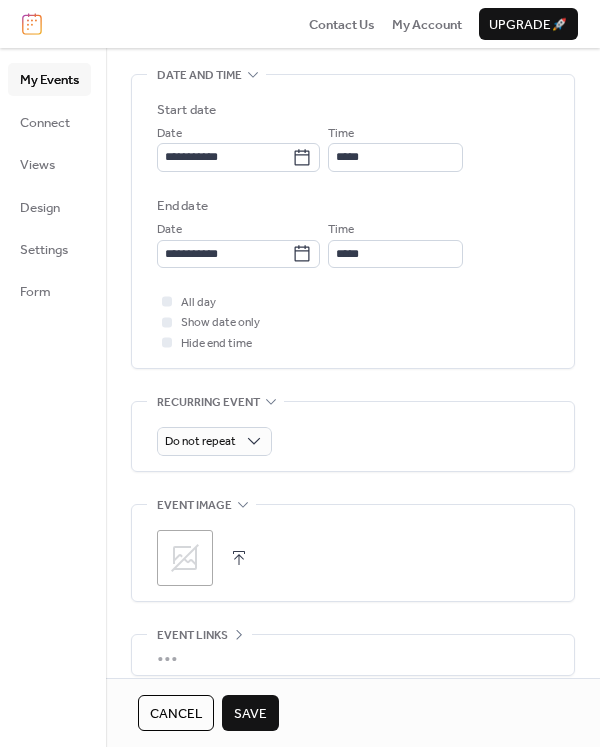 scroll, scrollTop: 611, scrollLeft: 0, axis: vertical 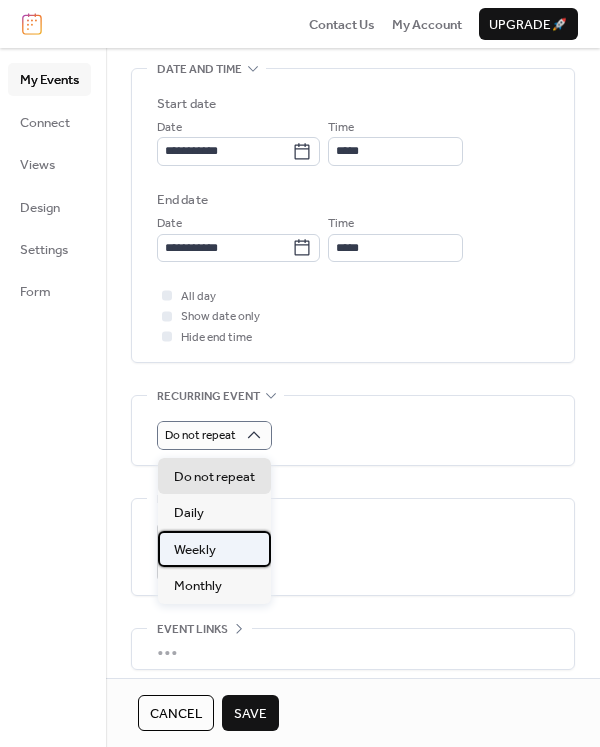 click on "Weekly" at bounding box center [195, 550] 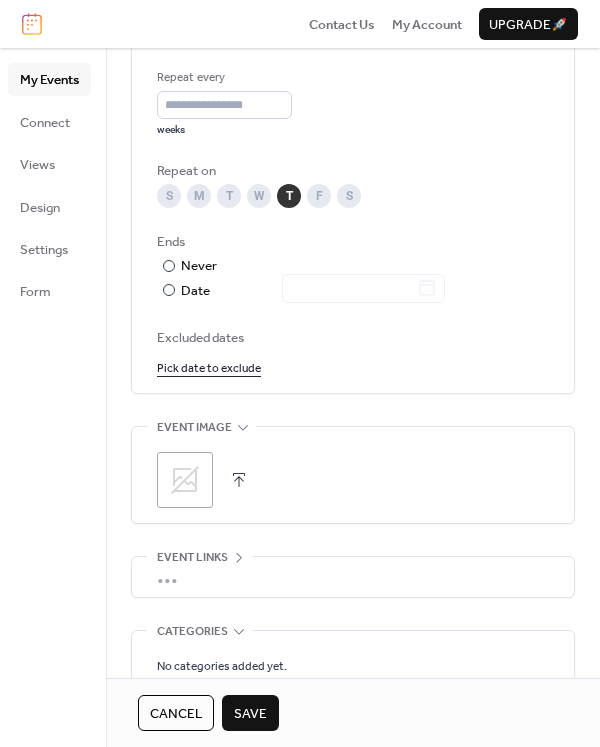 scroll, scrollTop: 1018, scrollLeft: 0, axis: vertical 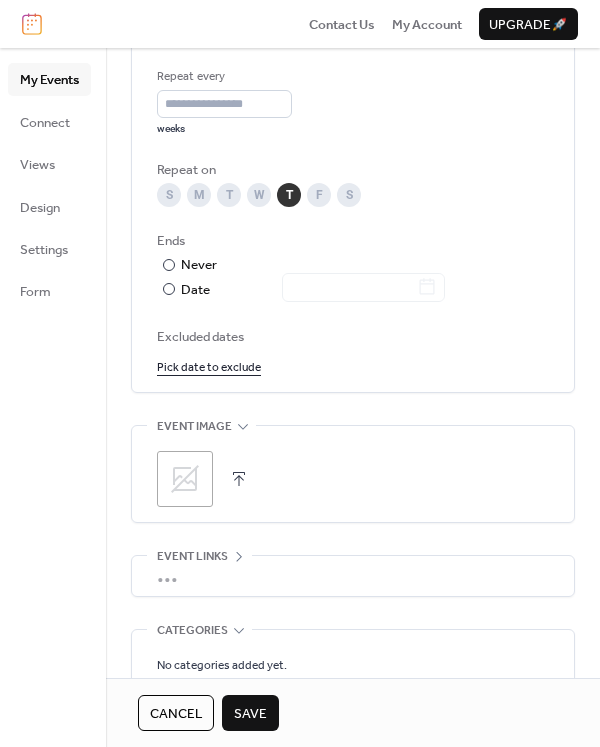 click 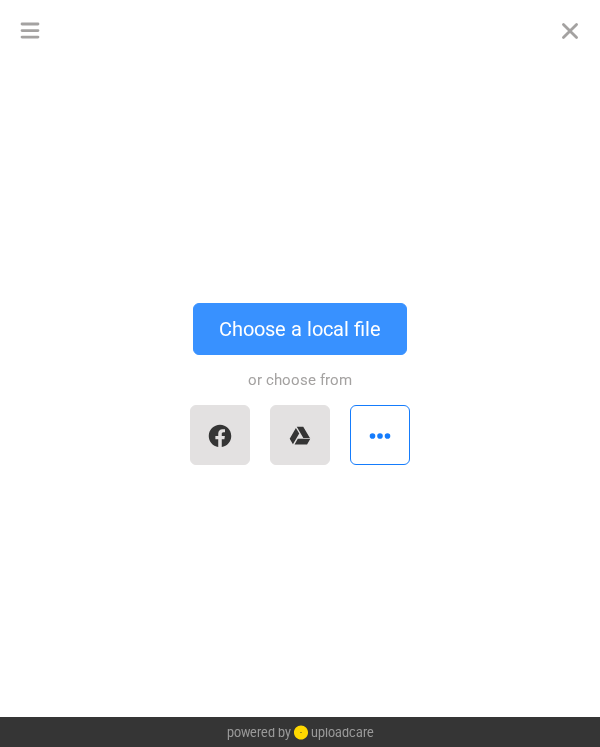 click on "Choose a local file" at bounding box center (300, 329) 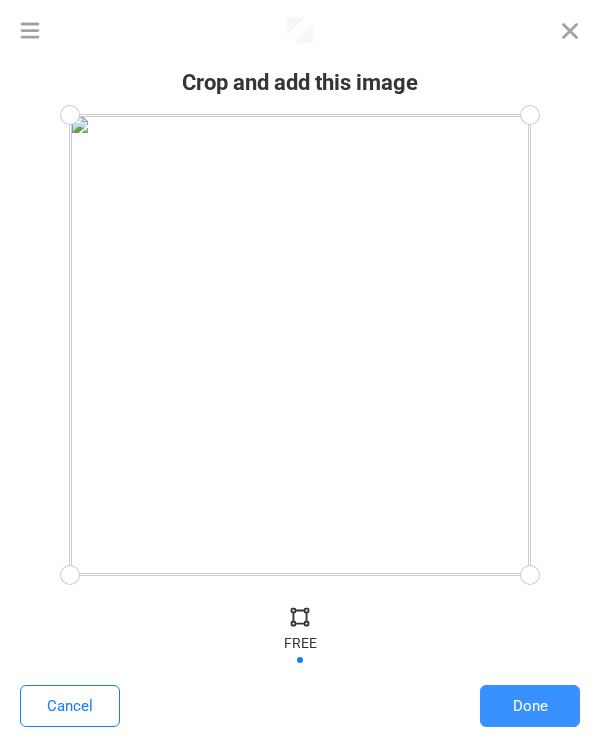 click on "Done" at bounding box center [530, 706] 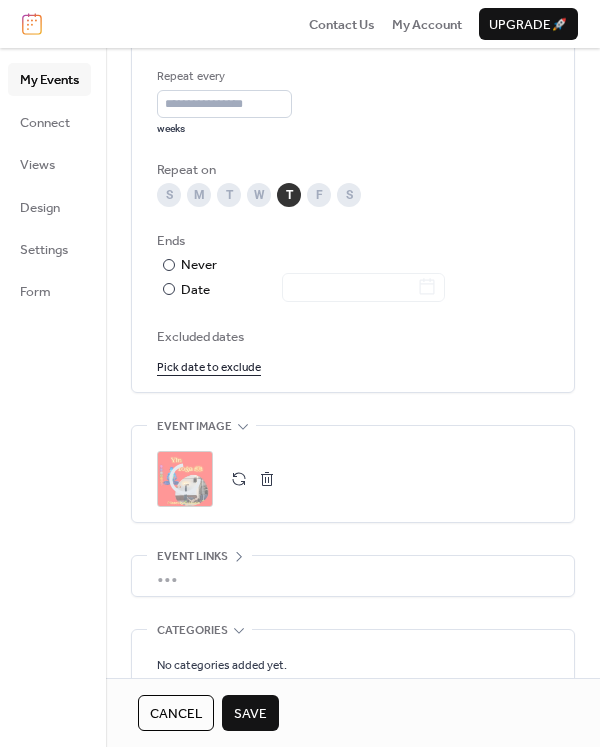 click on "Save" at bounding box center (250, 714) 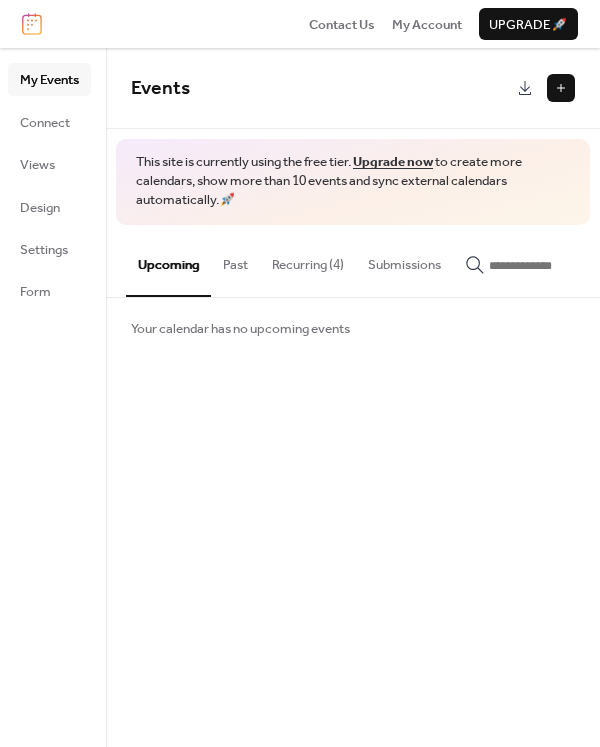 click on "Recurring (4)" at bounding box center [308, 260] 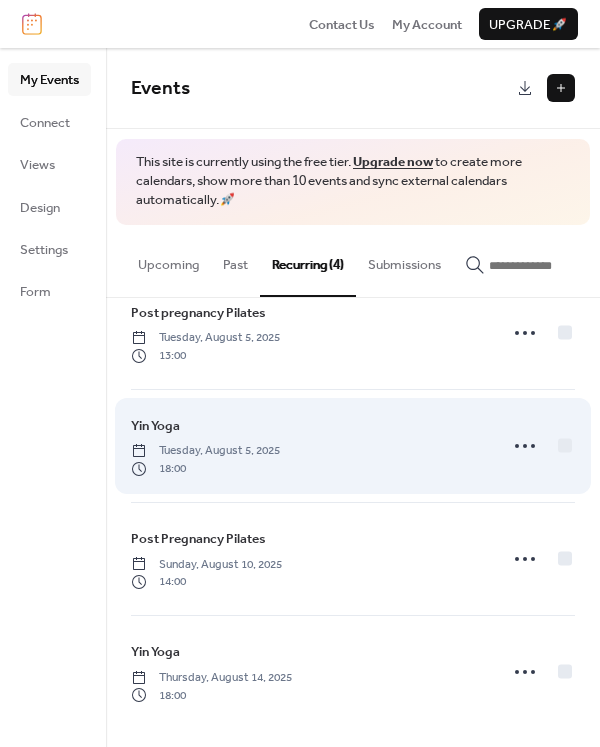 scroll, scrollTop: 40, scrollLeft: 0, axis: vertical 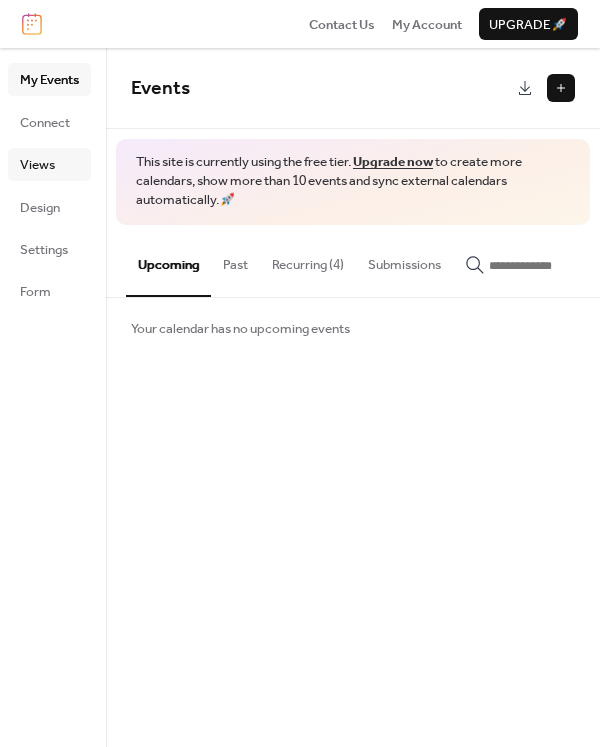 click on "Views" at bounding box center (37, 165) 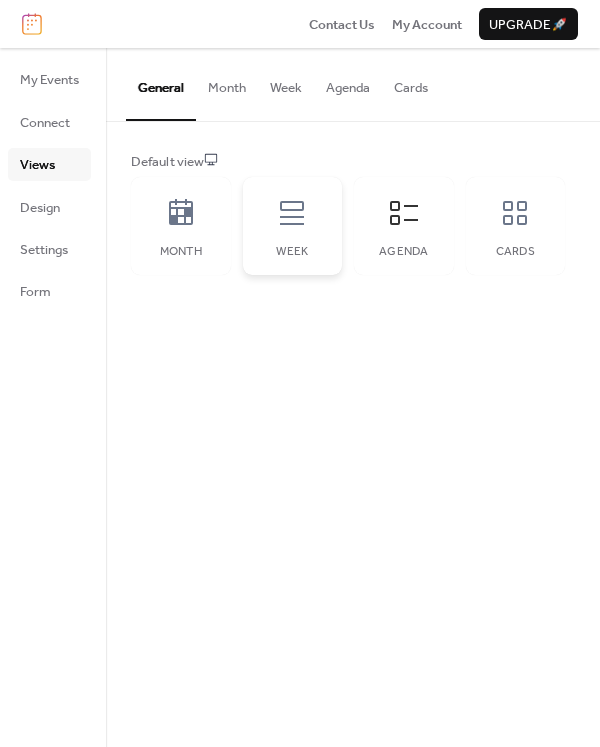 click 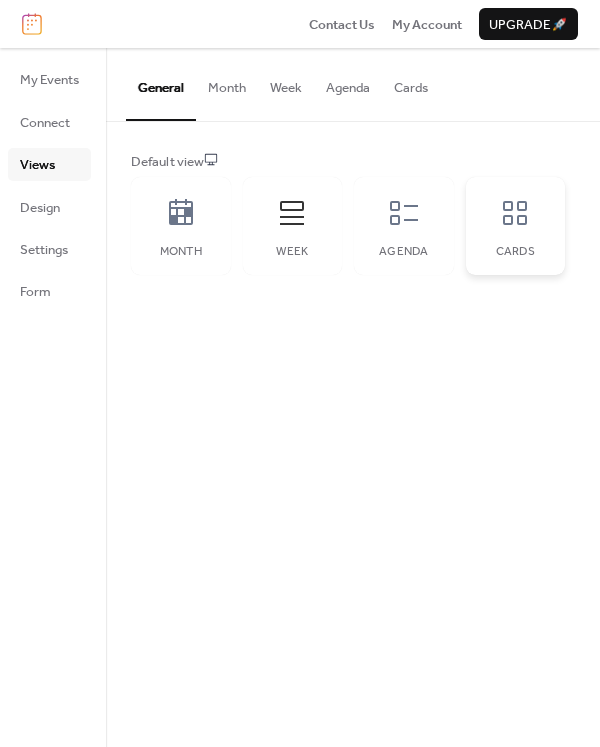 click 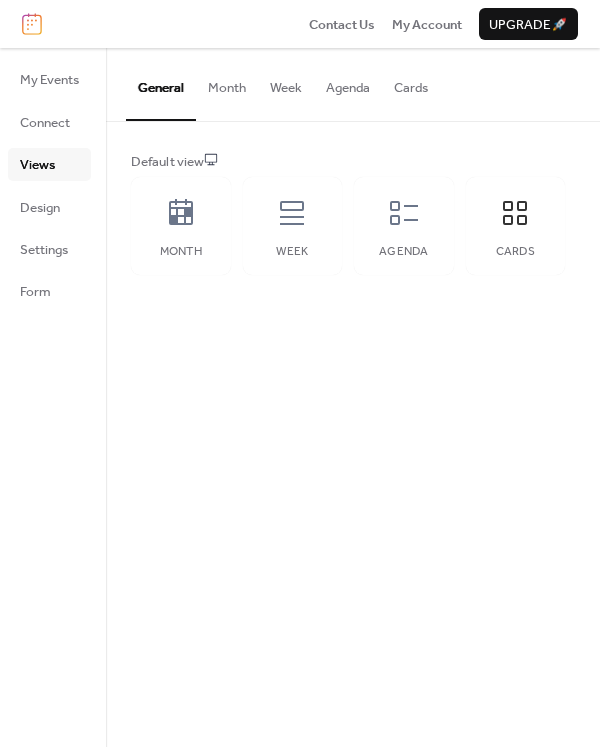 click on "Cards" at bounding box center [411, 83] 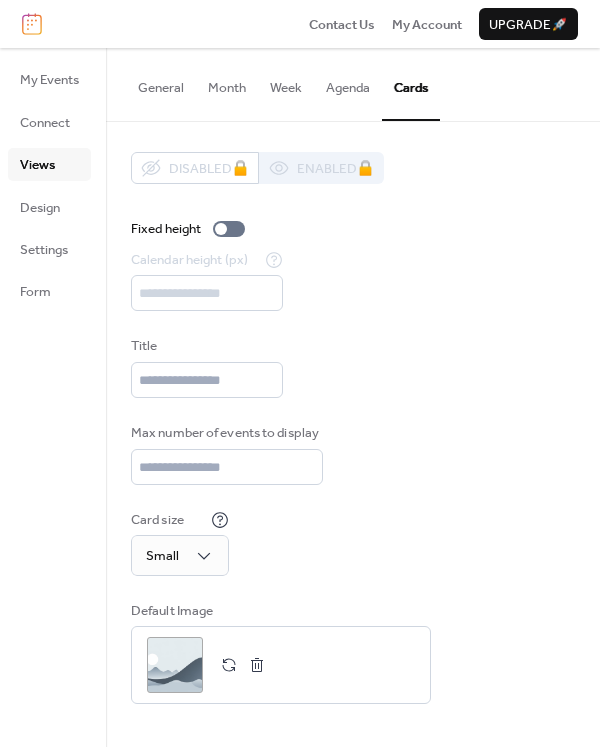 click on "Week" at bounding box center [286, 83] 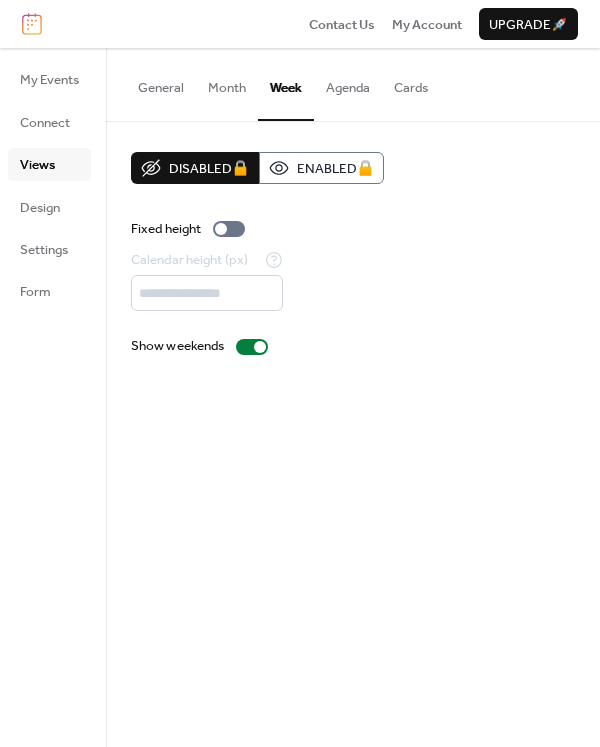 click on "Views" at bounding box center (37, 165) 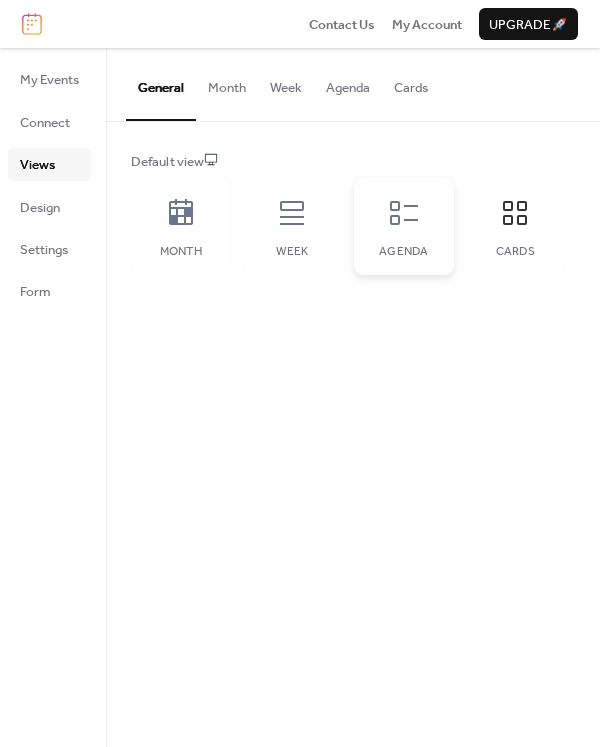 click 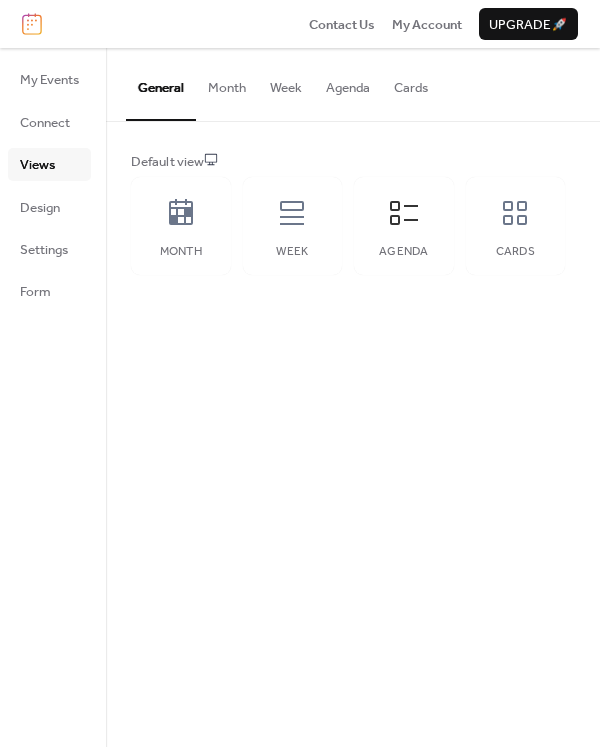 click on "Week" at bounding box center [286, 83] 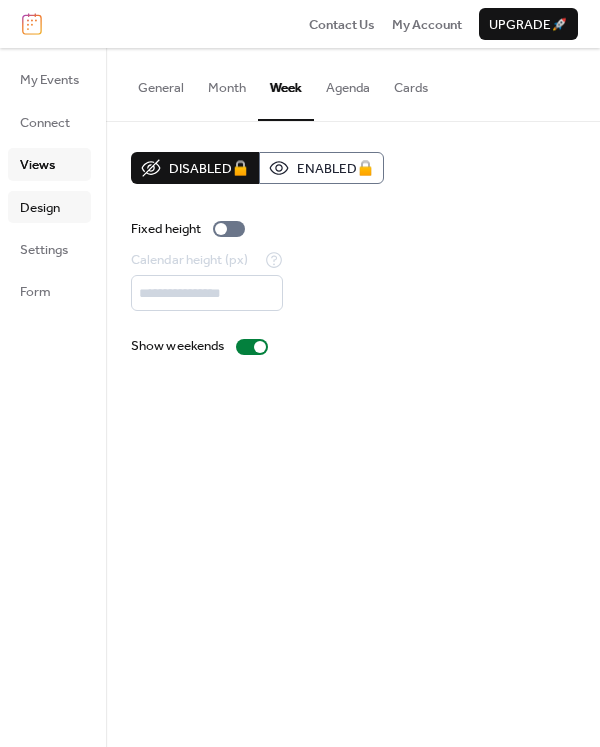 click on "Design" at bounding box center (40, 208) 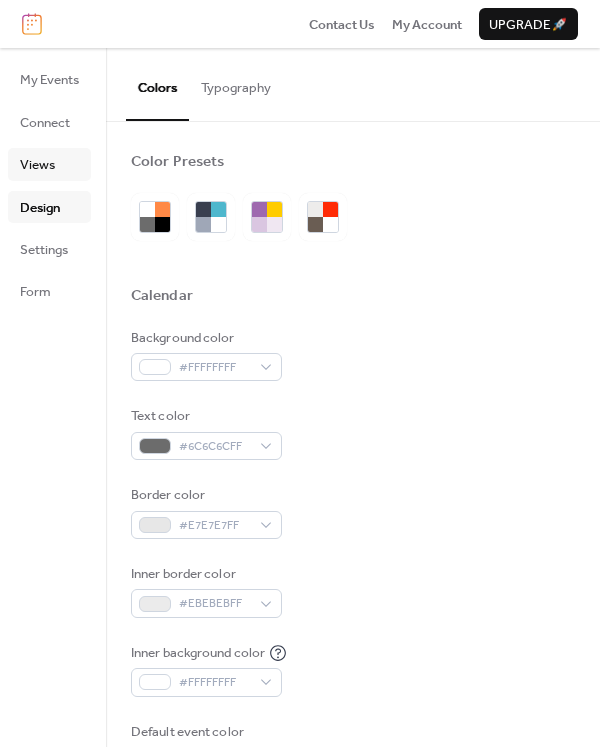 click on "Views" at bounding box center (37, 165) 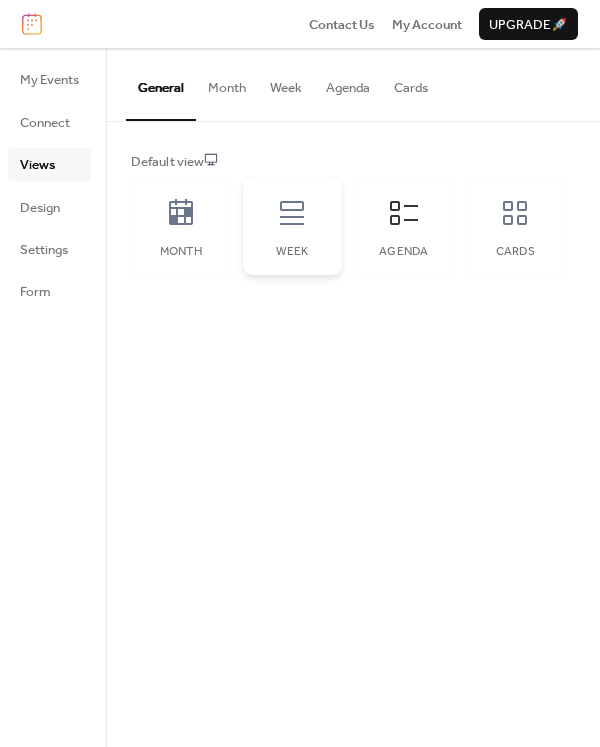 click 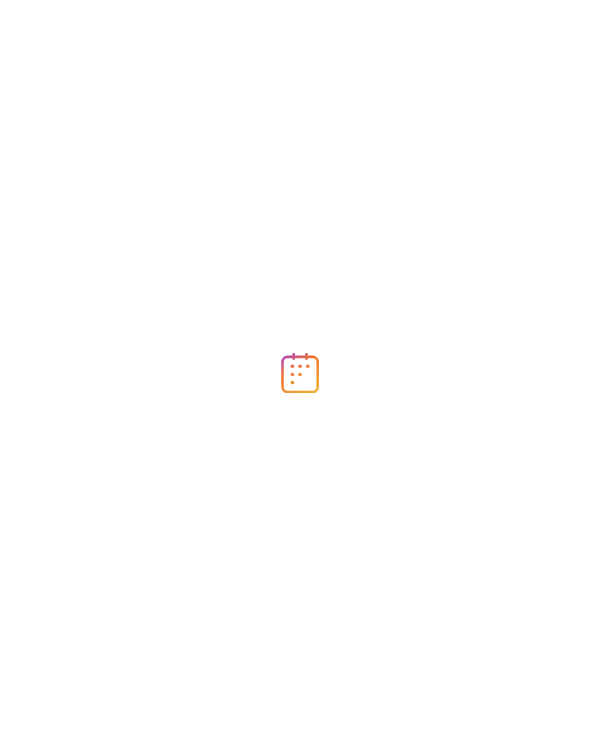 scroll, scrollTop: 0, scrollLeft: 0, axis: both 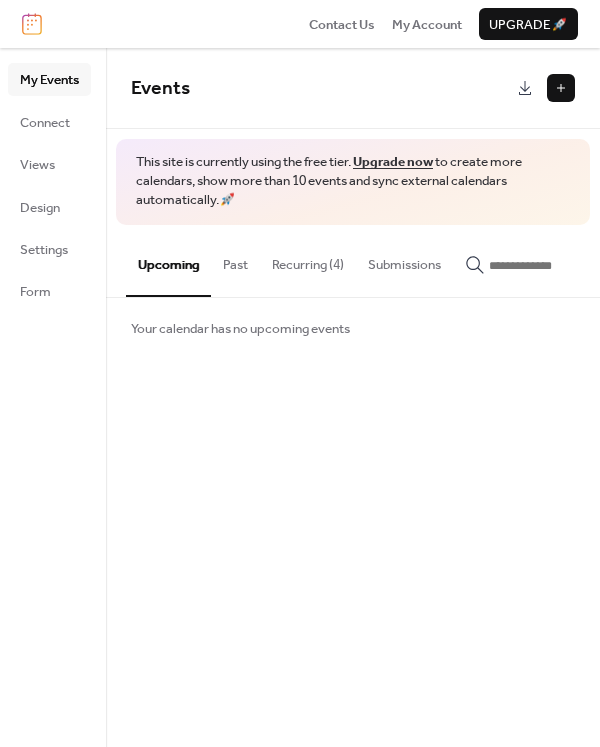 click on "Recurring (4)" at bounding box center (308, 260) 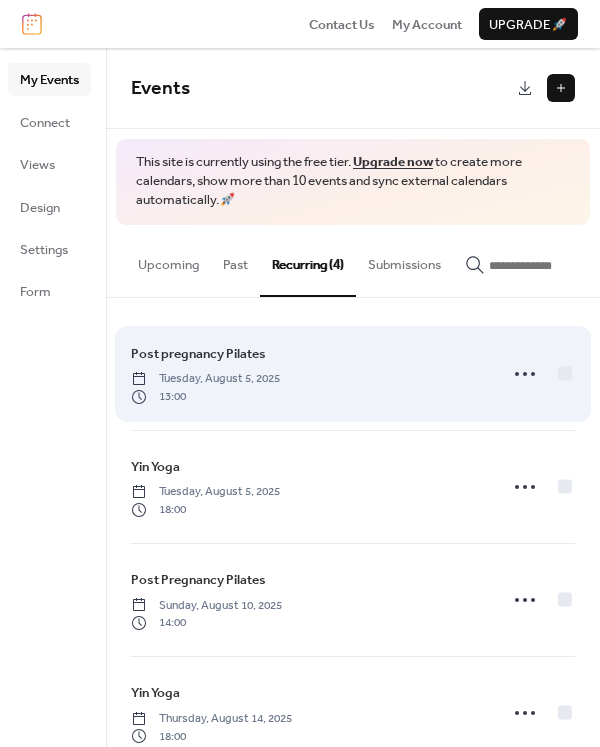 click on "Tuesday, August 5, 2025" at bounding box center [205, 379] 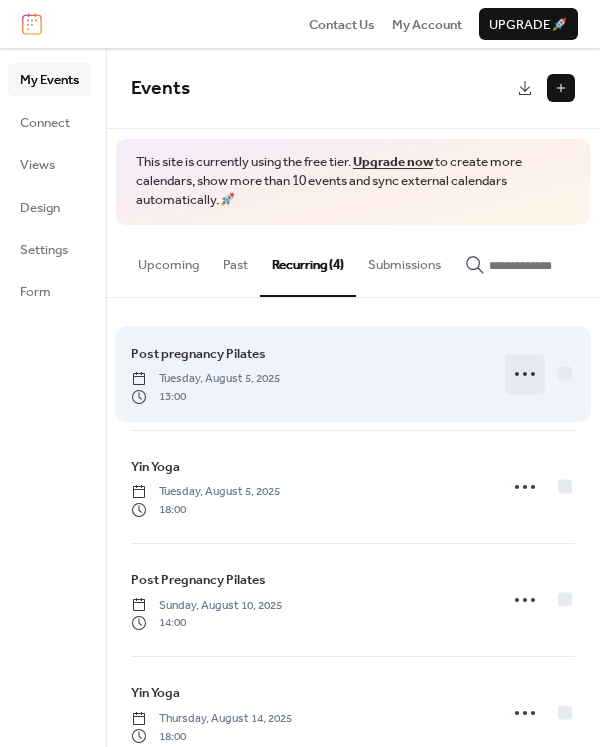 click 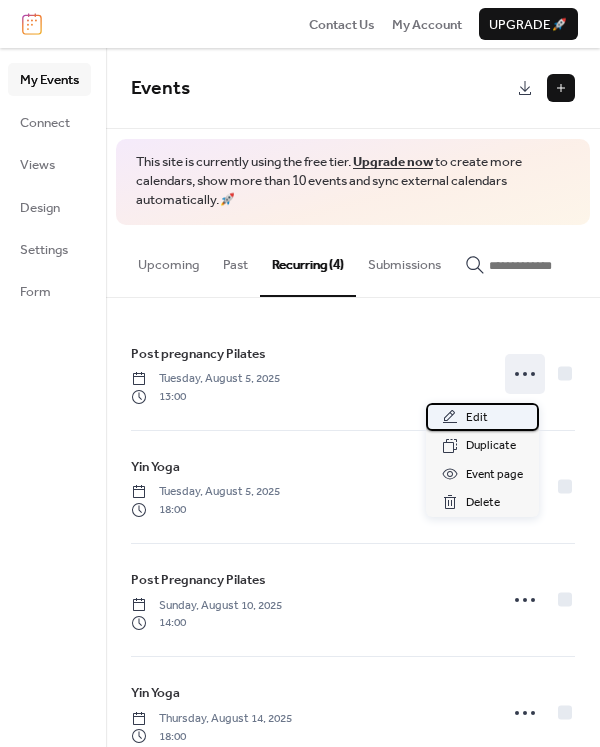 click on "Edit" at bounding box center [477, 418] 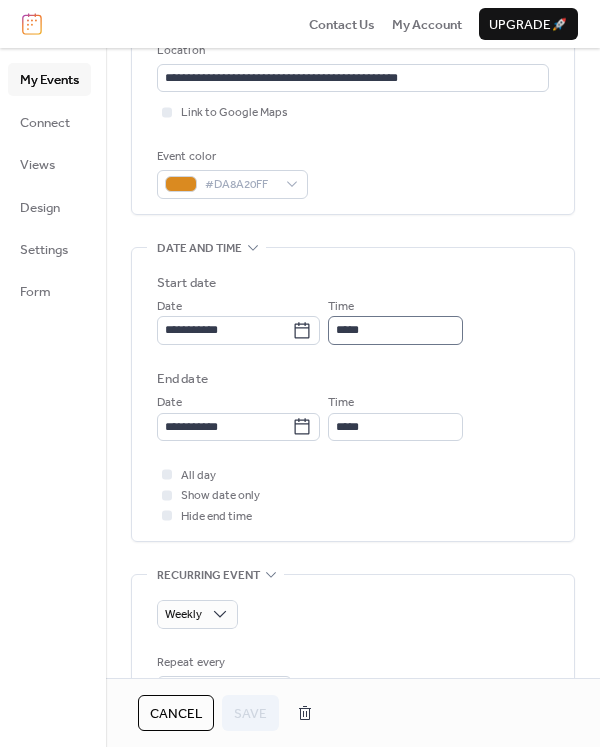 scroll, scrollTop: 440, scrollLeft: 0, axis: vertical 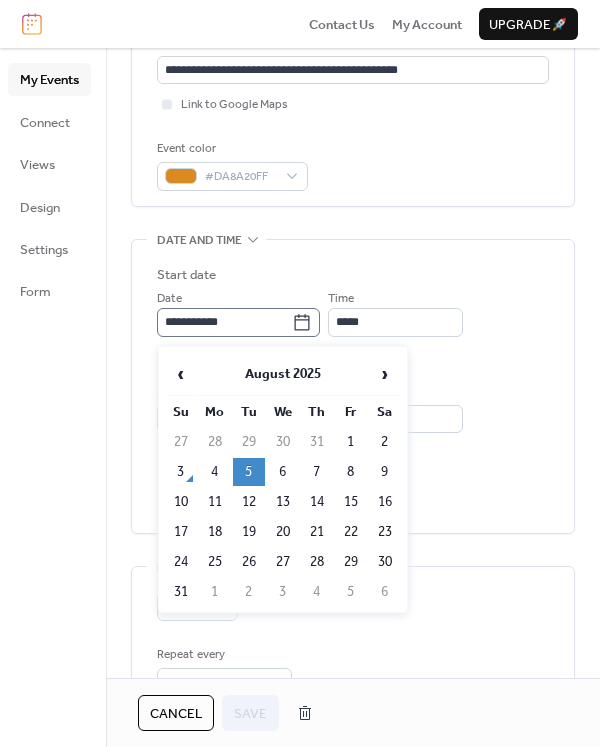 click 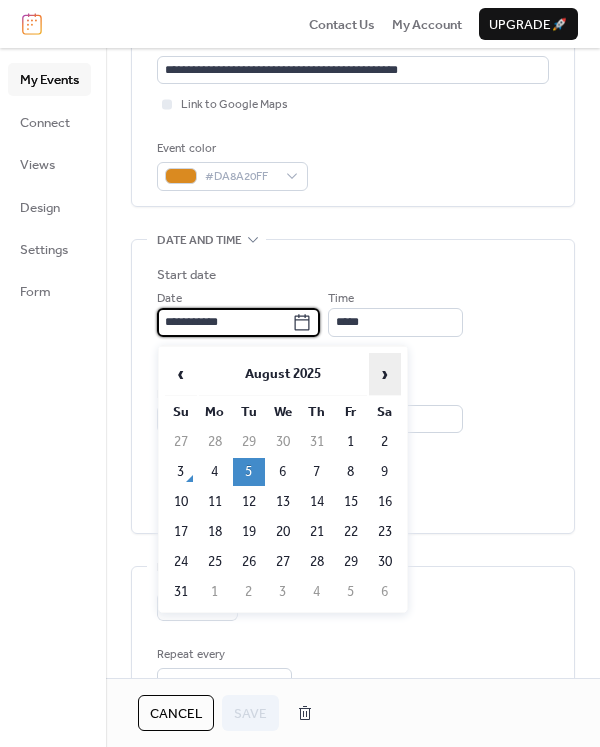 click on "›" at bounding box center (385, 374) 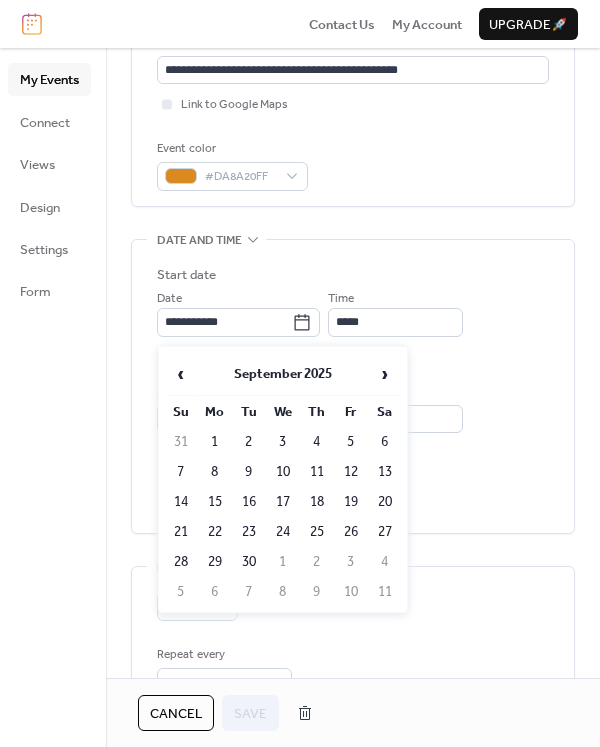 click on "End date" at bounding box center [353, 371] 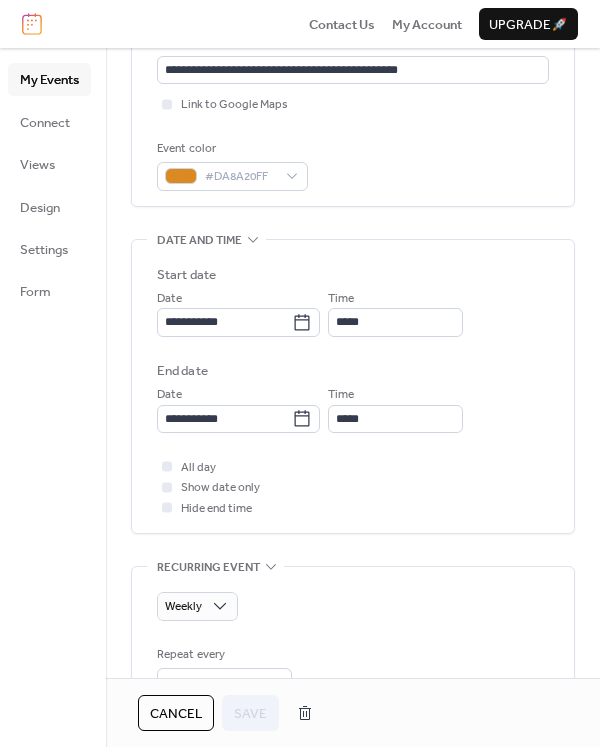 click on "End date" at bounding box center [353, 371] 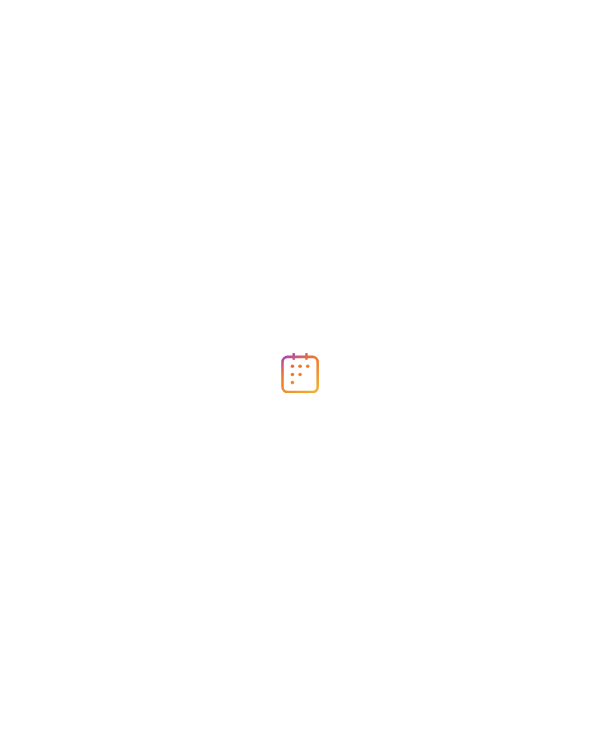 scroll, scrollTop: 0, scrollLeft: 0, axis: both 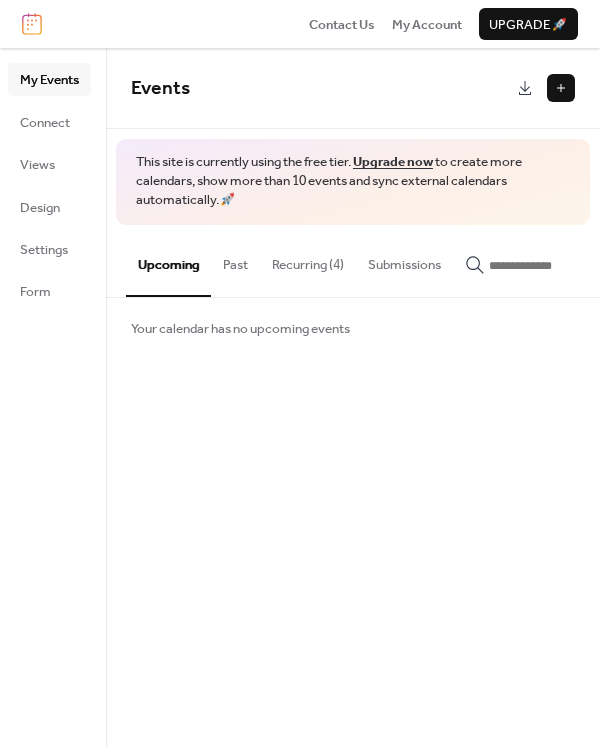 click on "Recurring (4)" at bounding box center (308, 260) 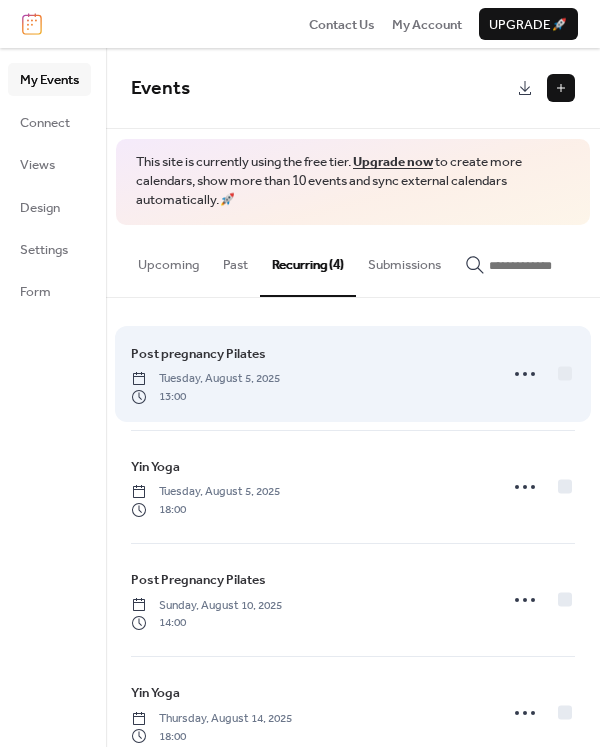 click on "Post pregnancy Pilates  [DAY], [MONTH] [DAY], [YEAR] [HOUR]:[MINUTE]" at bounding box center (308, 374) 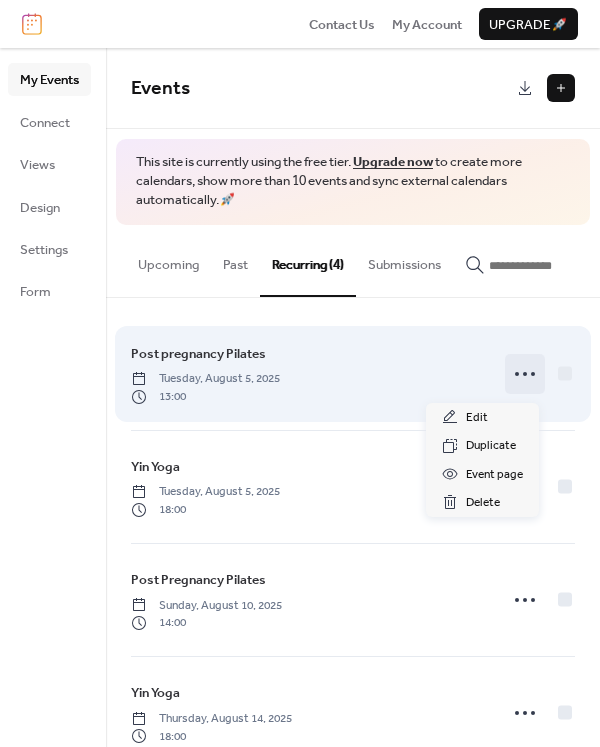 click 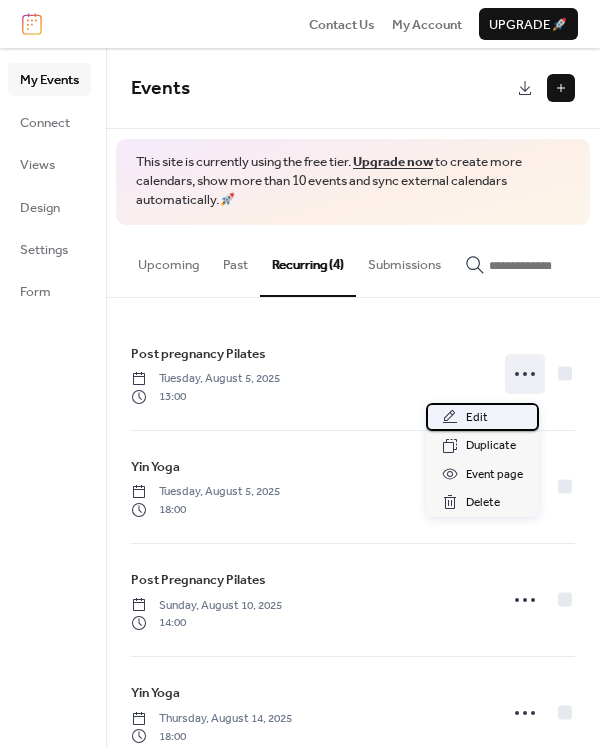 click on "Edit" at bounding box center [477, 418] 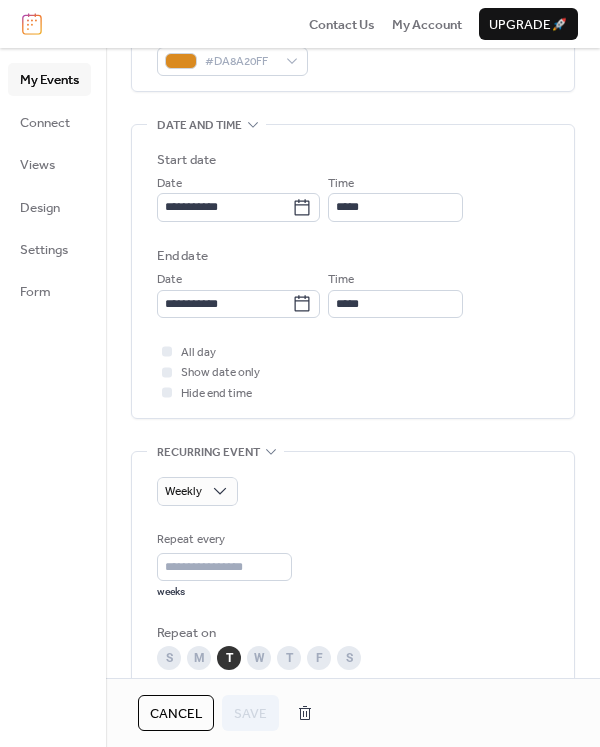 scroll, scrollTop: 543, scrollLeft: 0, axis: vertical 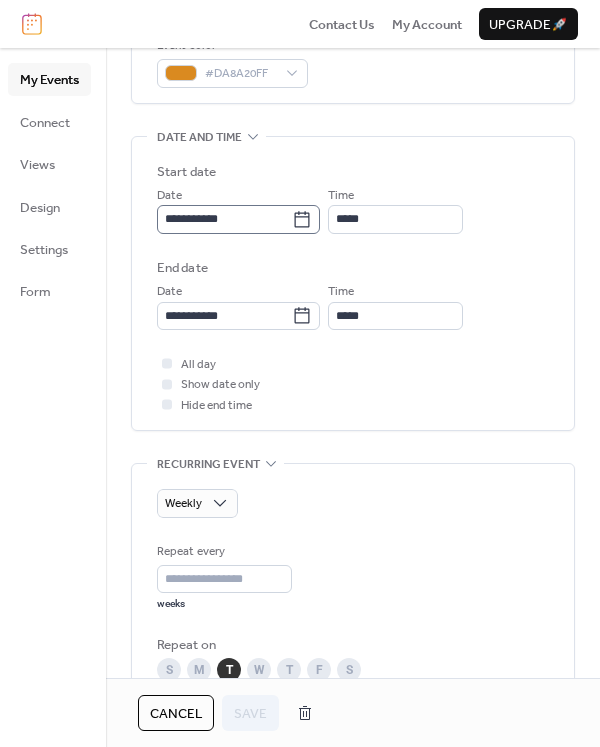 click 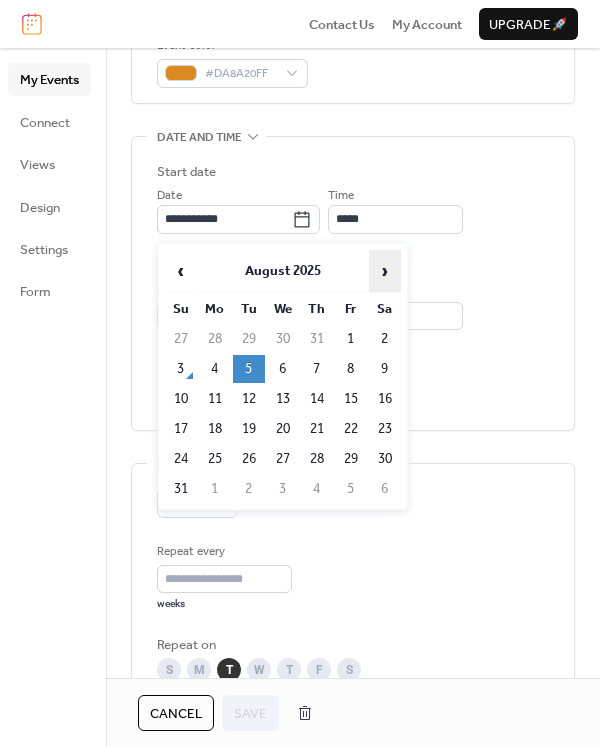 click on "›" at bounding box center (385, 271) 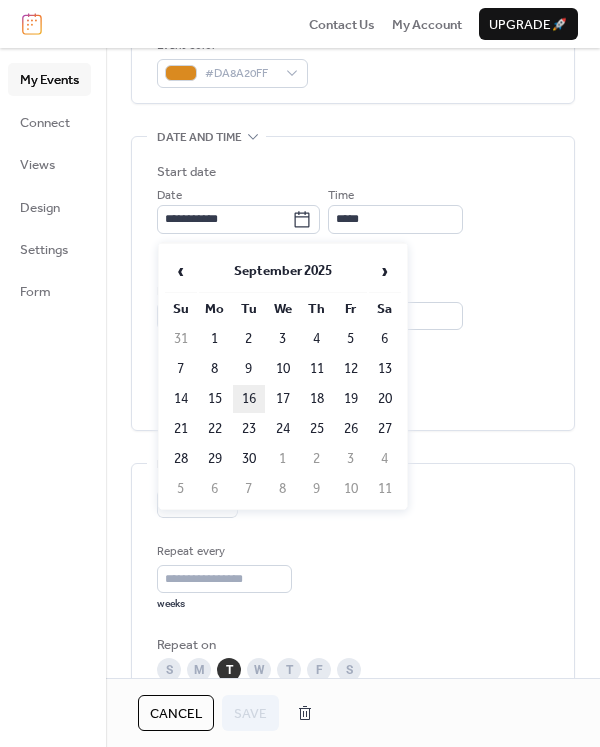 click on "16" at bounding box center [249, 399] 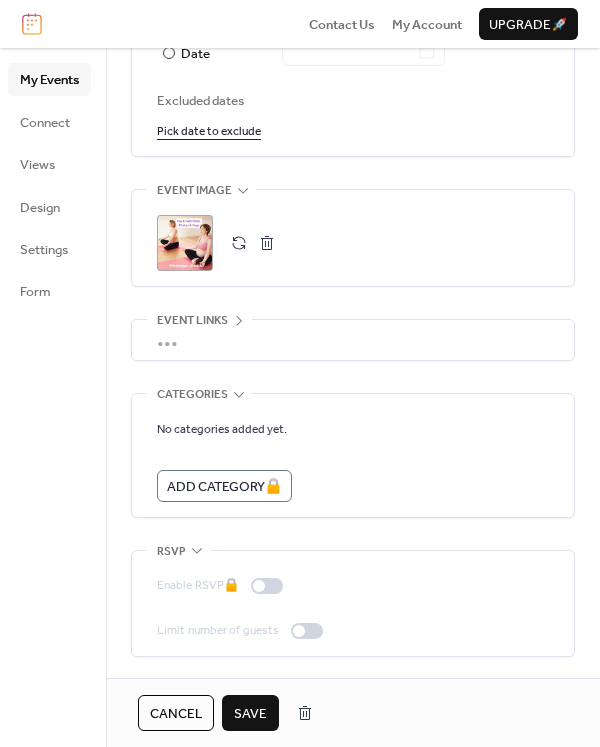 scroll, scrollTop: 1258, scrollLeft: 0, axis: vertical 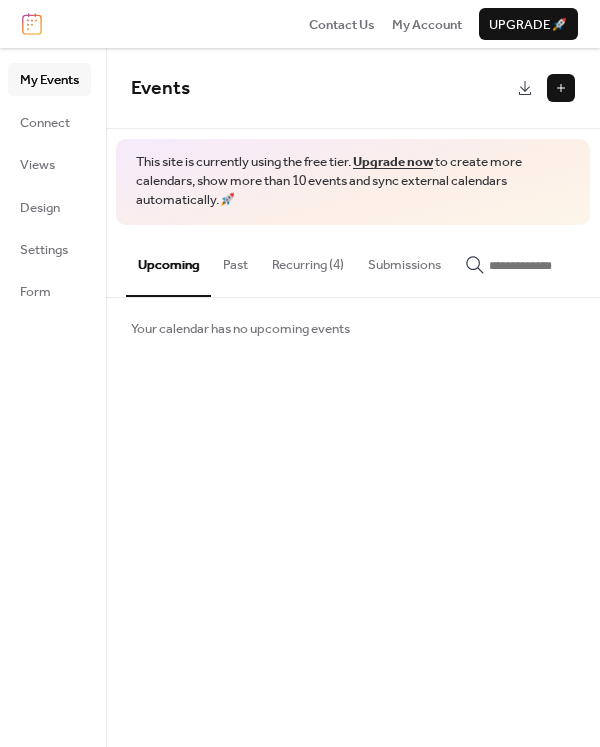 click on "Recurring (4)" at bounding box center (308, 260) 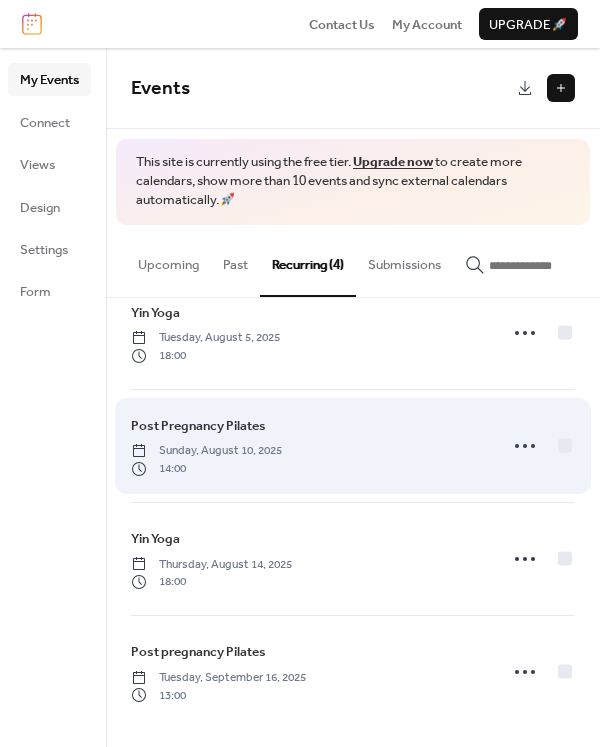 scroll, scrollTop: 0, scrollLeft: 0, axis: both 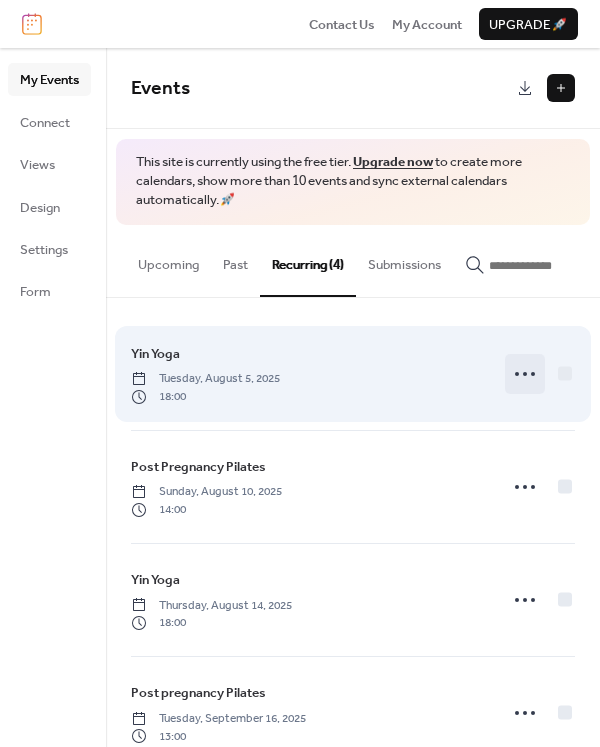 click 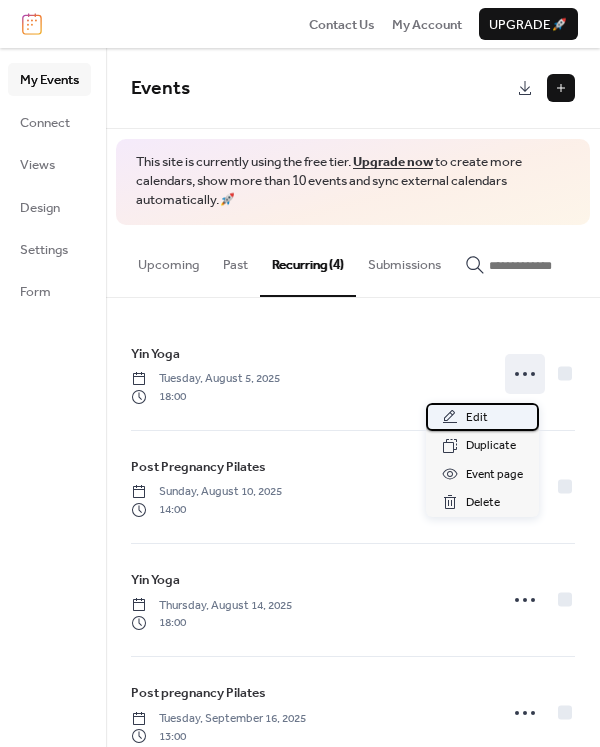 click on "Edit" at bounding box center (477, 418) 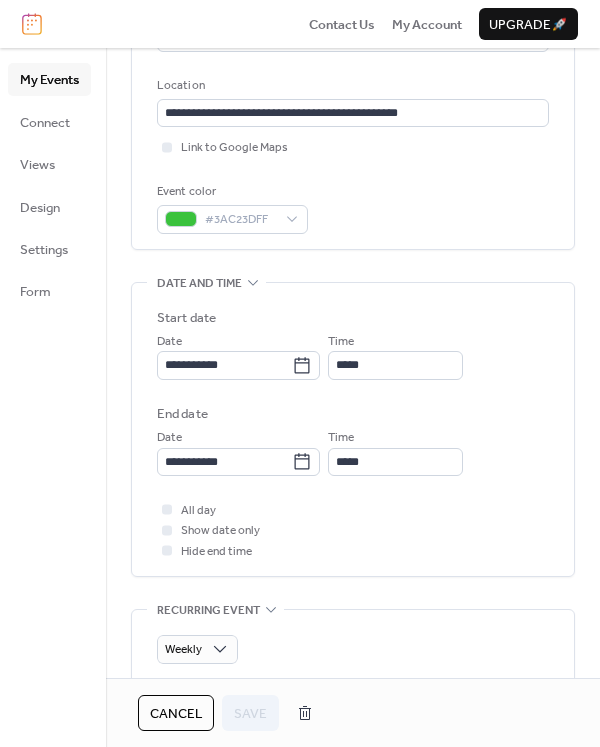 scroll, scrollTop: 416, scrollLeft: 0, axis: vertical 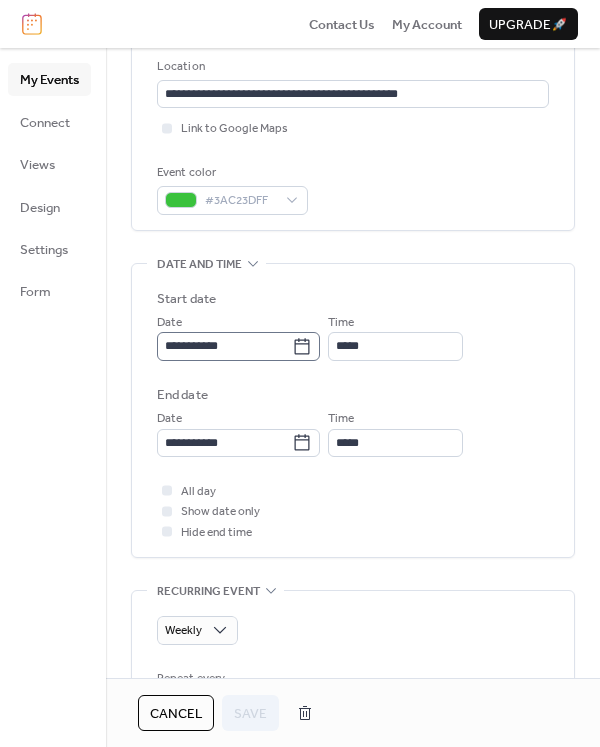 click 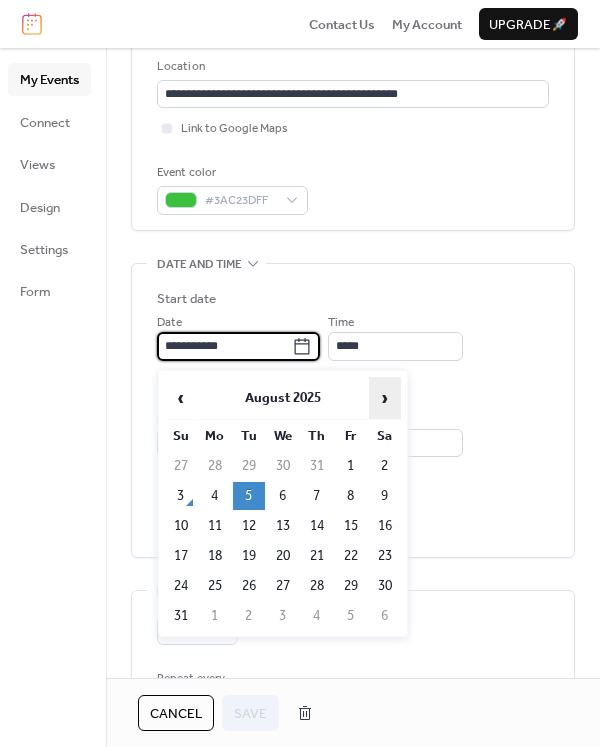 click on "›" at bounding box center [385, 398] 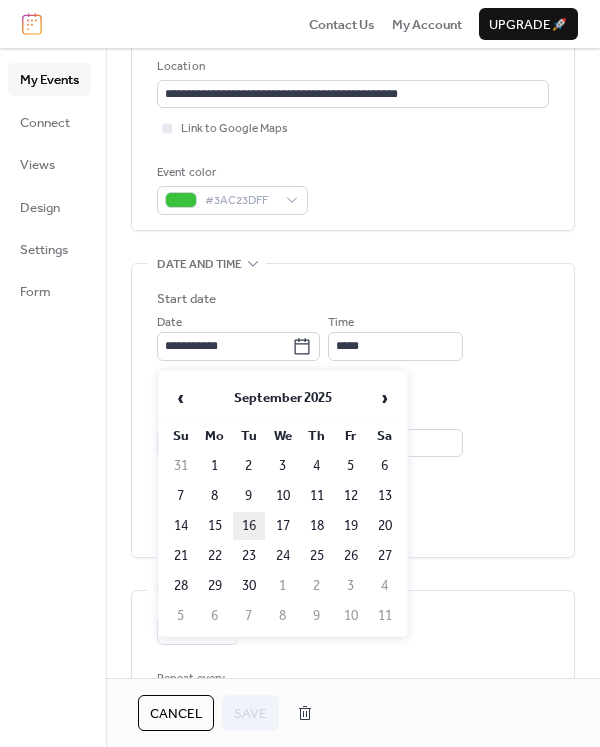 click on "16" at bounding box center [249, 526] 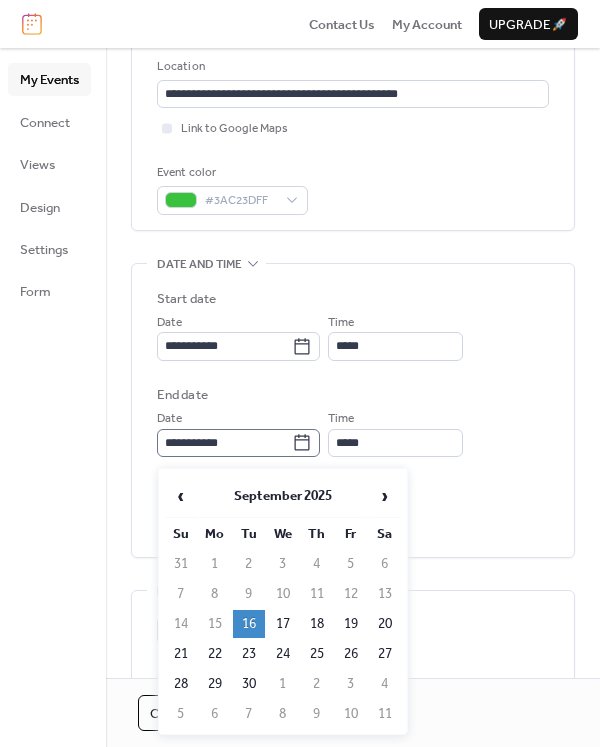 click 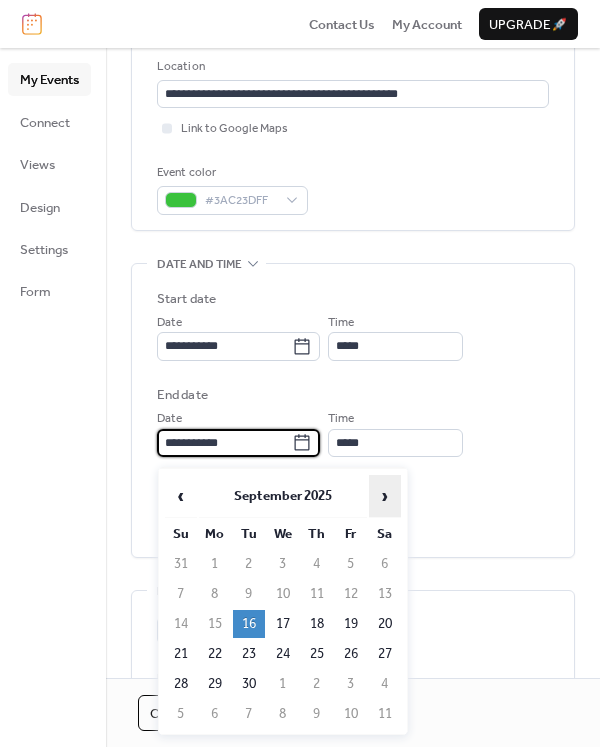 click on "›" at bounding box center [385, 496] 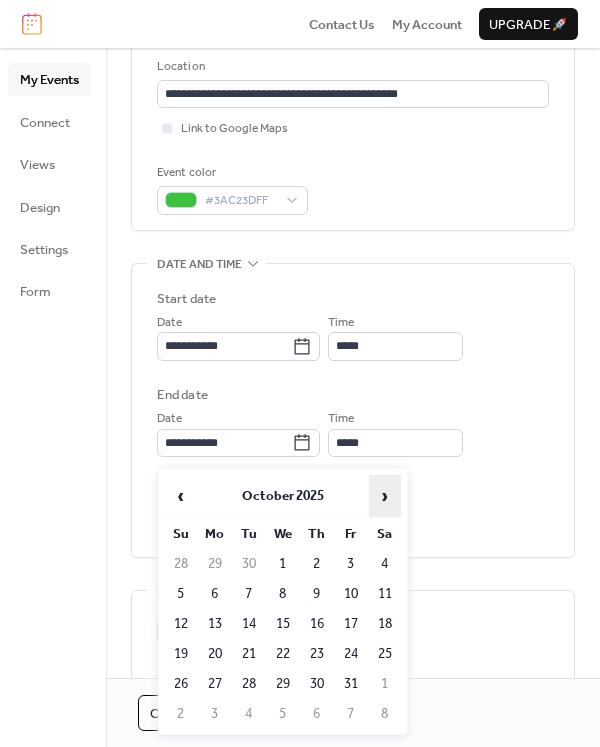 click on "›" at bounding box center [385, 496] 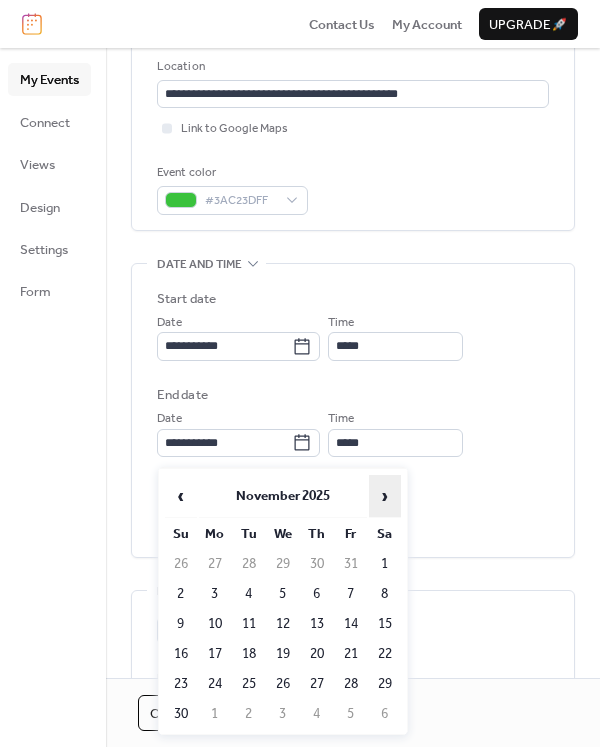 click on "›" at bounding box center (385, 496) 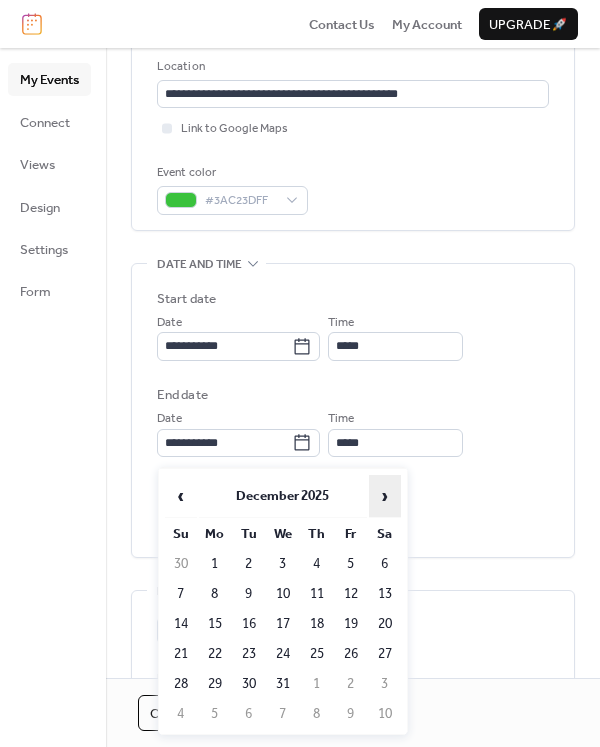 click on "›" at bounding box center (385, 496) 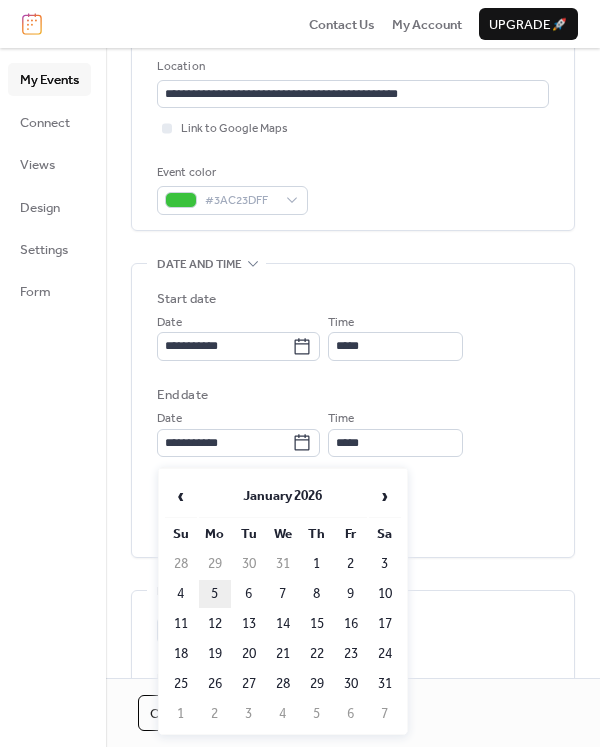 click on "5" at bounding box center [215, 594] 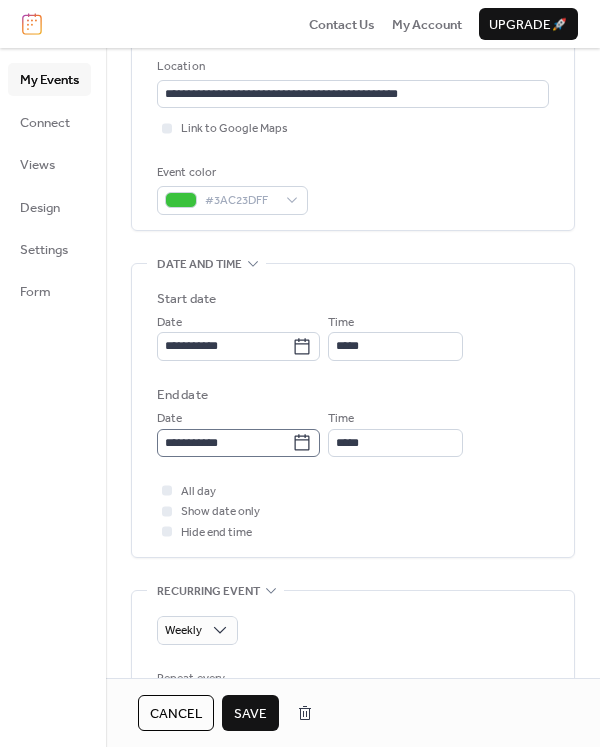 click 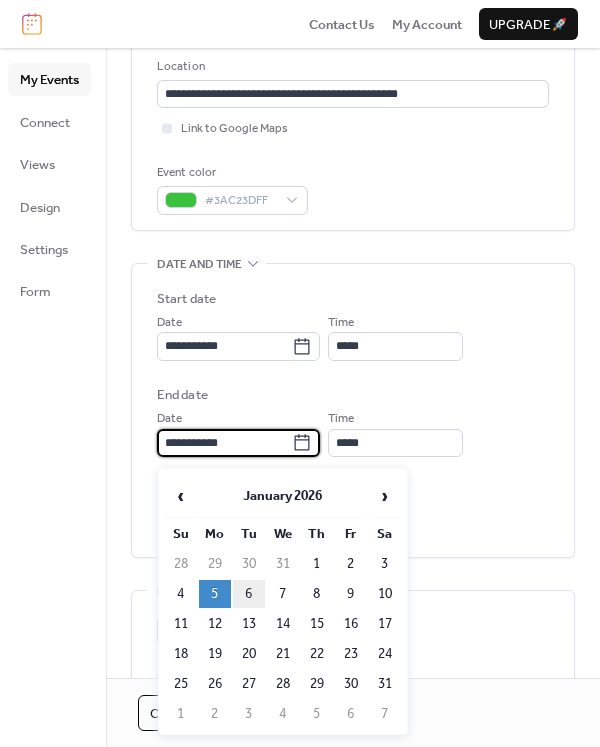 click on "6" at bounding box center (249, 594) 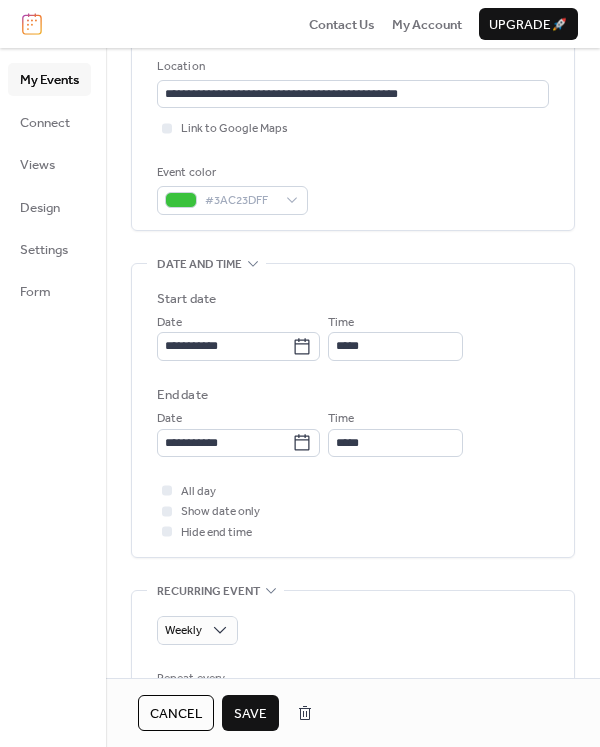 click on "Save" at bounding box center [250, 714] 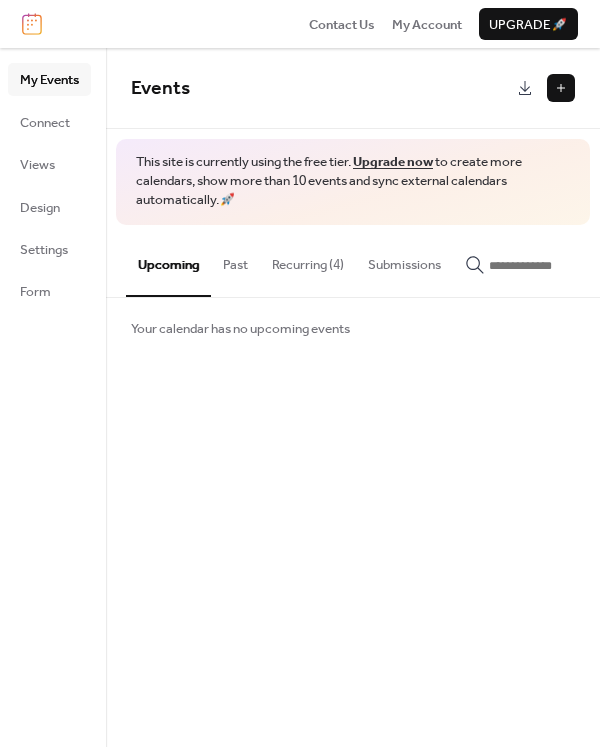 click on "Recurring (4)" at bounding box center (308, 260) 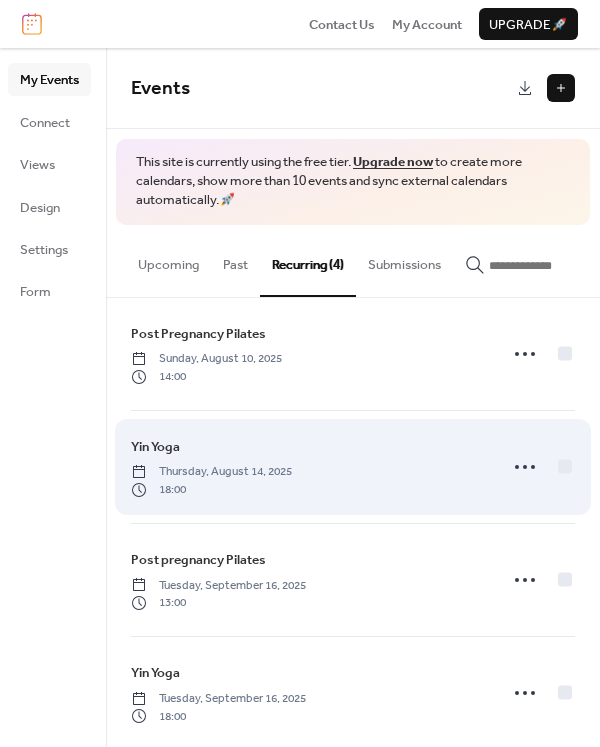scroll, scrollTop: 19, scrollLeft: 0, axis: vertical 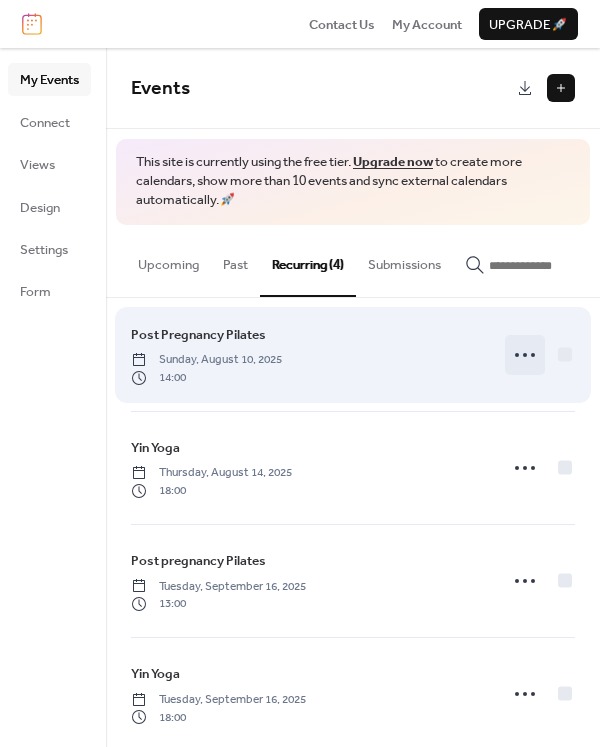 click 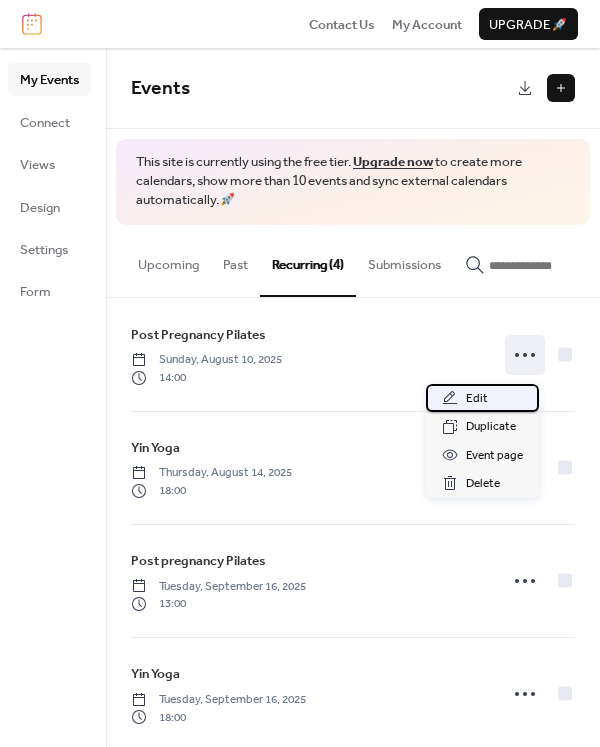 click on "Edit" at bounding box center (477, 399) 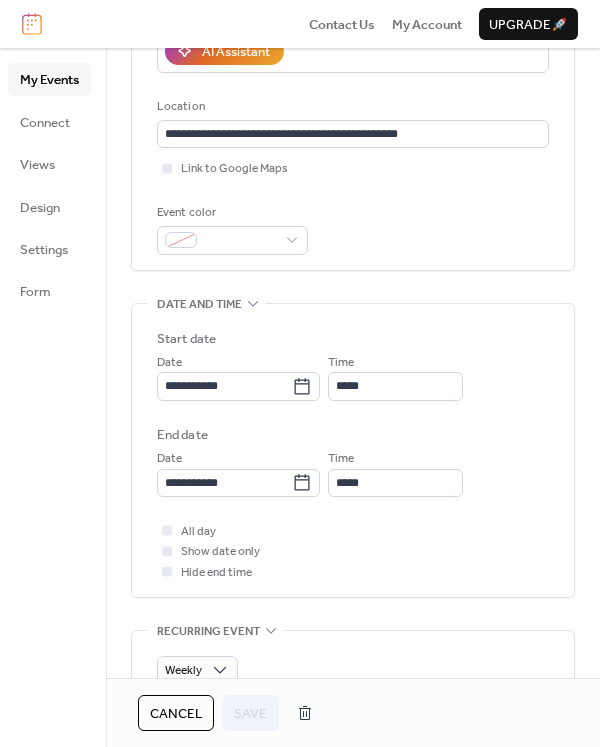 scroll, scrollTop: 383, scrollLeft: 0, axis: vertical 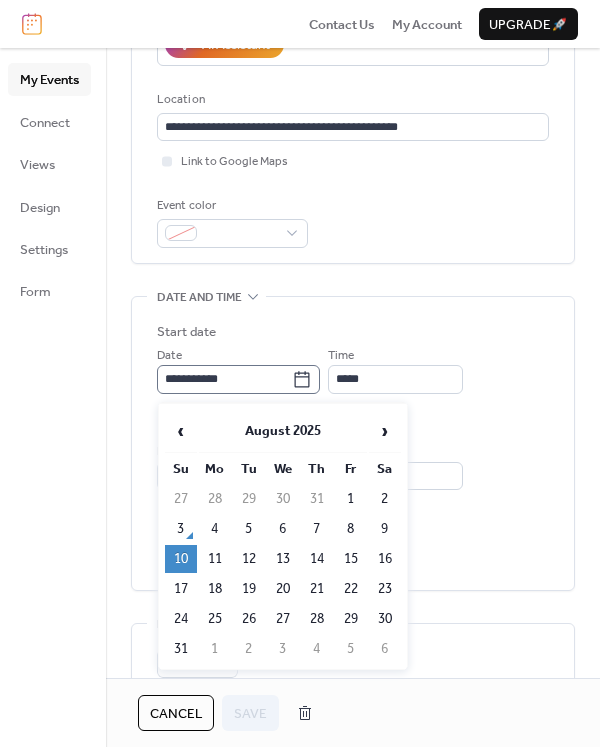 click 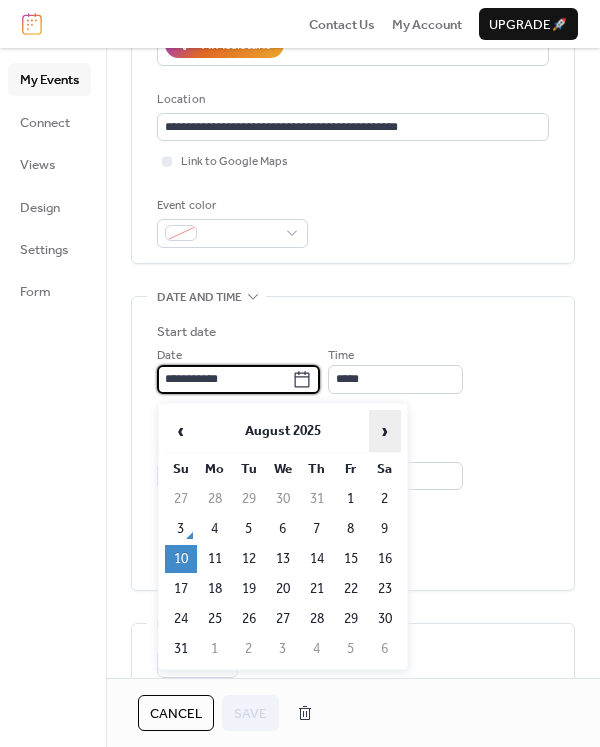 click on "›" at bounding box center [385, 431] 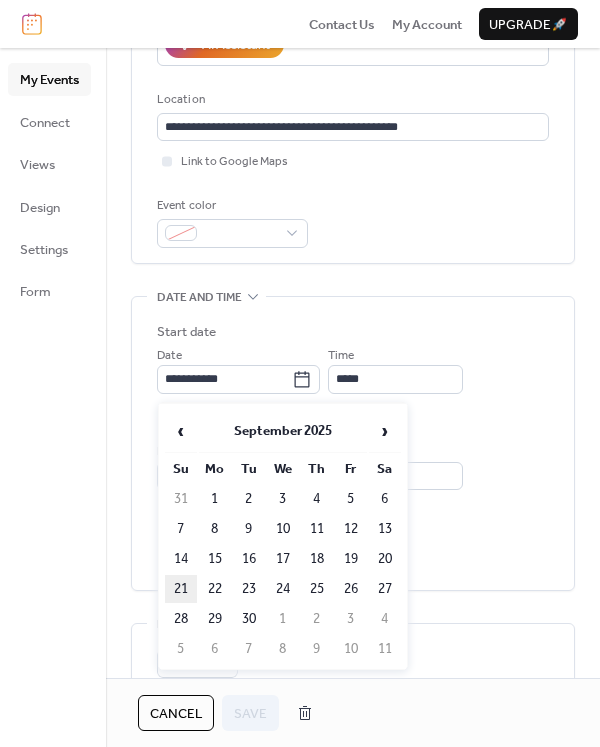 click on "21" at bounding box center [181, 589] 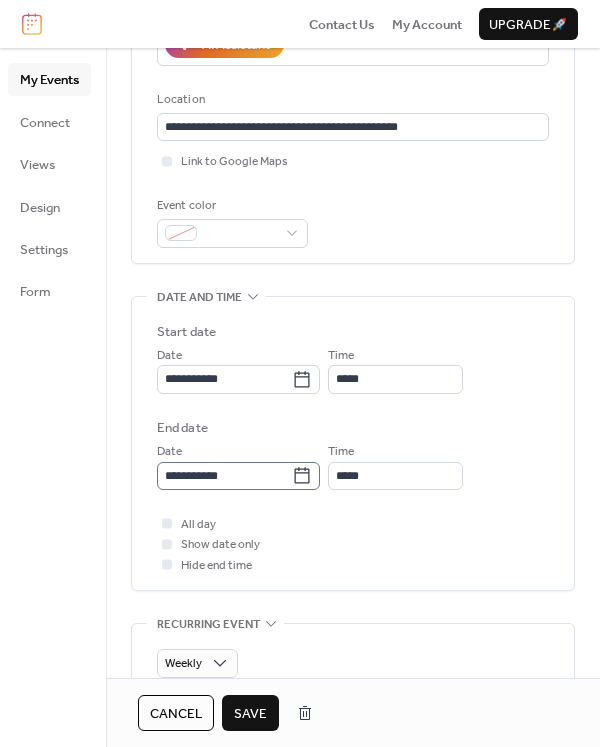 click 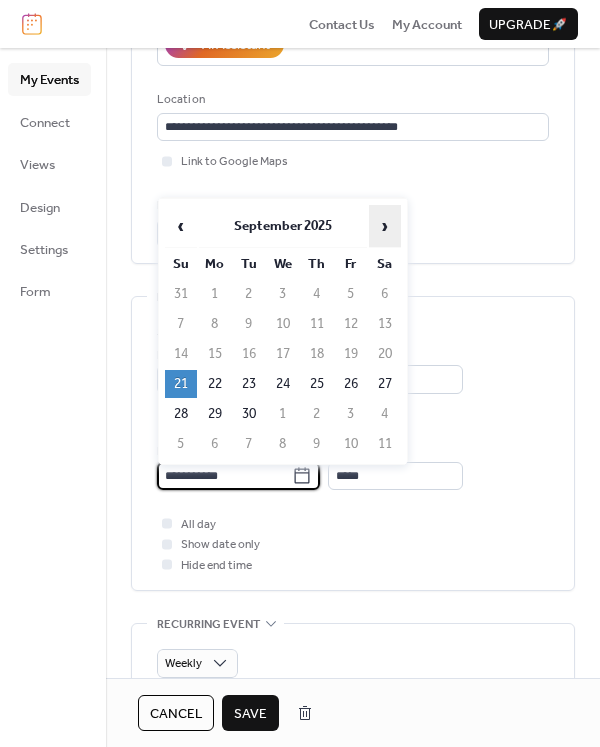 click on "›" at bounding box center (385, 226) 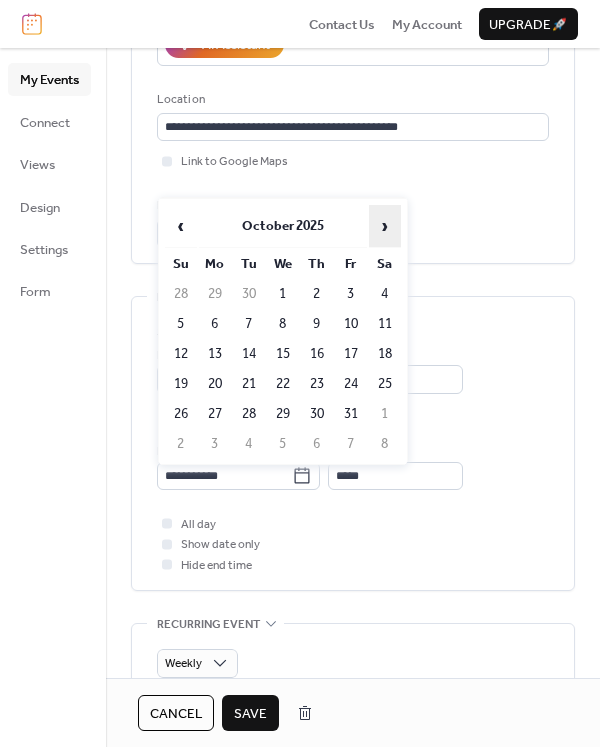 click on "›" at bounding box center (385, 226) 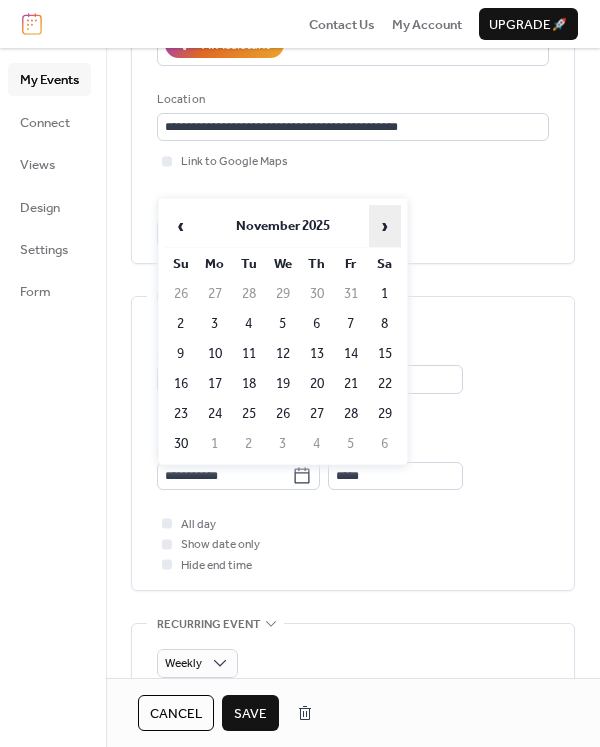 click on "›" at bounding box center (385, 226) 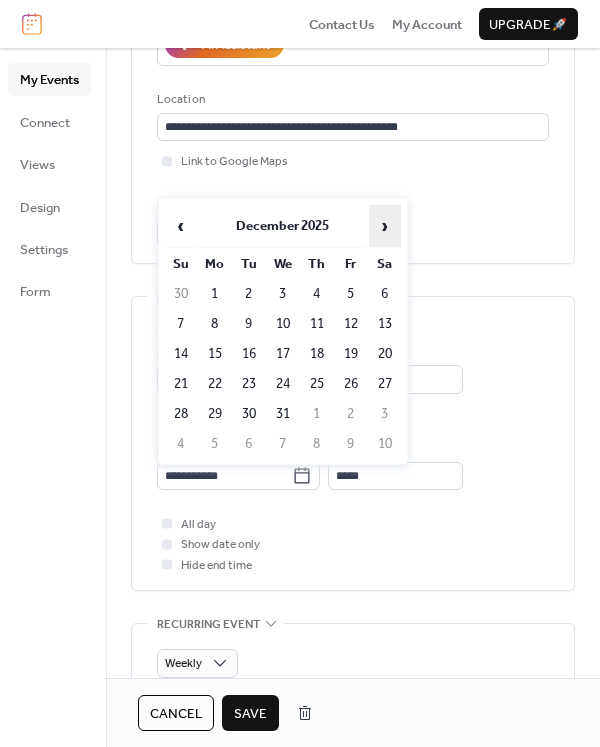 click on "›" at bounding box center [385, 226] 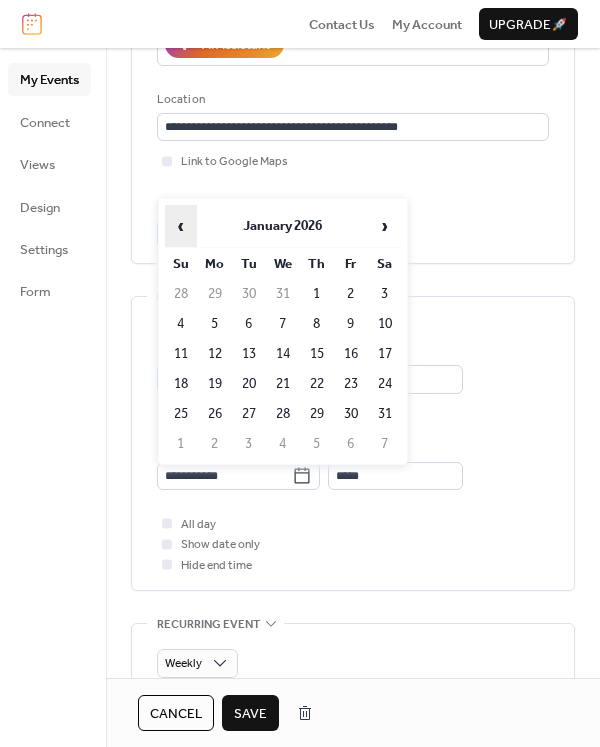 click on "‹" at bounding box center (181, 226) 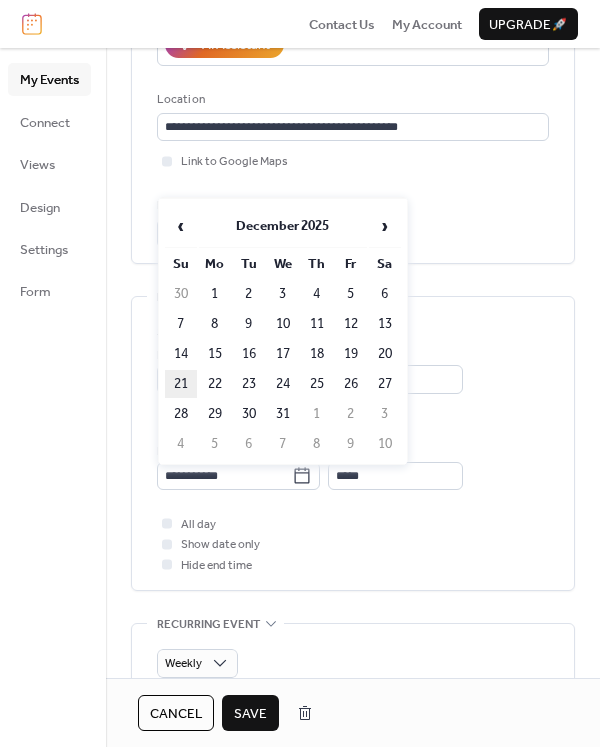click on "21" at bounding box center [181, 384] 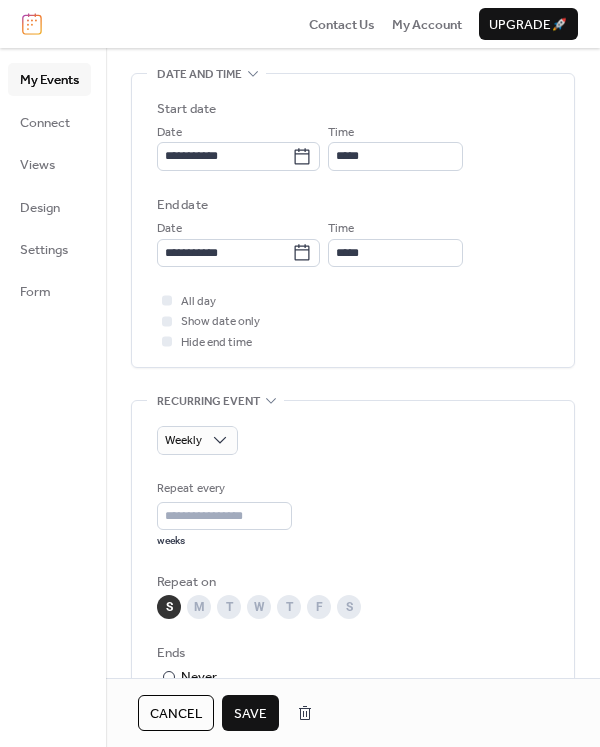 scroll, scrollTop: 614, scrollLeft: 0, axis: vertical 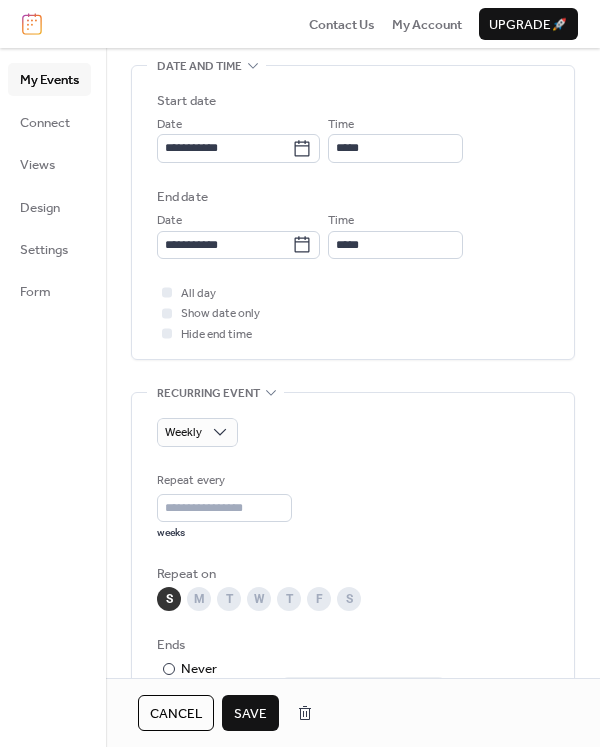 click on "Save" at bounding box center (250, 714) 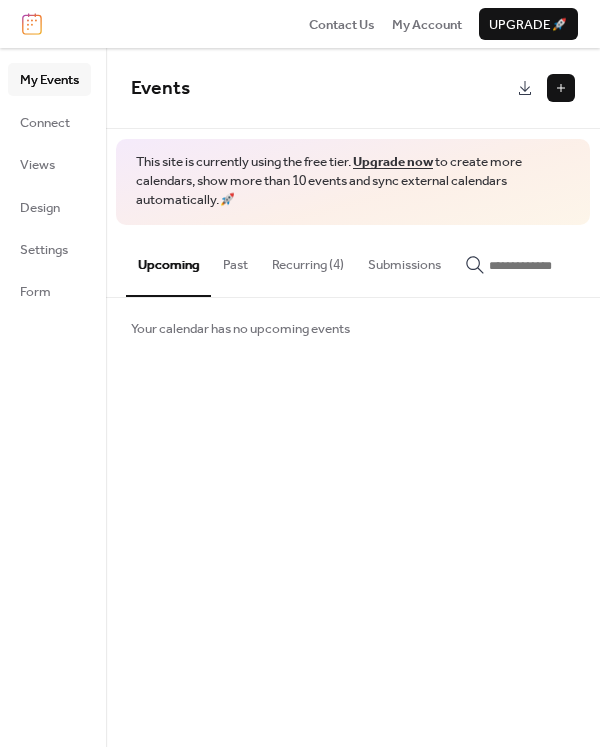 click on "Recurring (4)" at bounding box center (308, 260) 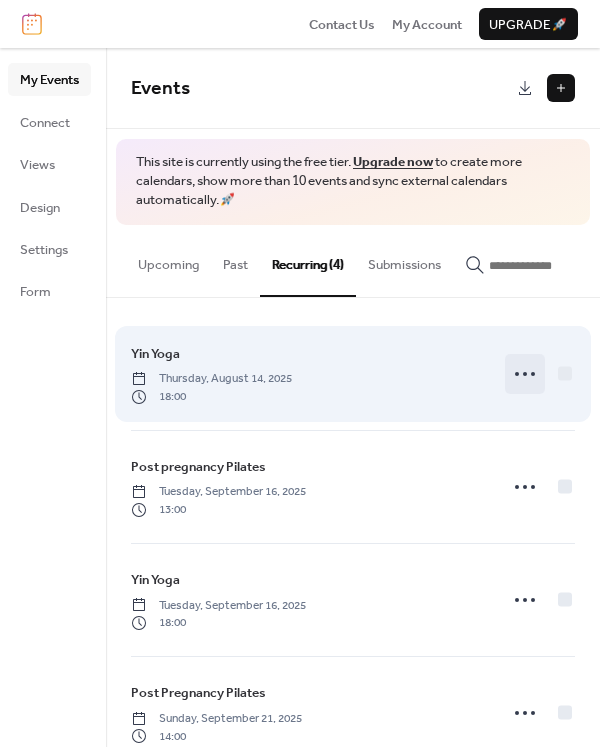 click 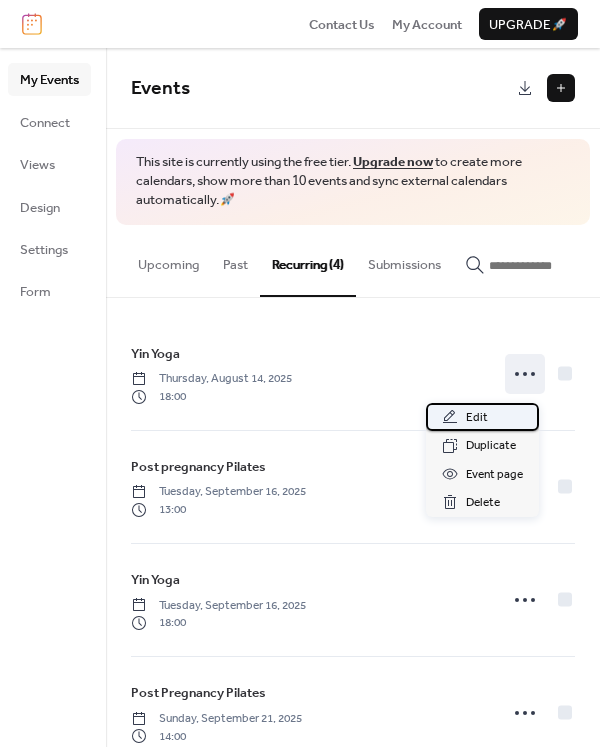 click on "Edit" at bounding box center [477, 418] 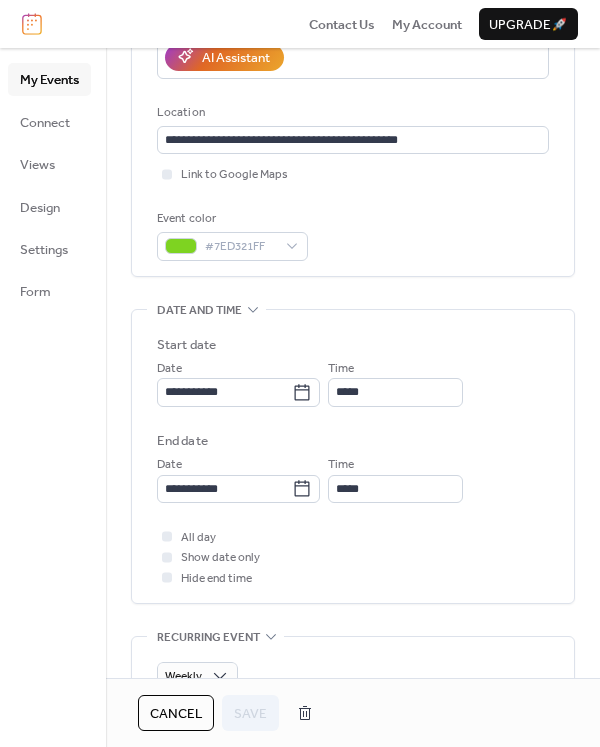 scroll, scrollTop: 381, scrollLeft: 0, axis: vertical 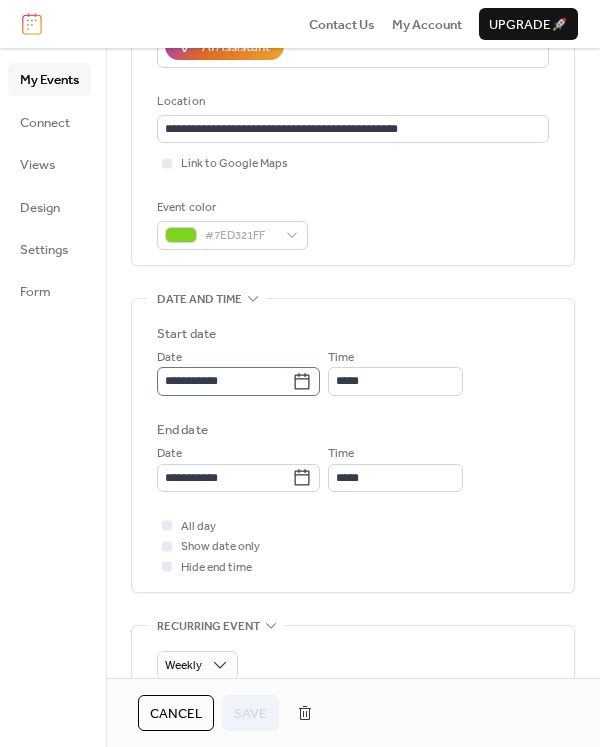 click 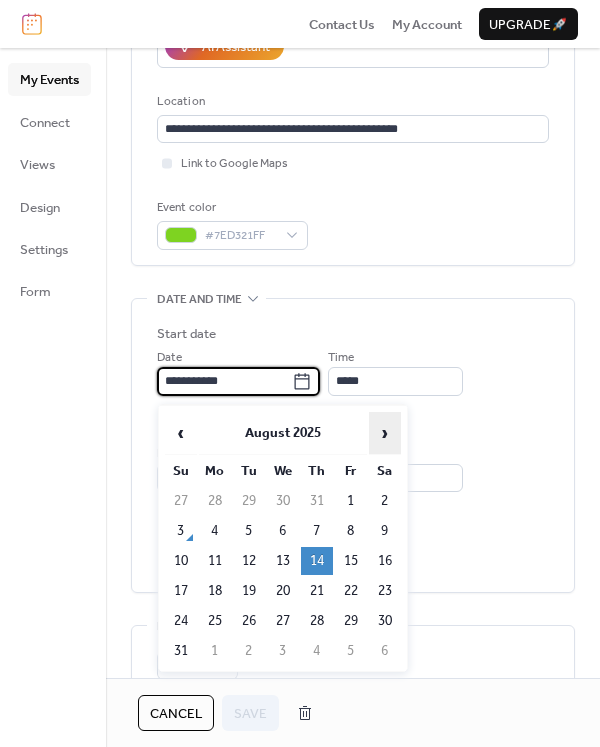 click on "›" at bounding box center [385, 433] 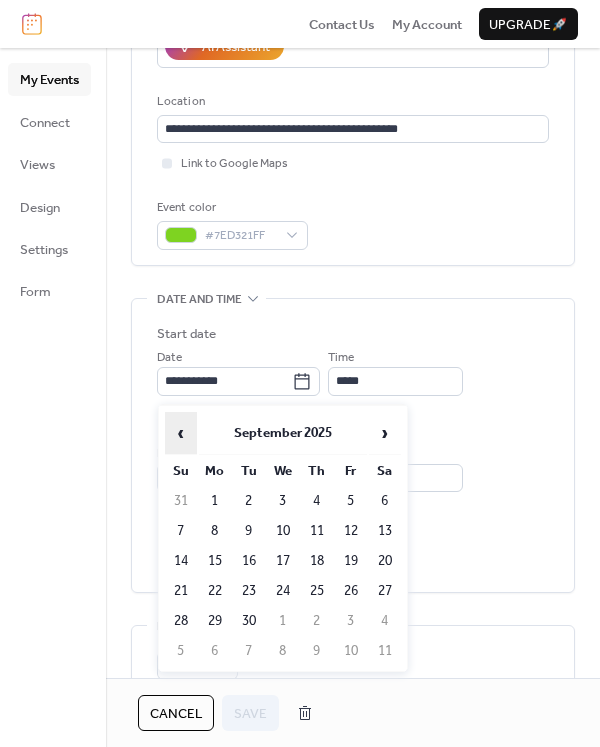 click on "‹" at bounding box center [181, 433] 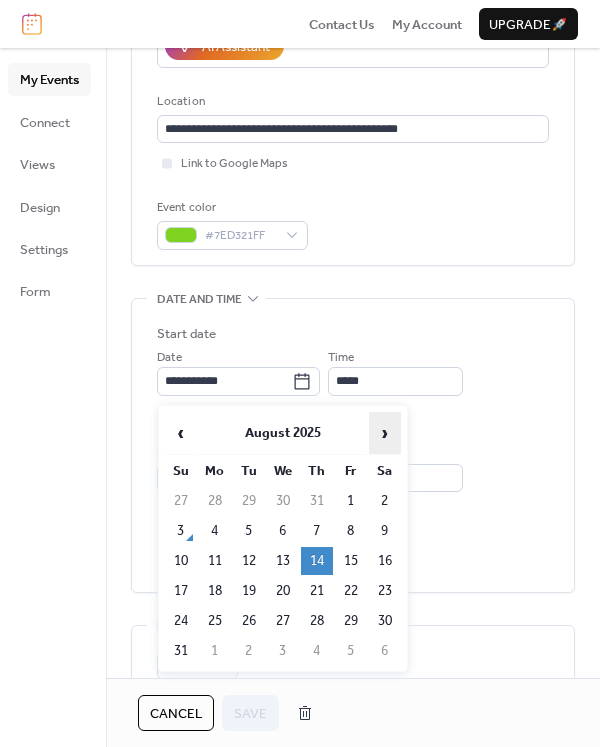 click on "›" at bounding box center [385, 433] 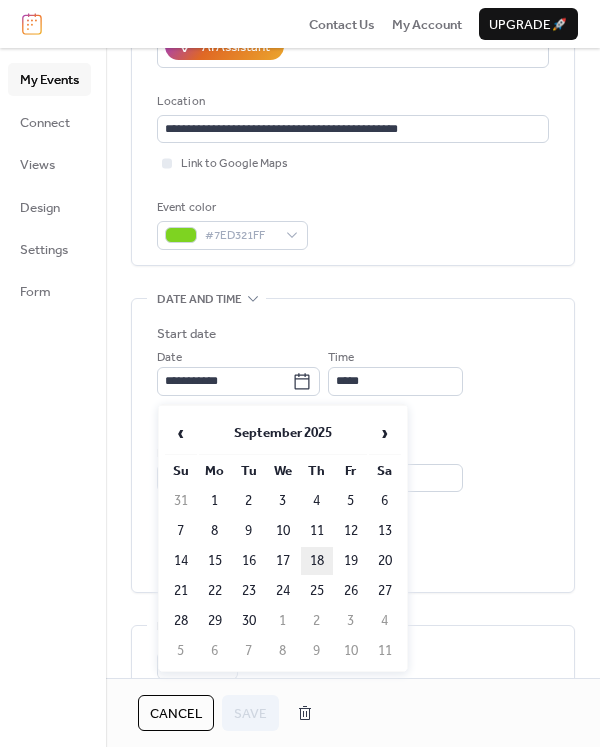 click on "18" at bounding box center [317, 561] 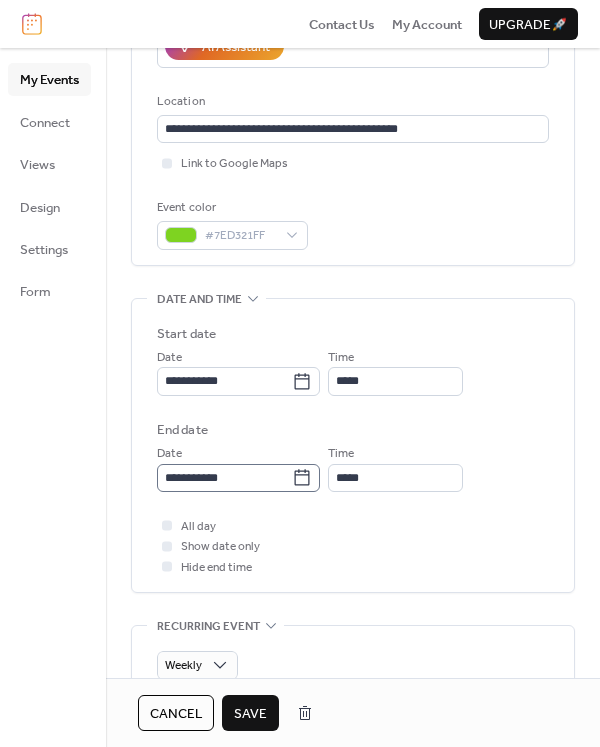 click 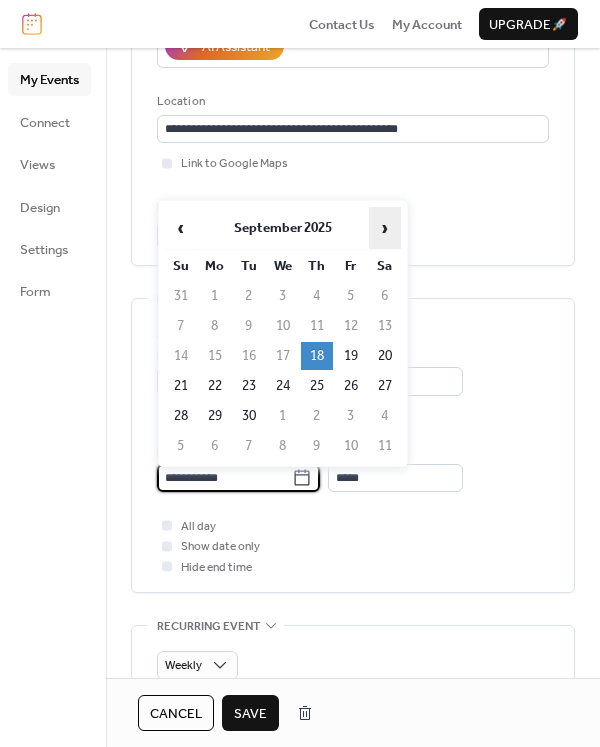 click on "›" at bounding box center [385, 228] 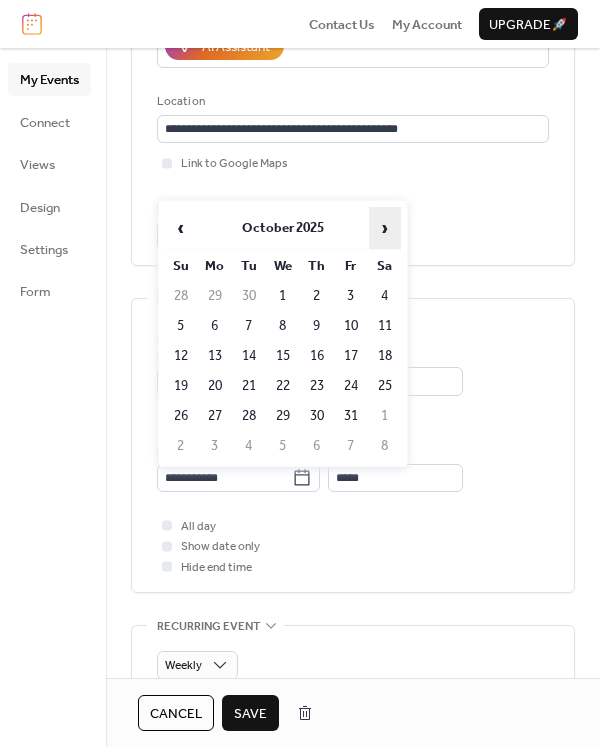 click on "›" at bounding box center (385, 228) 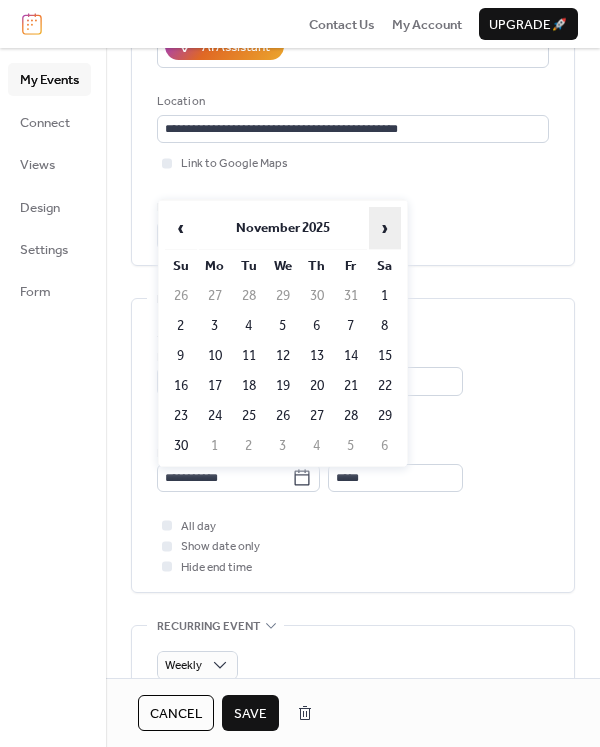 click on "›" at bounding box center (385, 228) 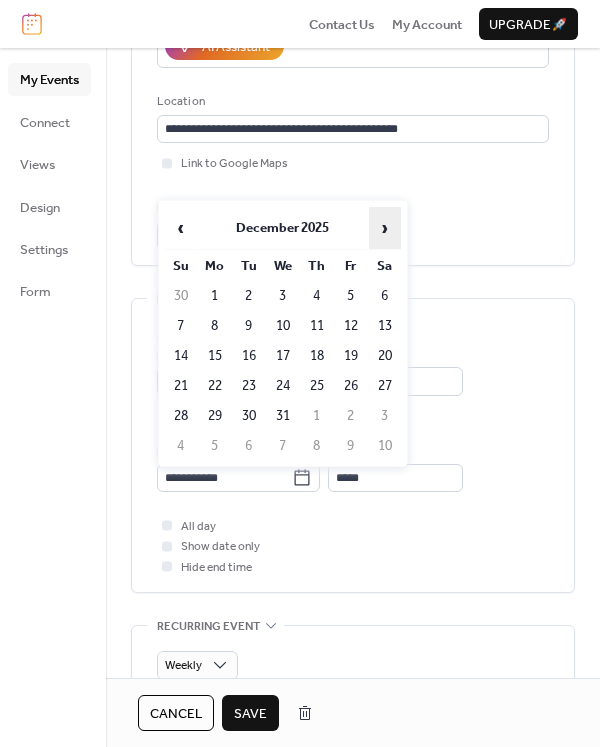 click on "›" at bounding box center [385, 228] 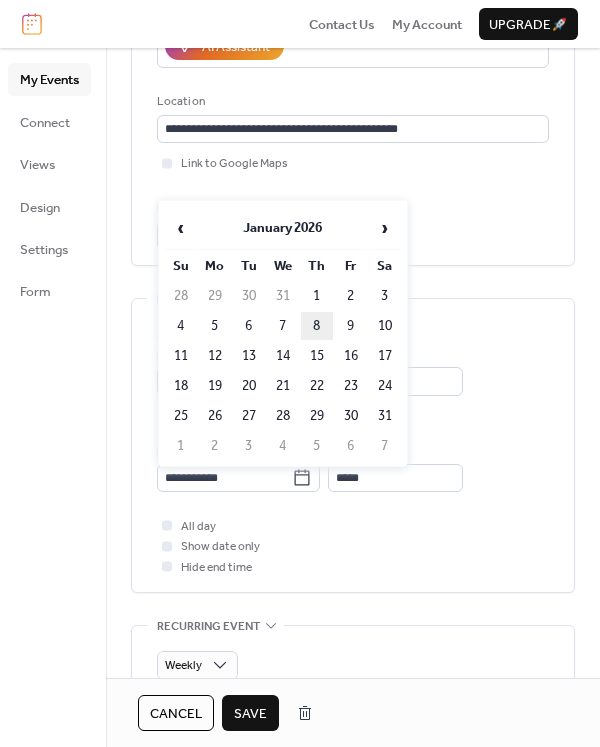 click on "8" at bounding box center (317, 326) 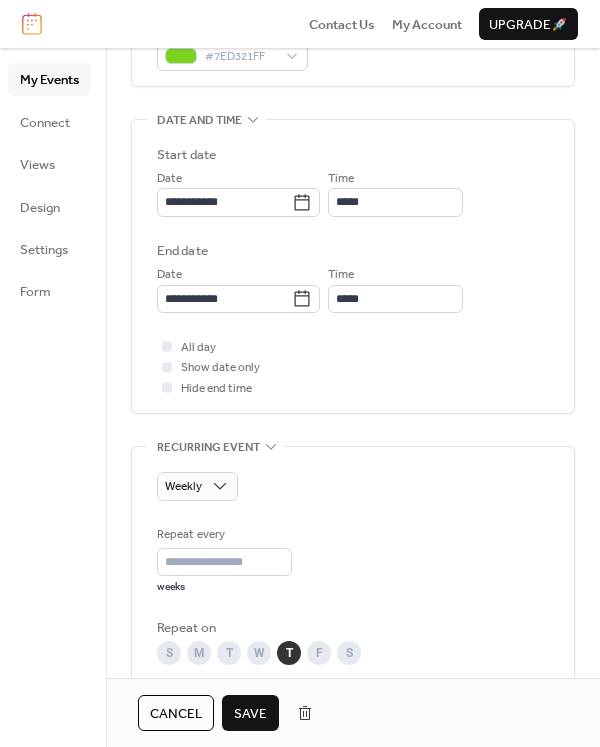 scroll, scrollTop: 563, scrollLeft: 0, axis: vertical 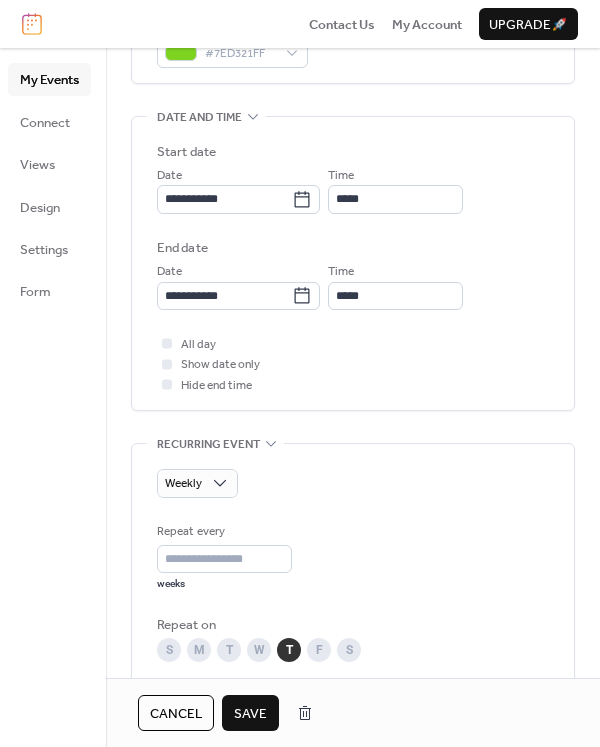 click on "Save" at bounding box center (250, 714) 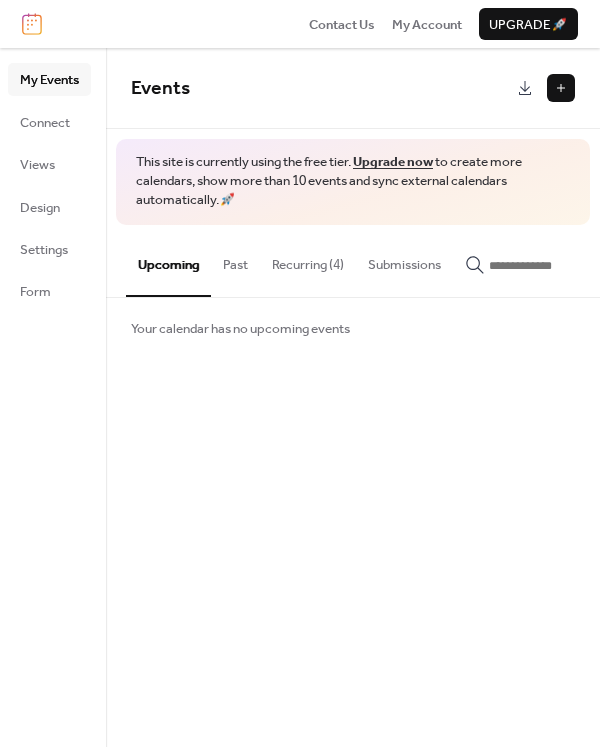 click on "Recurring (4)" at bounding box center [308, 260] 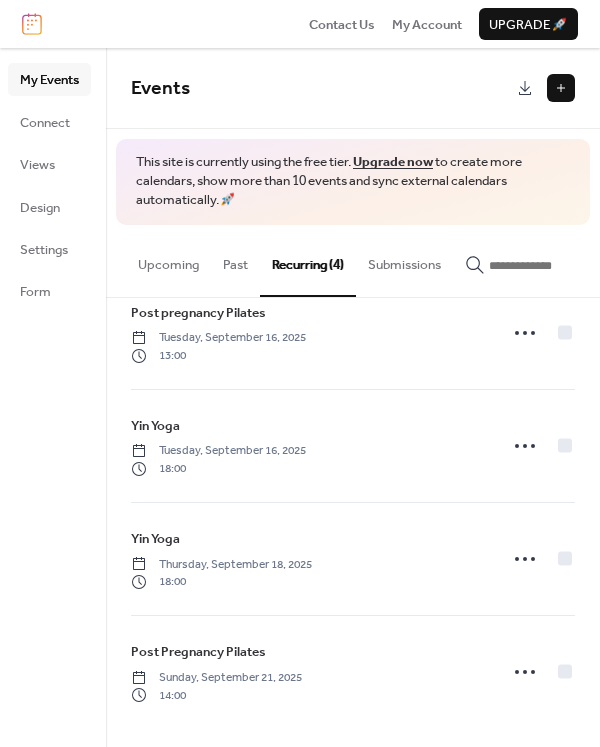 scroll, scrollTop: 40, scrollLeft: 0, axis: vertical 